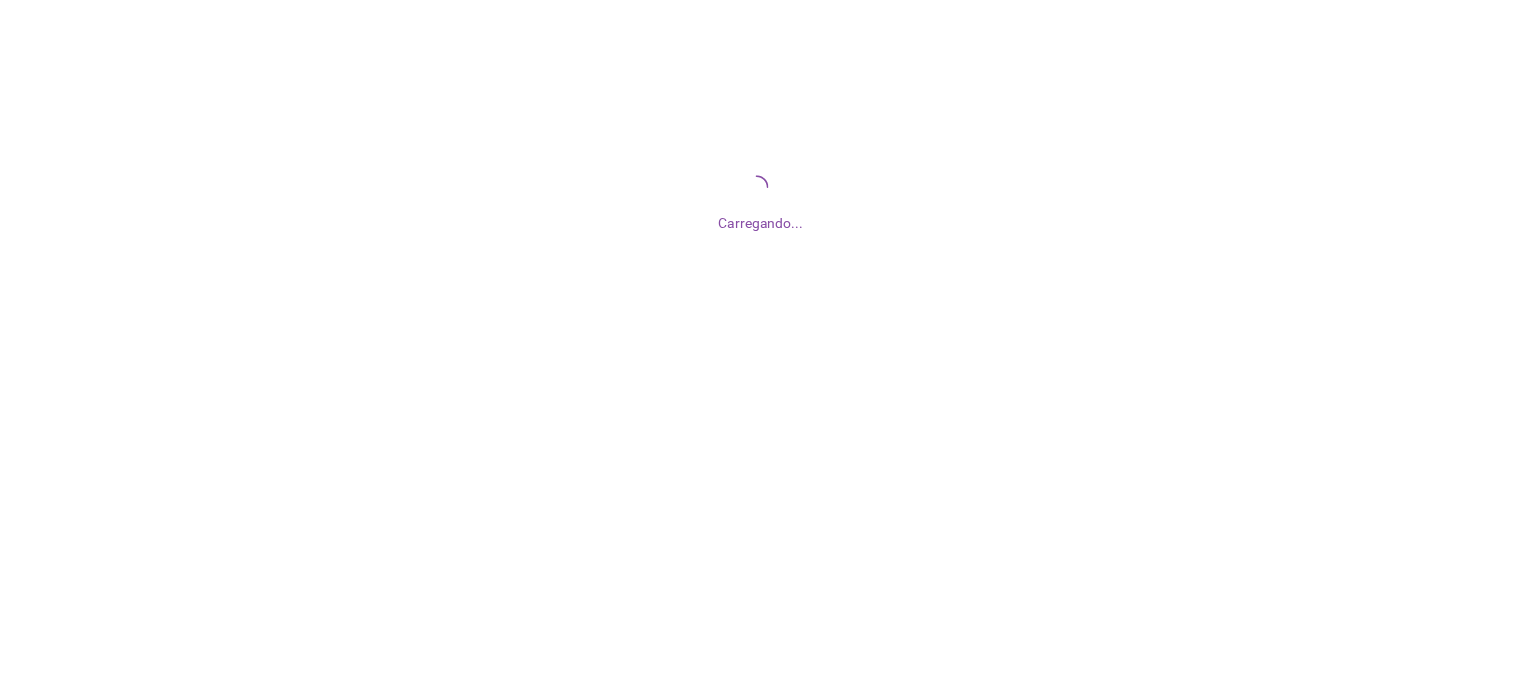 scroll, scrollTop: 0, scrollLeft: 0, axis: both 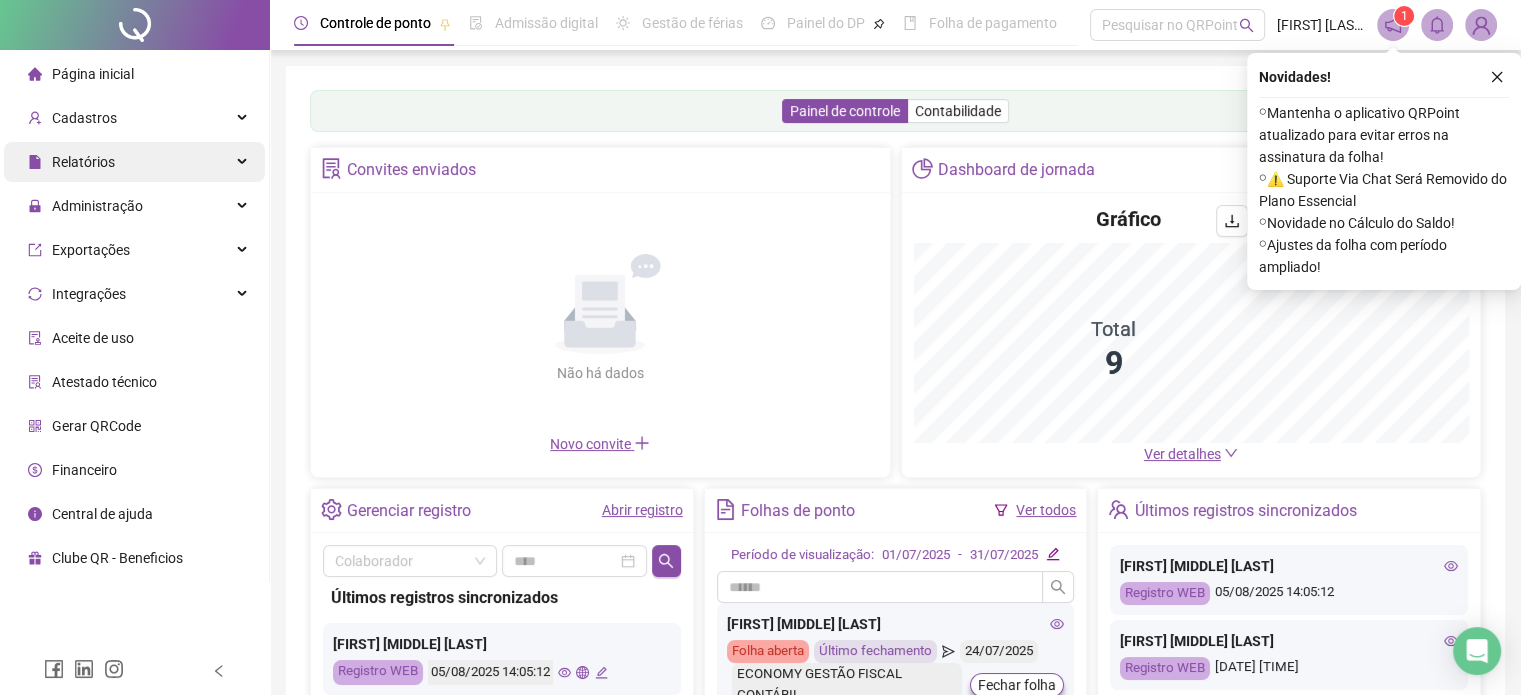 click on "Relatórios" at bounding box center [134, 162] 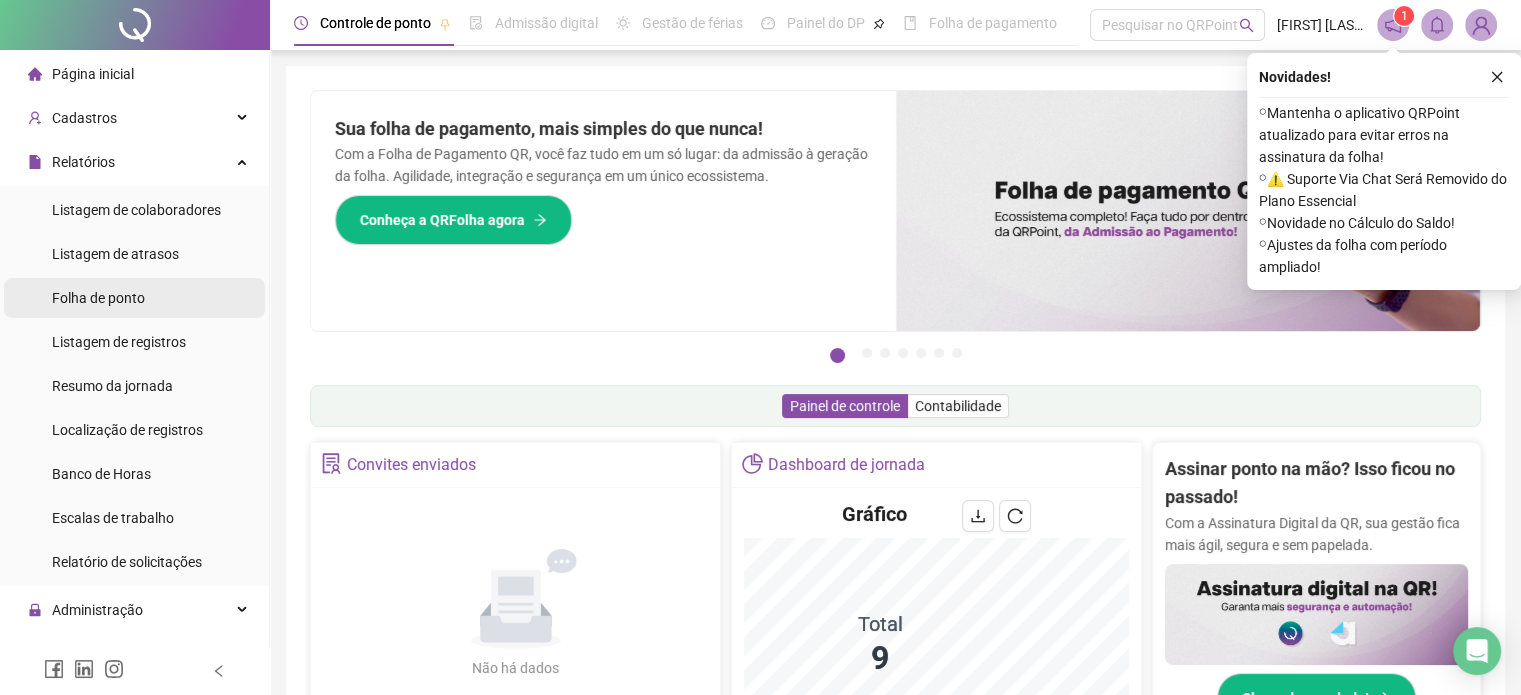 click on "Folha de ponto" at bounding box center [134, 298] 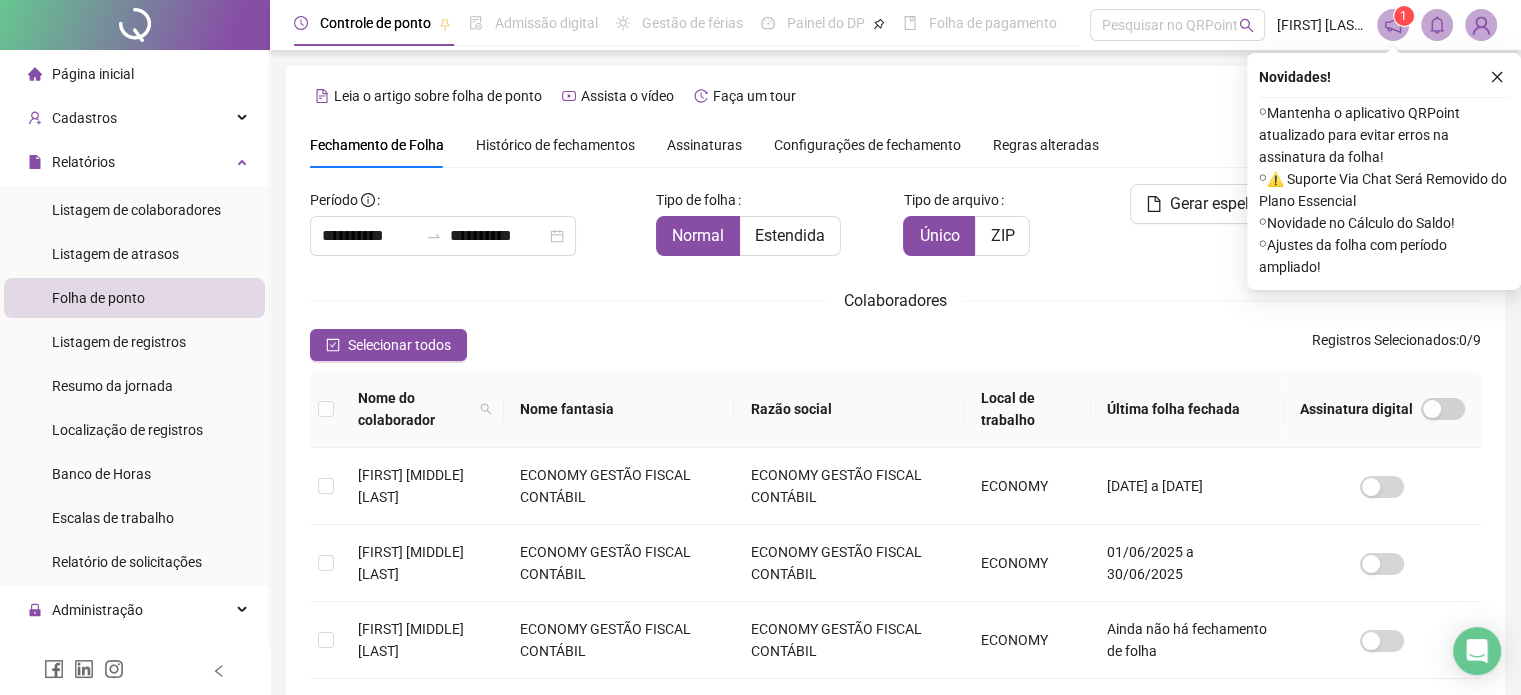 scroll, scrollTop: 61, scrollLeft: 0, axis: vertical 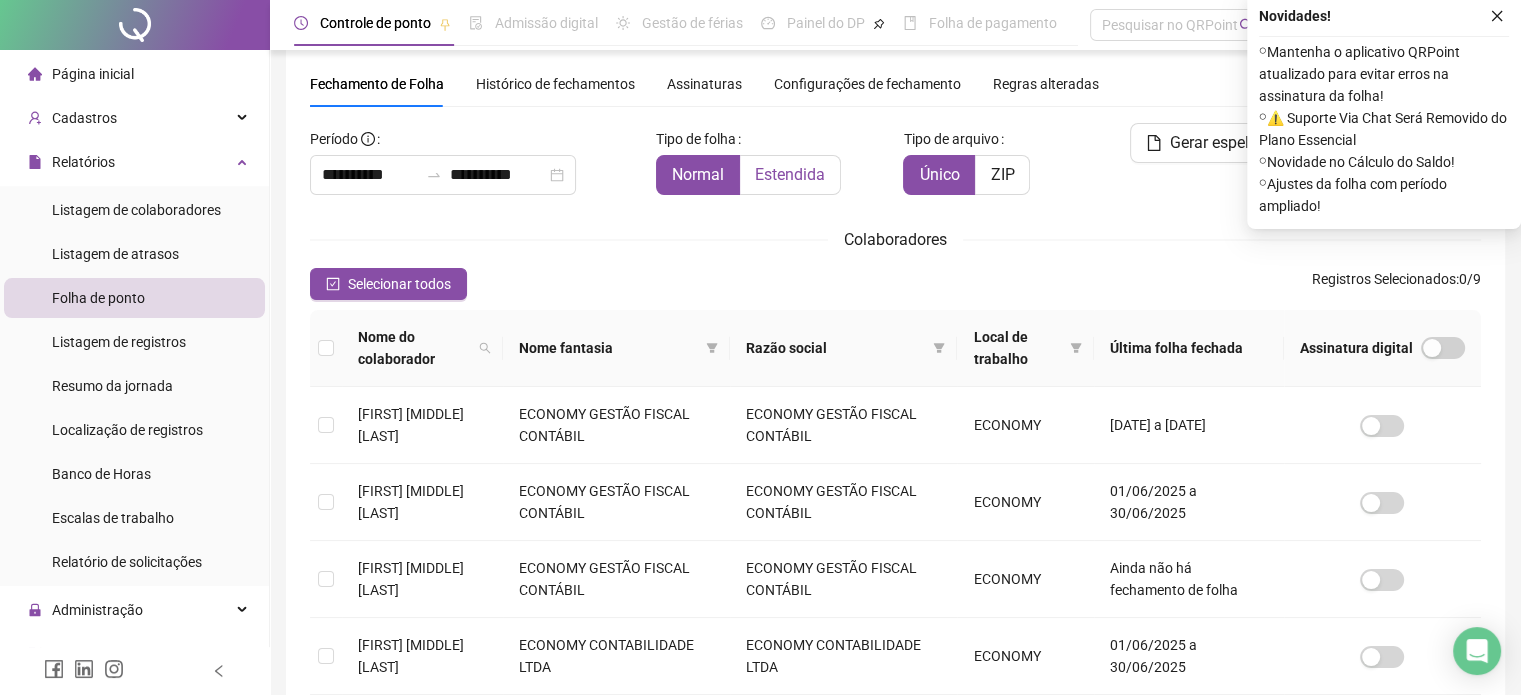 click on "Estendida" at bounding box center [790, 174] 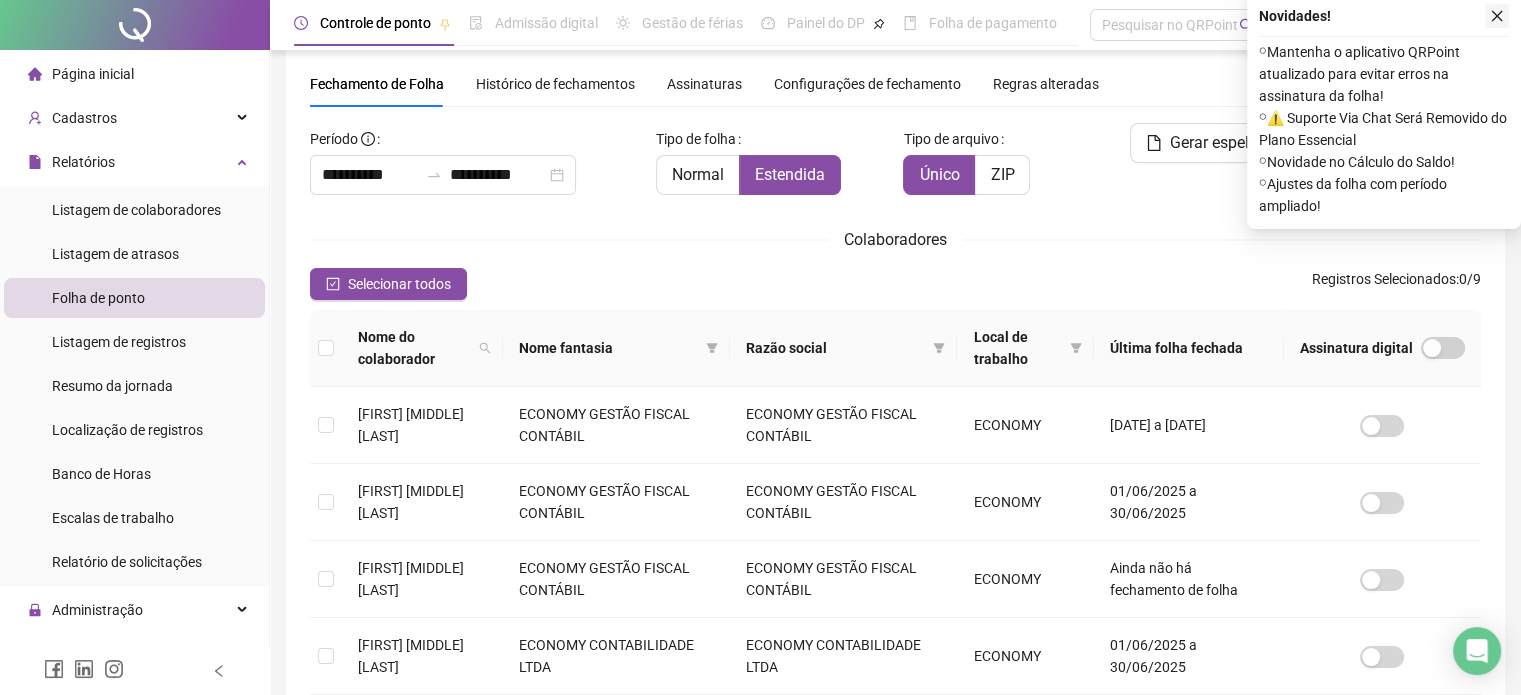 click 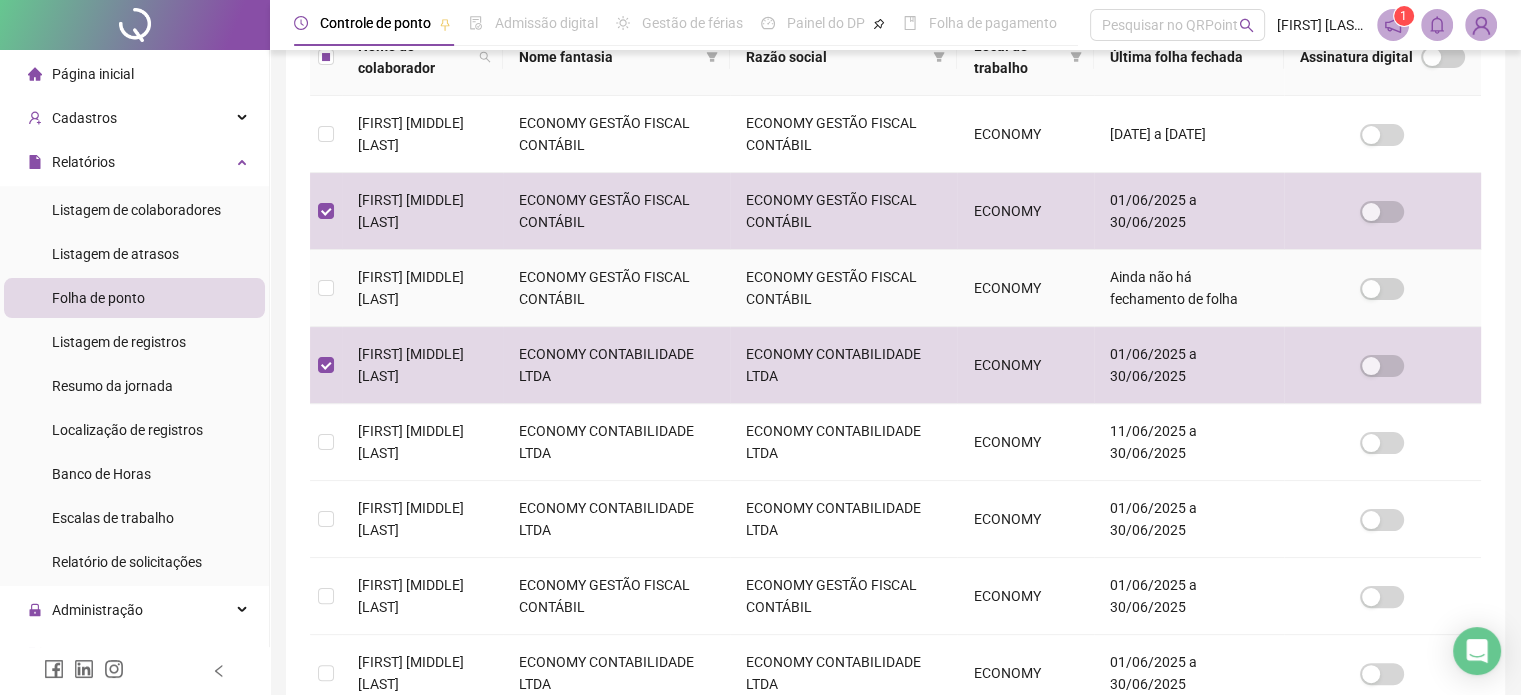 scroll, scrollTop: 361, scrollLeft: 0, axis: vertical 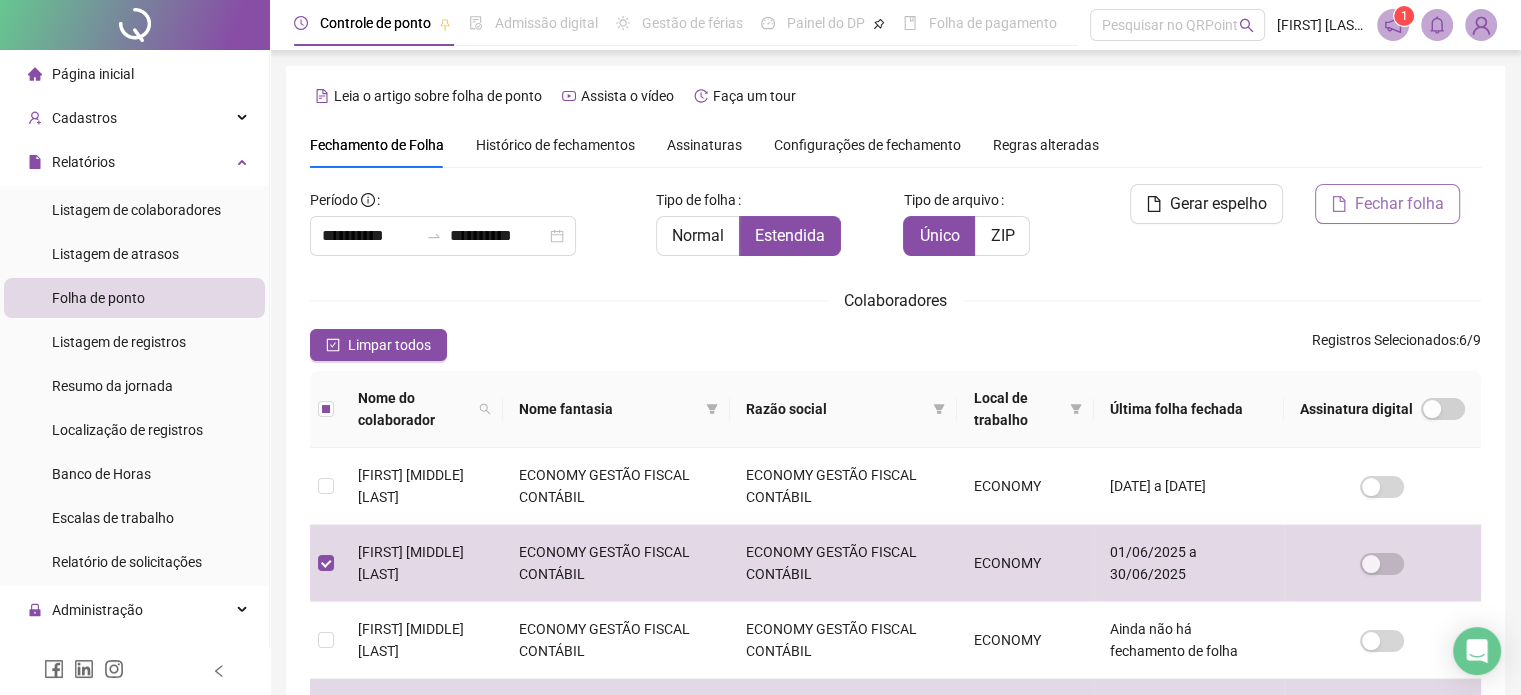 click on "Fechar folha" at bounding box center (1399, 204) 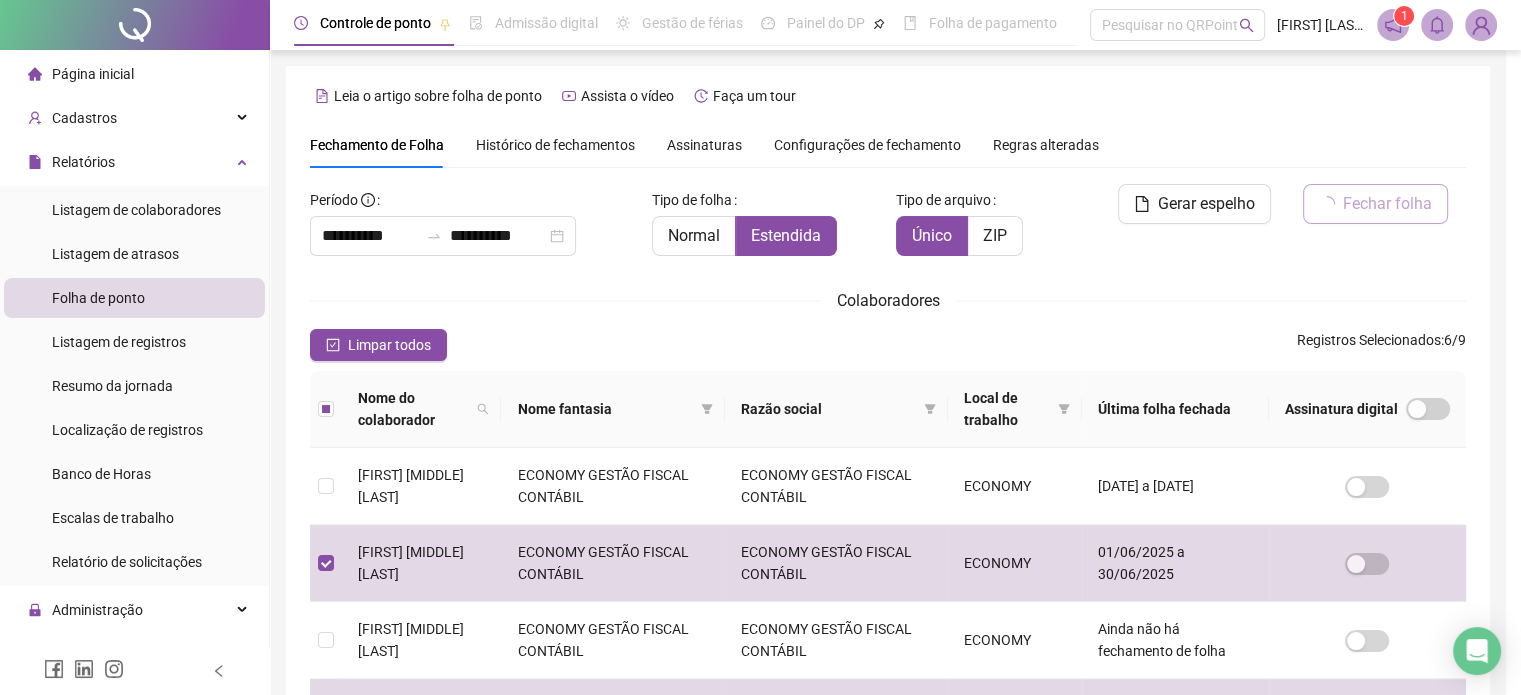 scroll, scrollTop: 61, scrollLeft: 0, axis: vertical 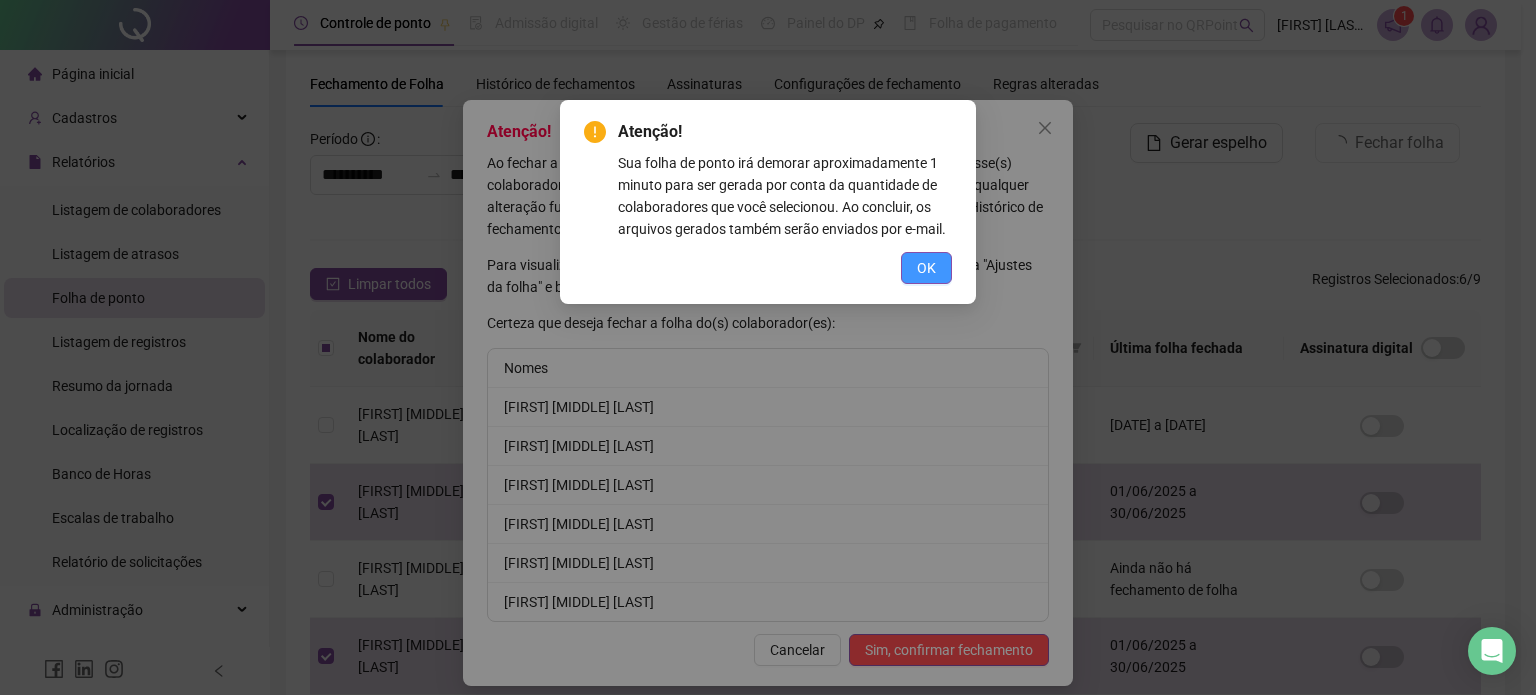 click on "OK" at bounding box center [926, 268] 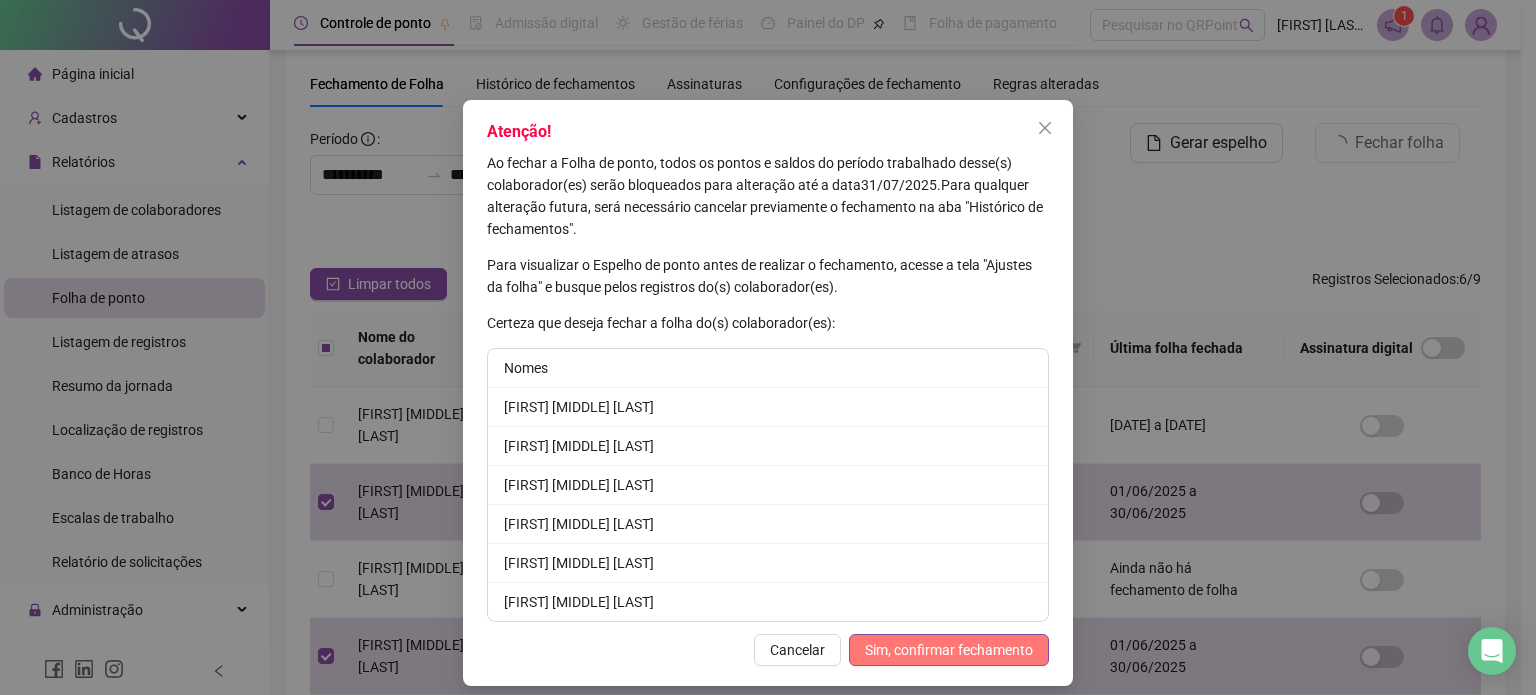 click on "Sim, confirmar fechamento" at bounding box center (949, 650) 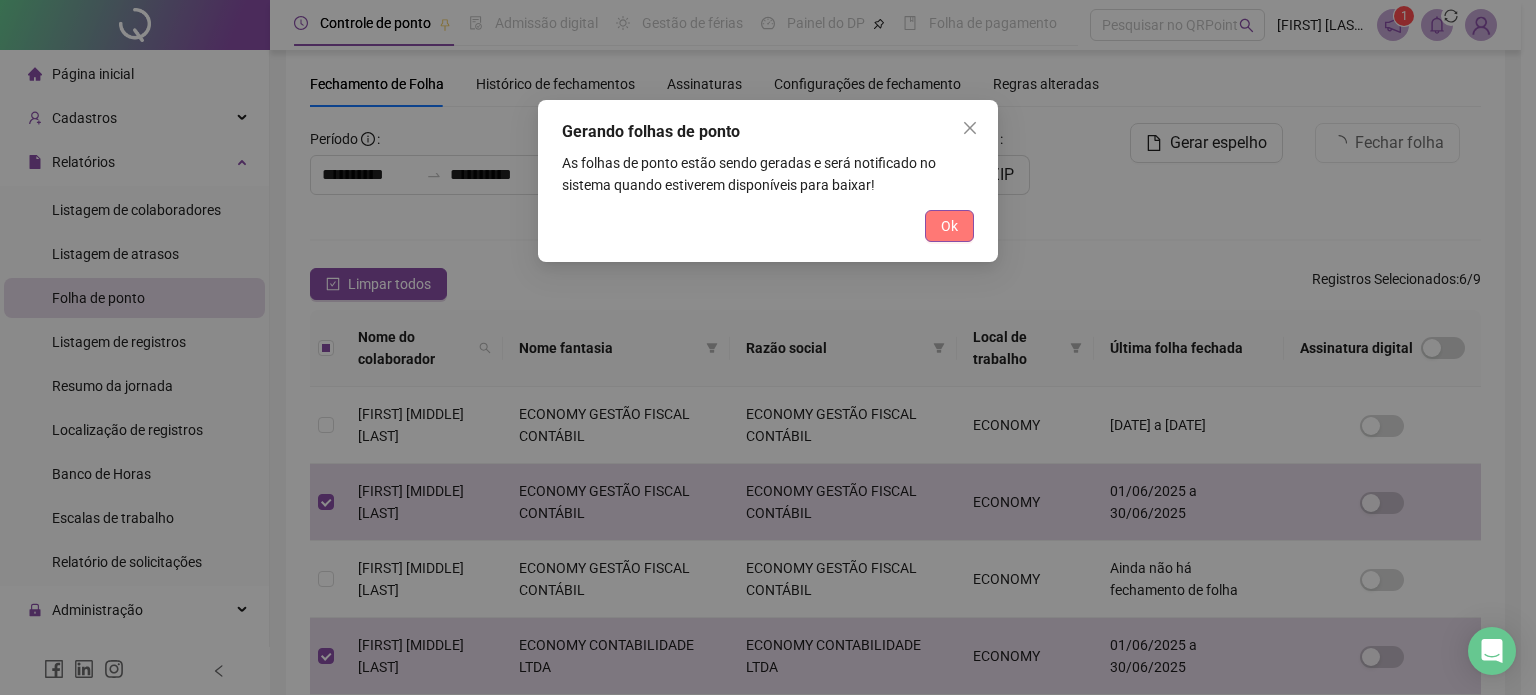 click on "Ok" at bounding box center [949, 226] 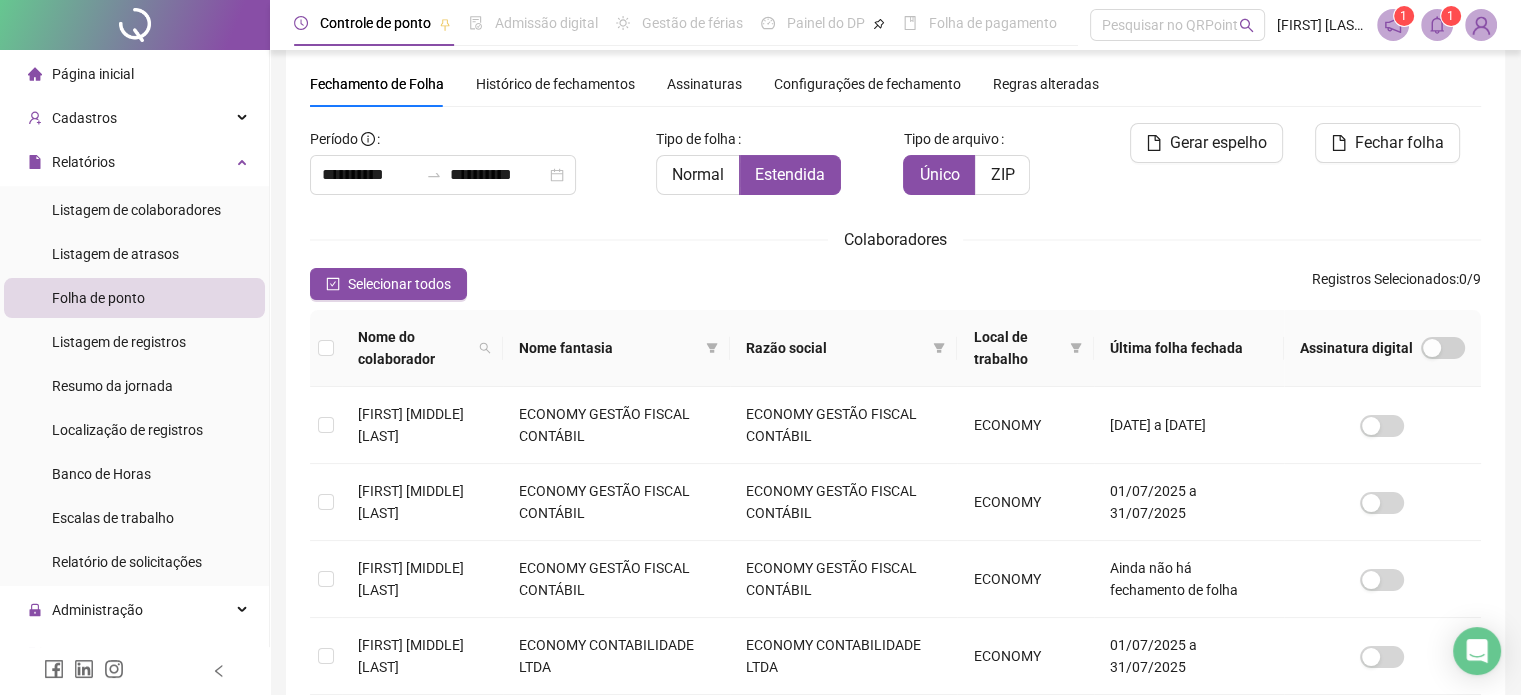 click 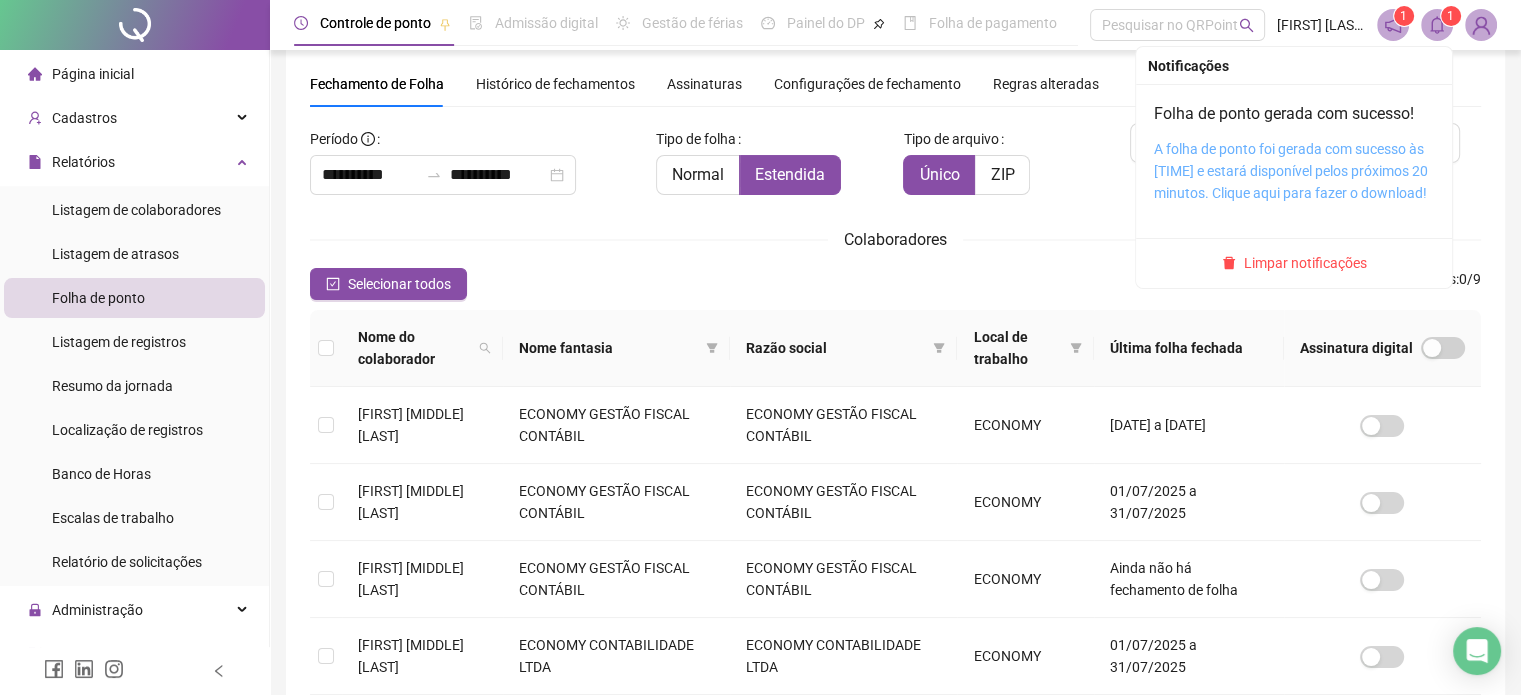 click on "A folha de ponto foi gerada com sucesso às [TIME] e estará disponível pelos próximos 20 minutos.
Clique aqui para fazer o download!" at bounding box center (1291, 171) 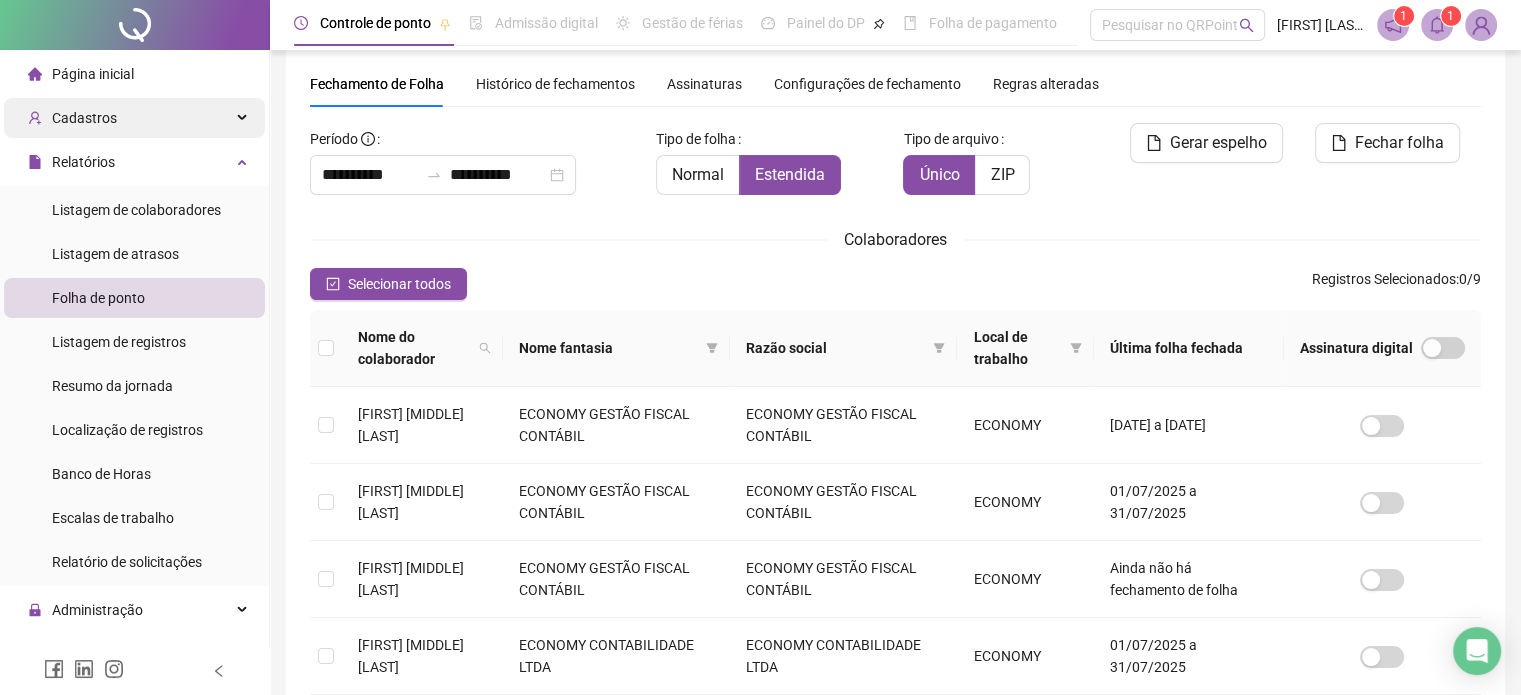 click on "Cadastros" at bounding box center (134, 118) 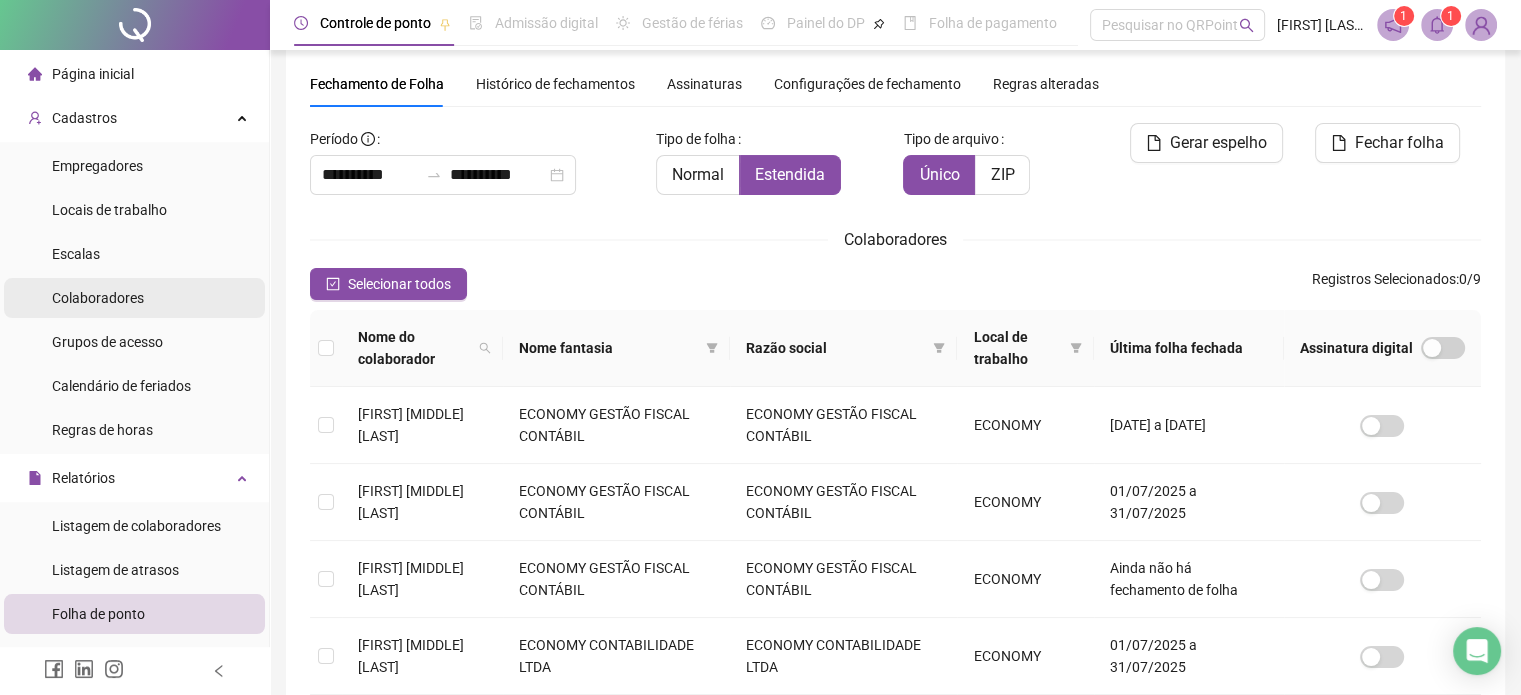 click on "Colaboradores" at bounding box center [134, 298] 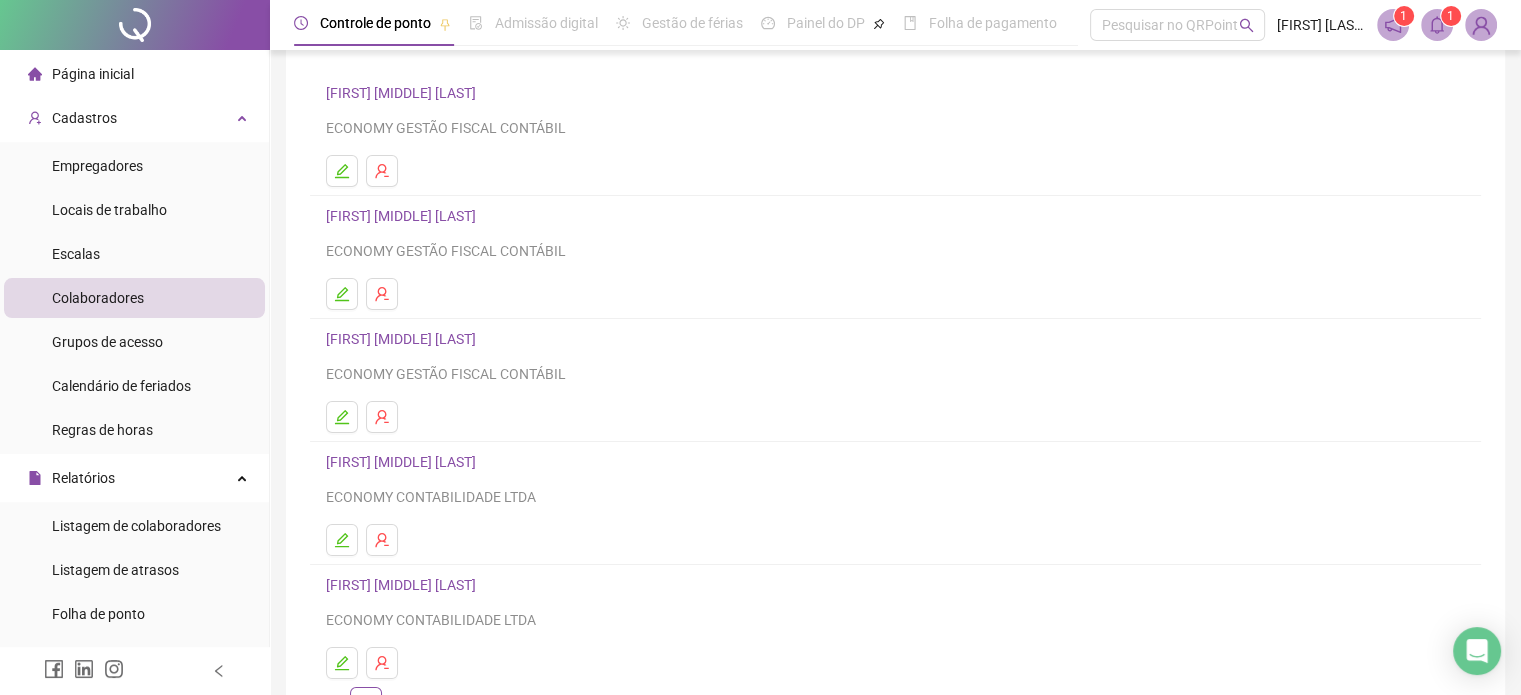 scroll, scrollTop: 271, scrollLeft: 0, axis: vertical 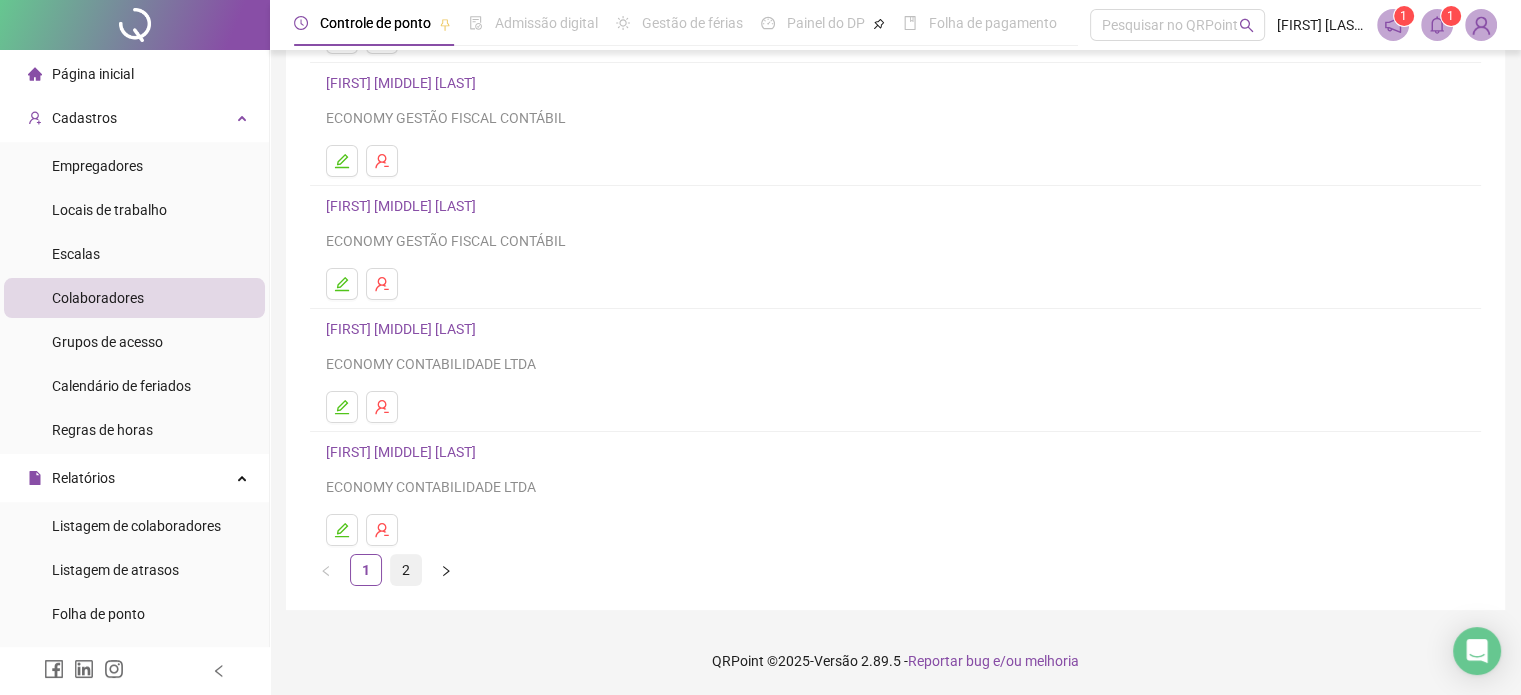click on "2" at bounding box center (406, 570) 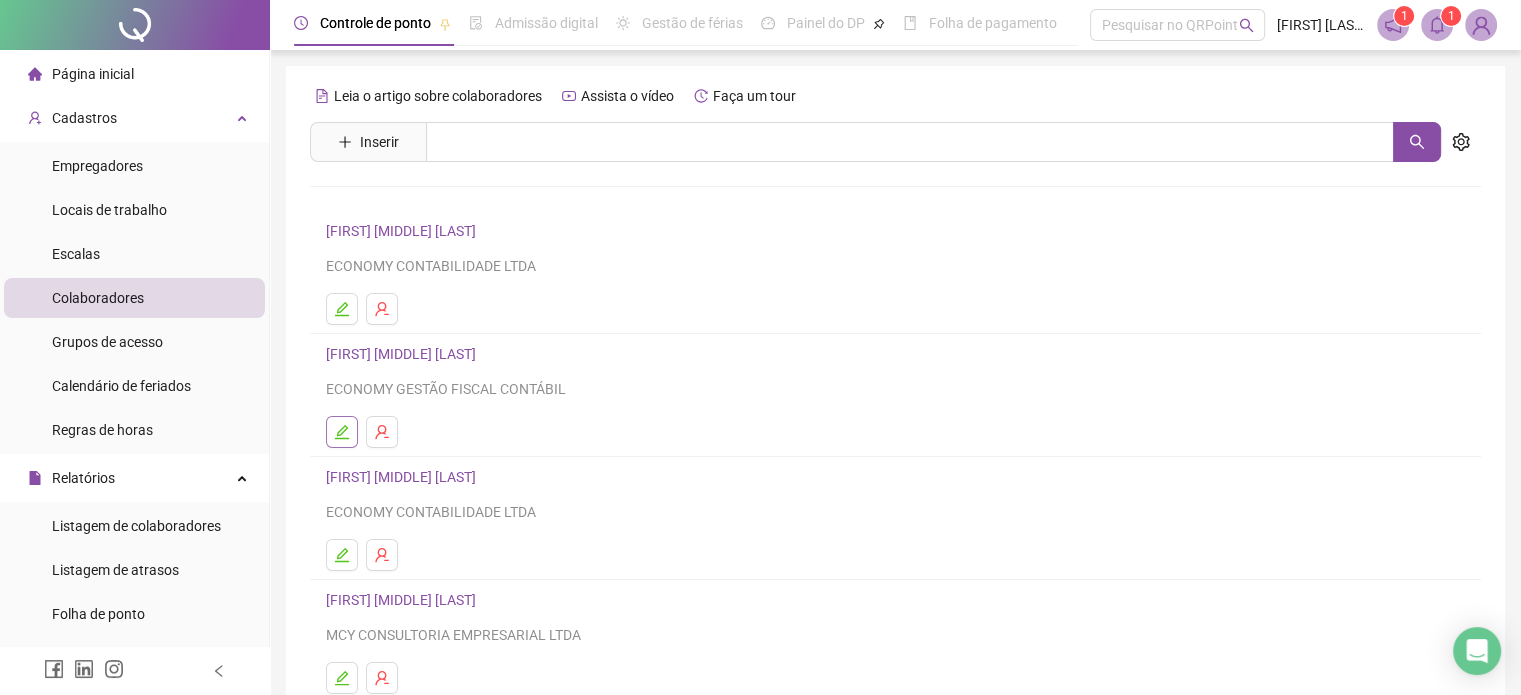 click 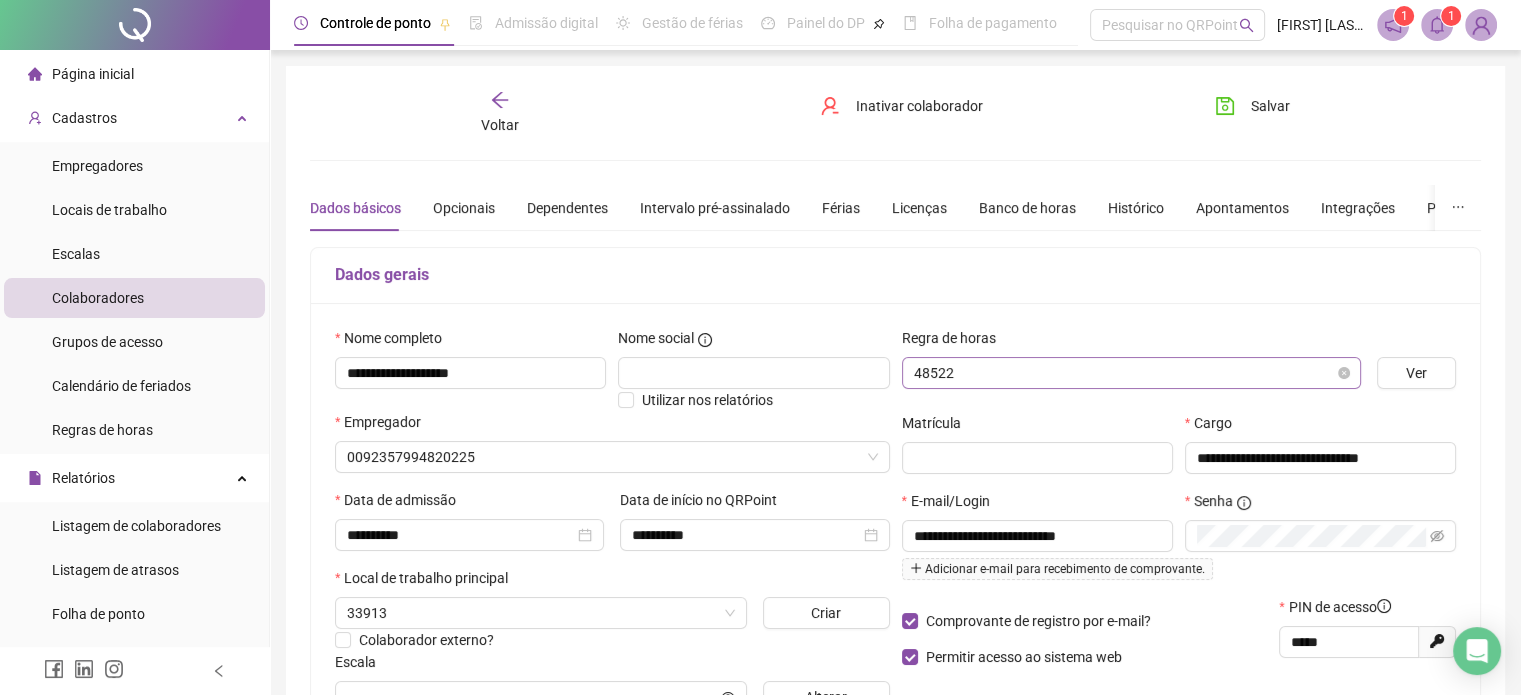 type on "*********" 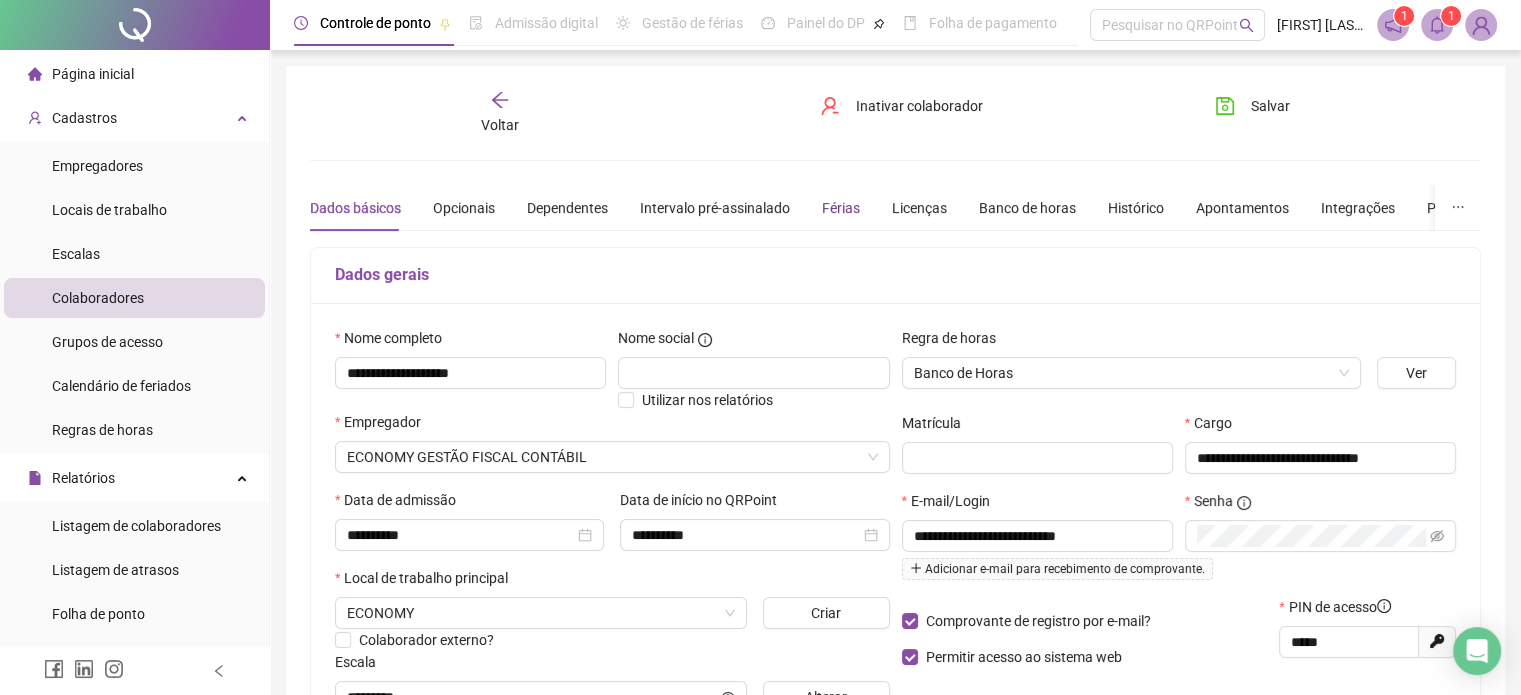 click on "Férias" at bounding box center (841, 208) 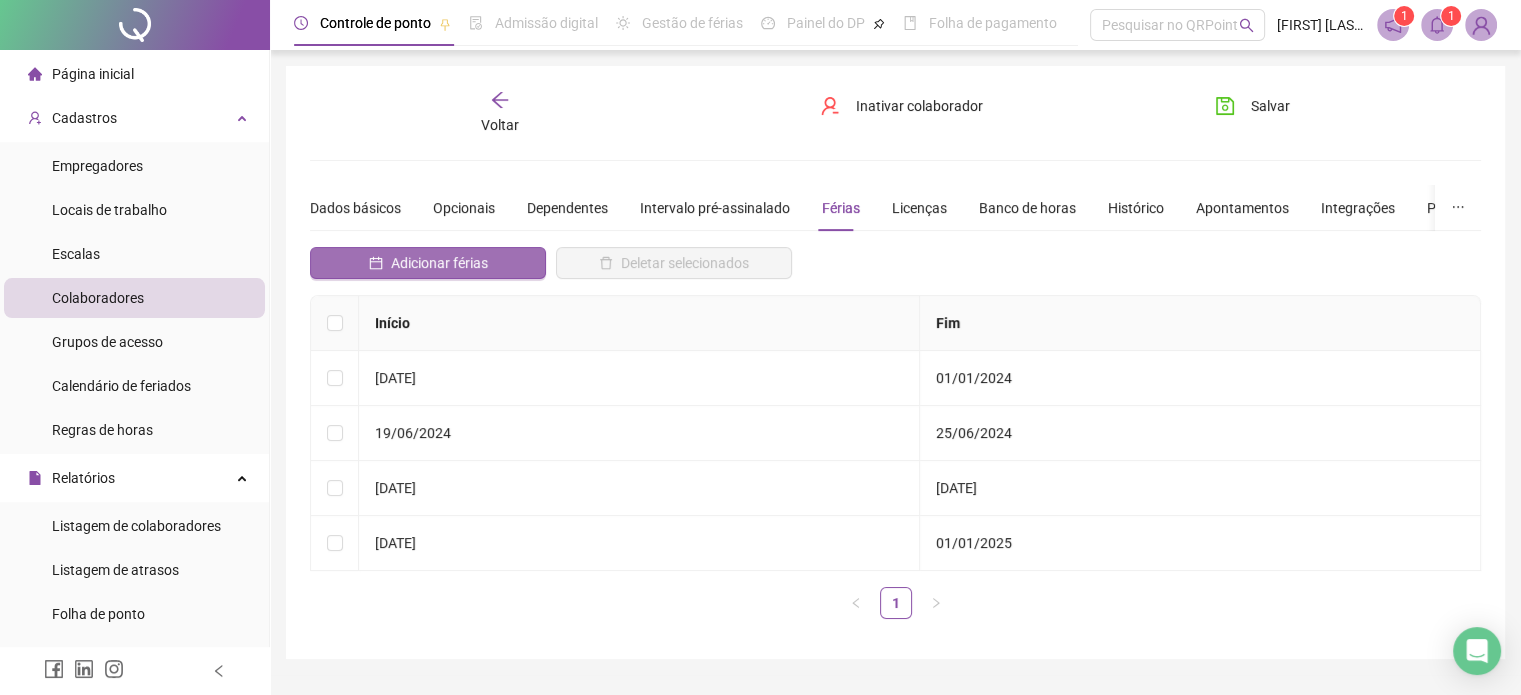click on "Adicionar férias" at bounding box center (439, 263) 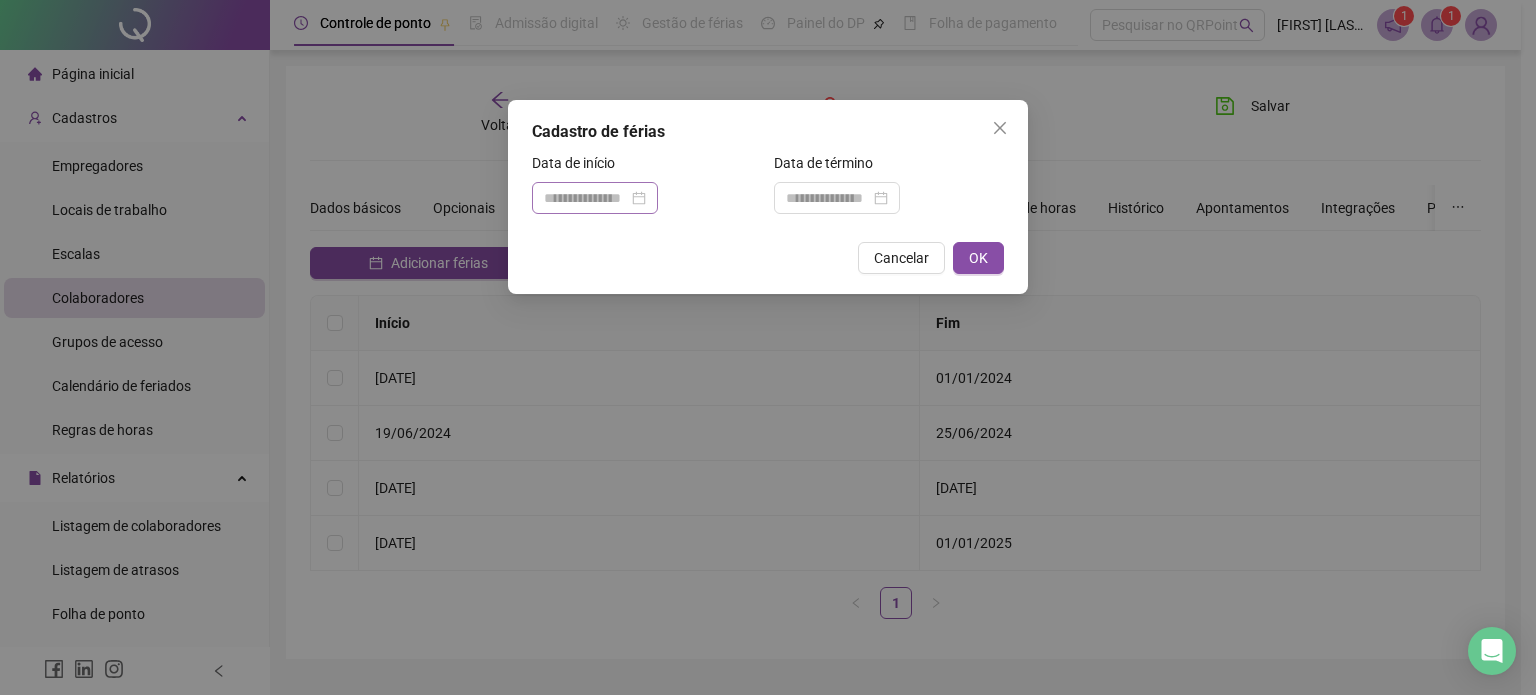 click at bounding box center [595, 198] 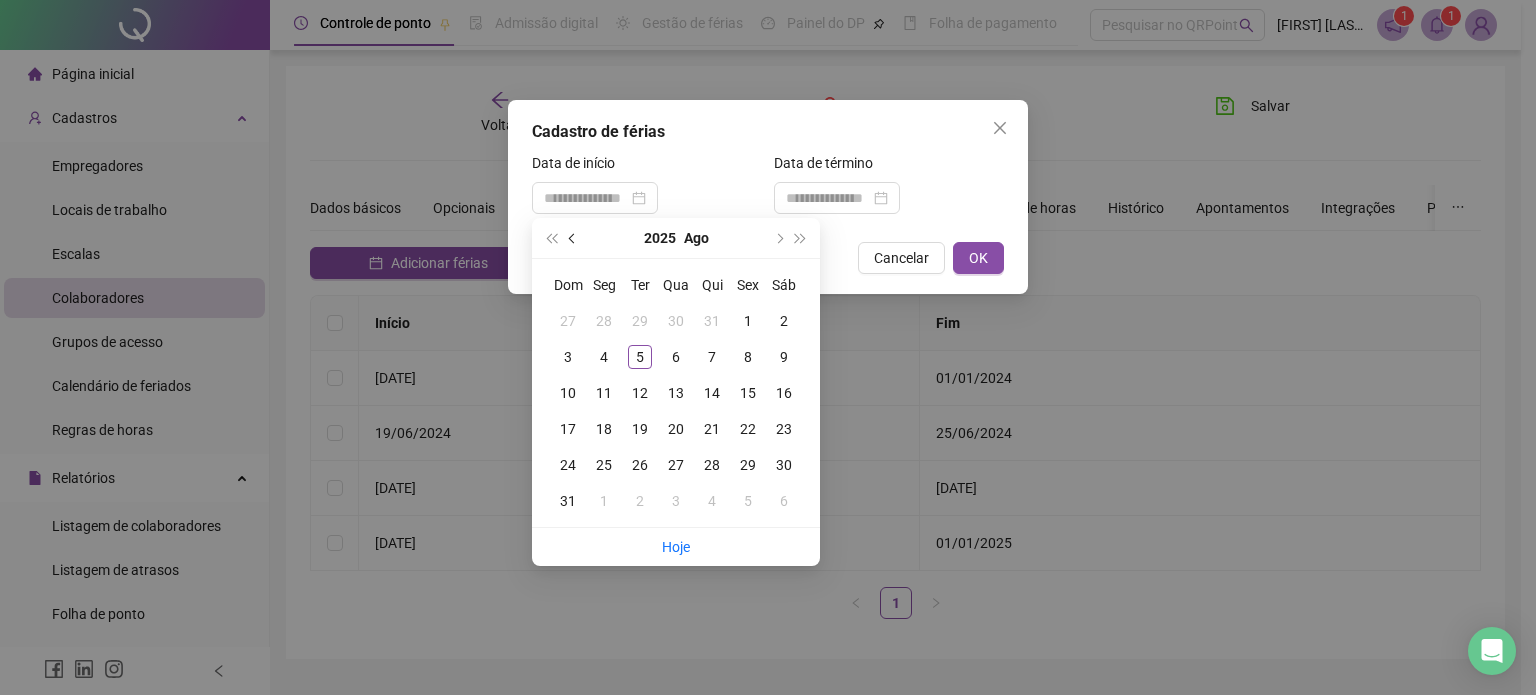 click at bounding box center [574, 238] 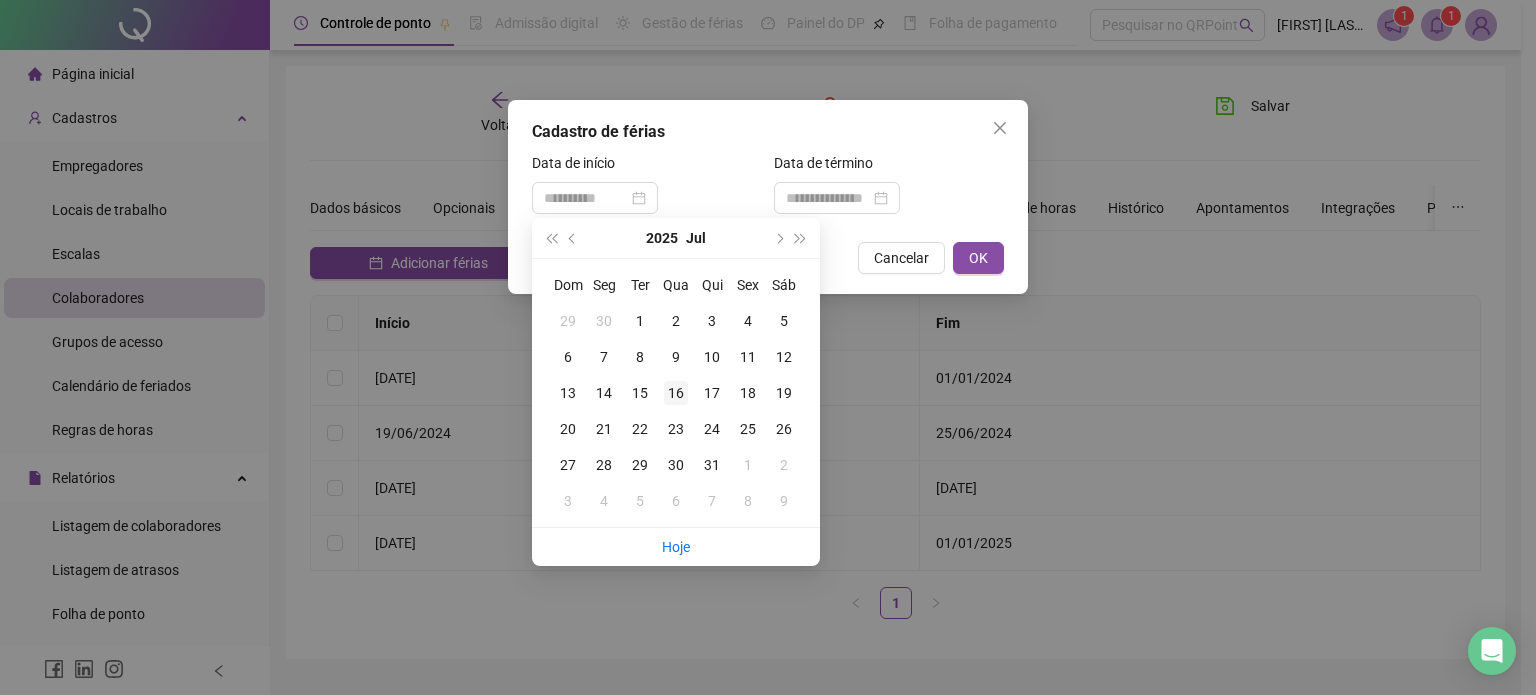 type on "**********" 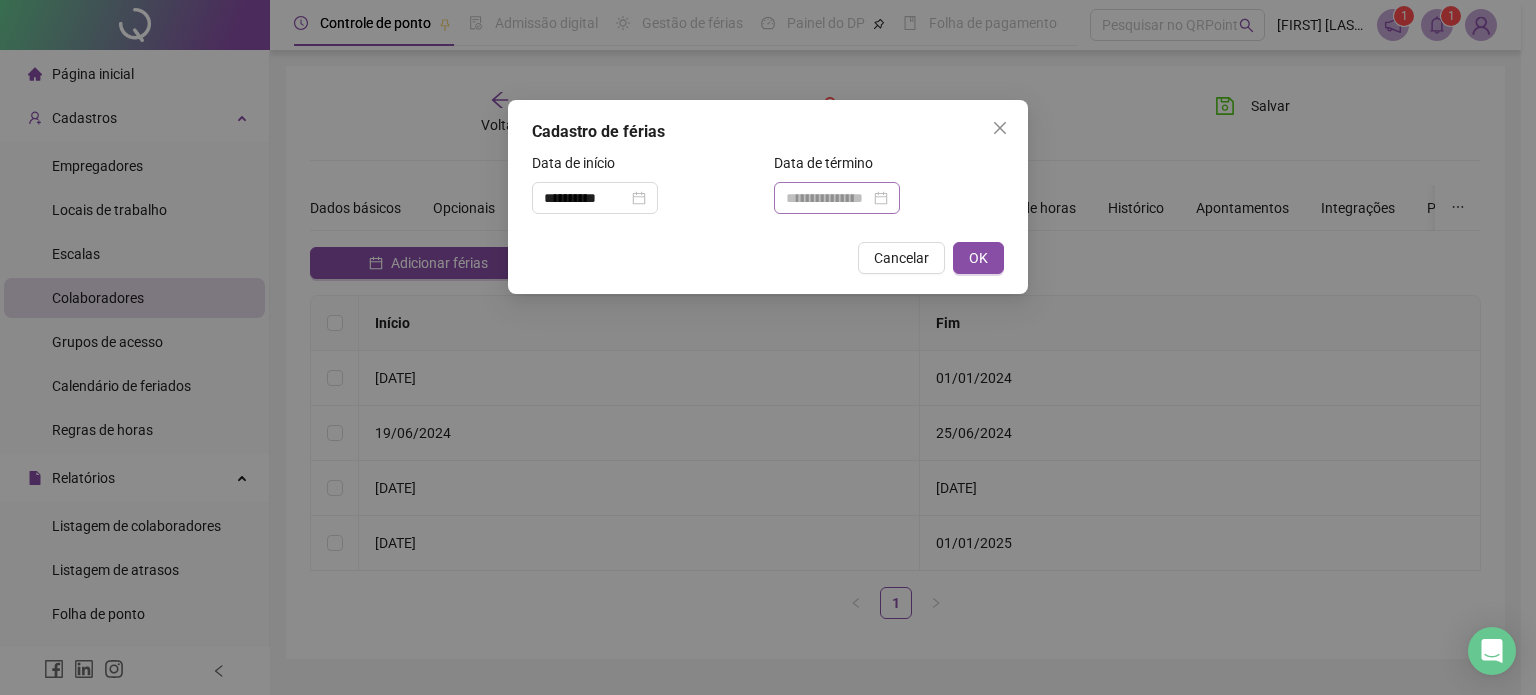 click at bounding box center (837, 198) 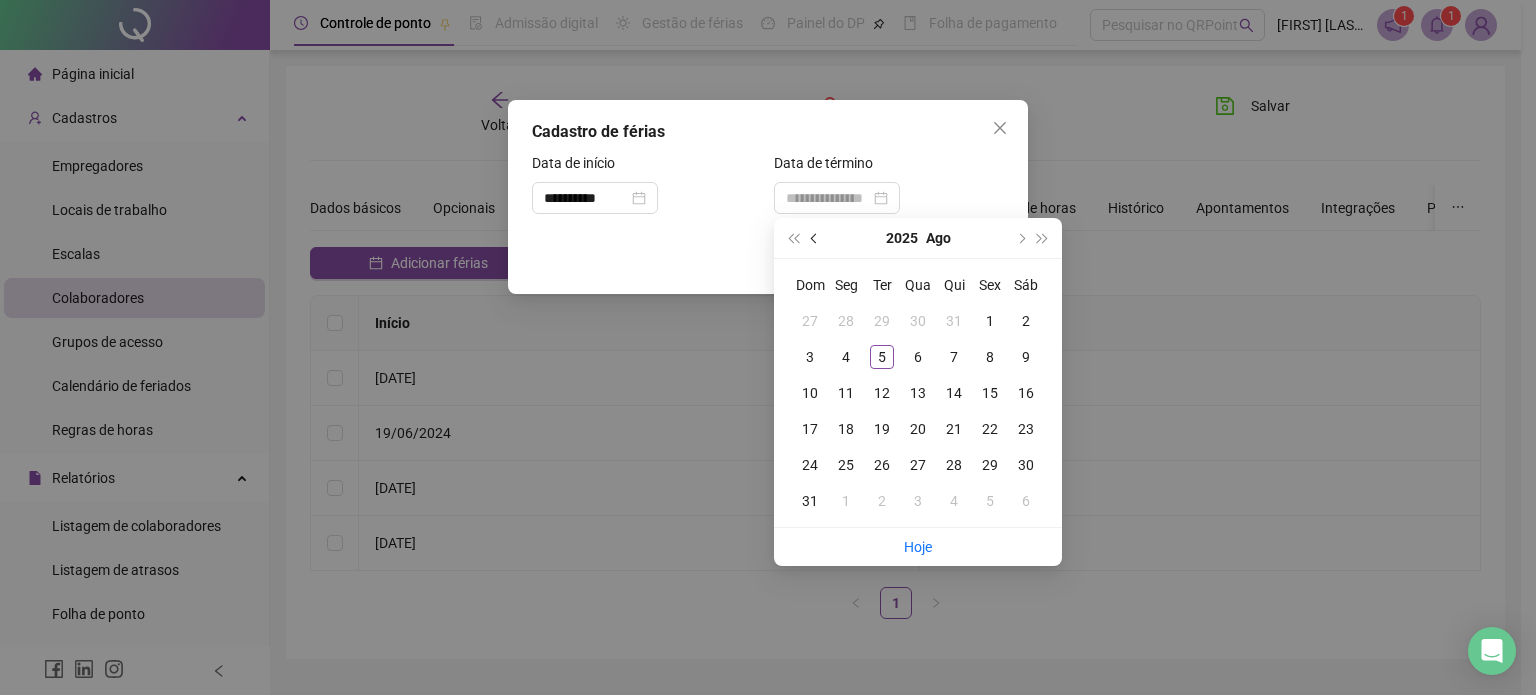 click at bounding box center (816, 238) 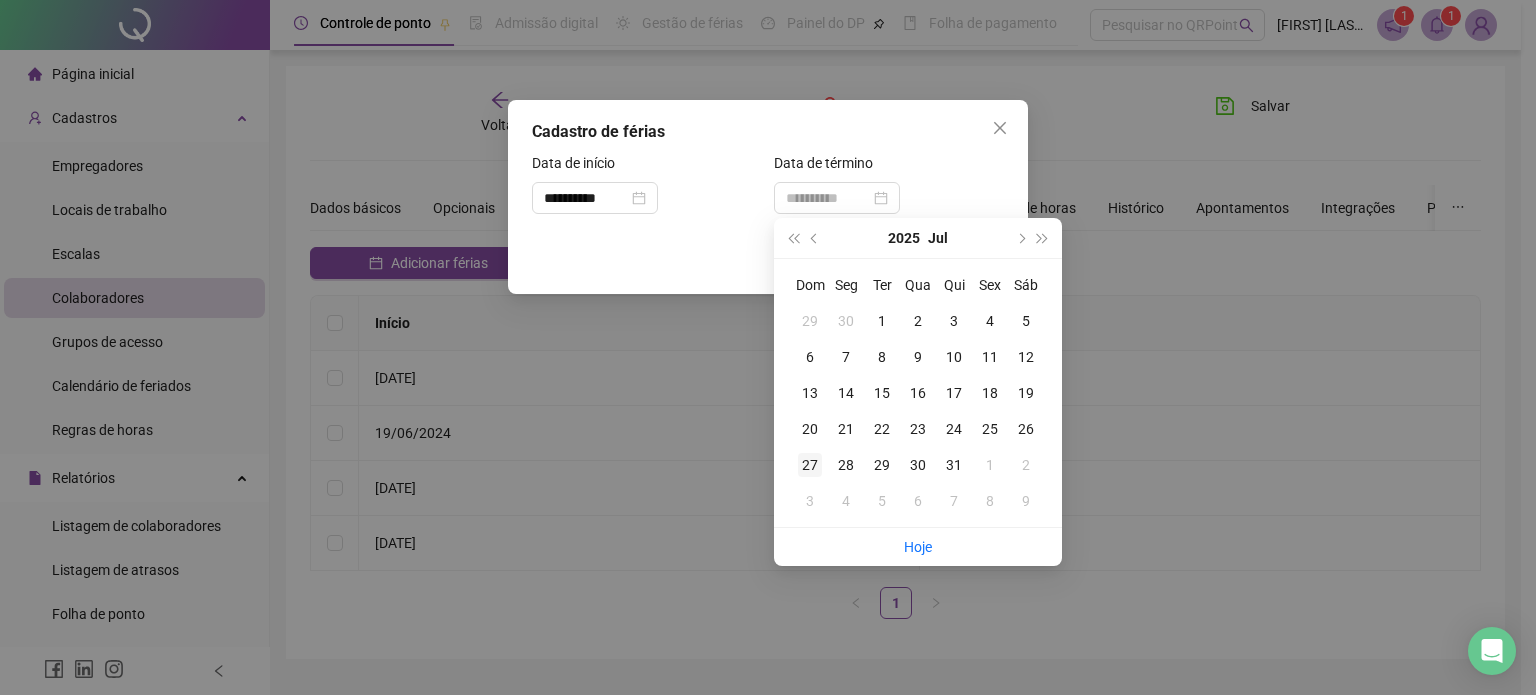 type on "**********" 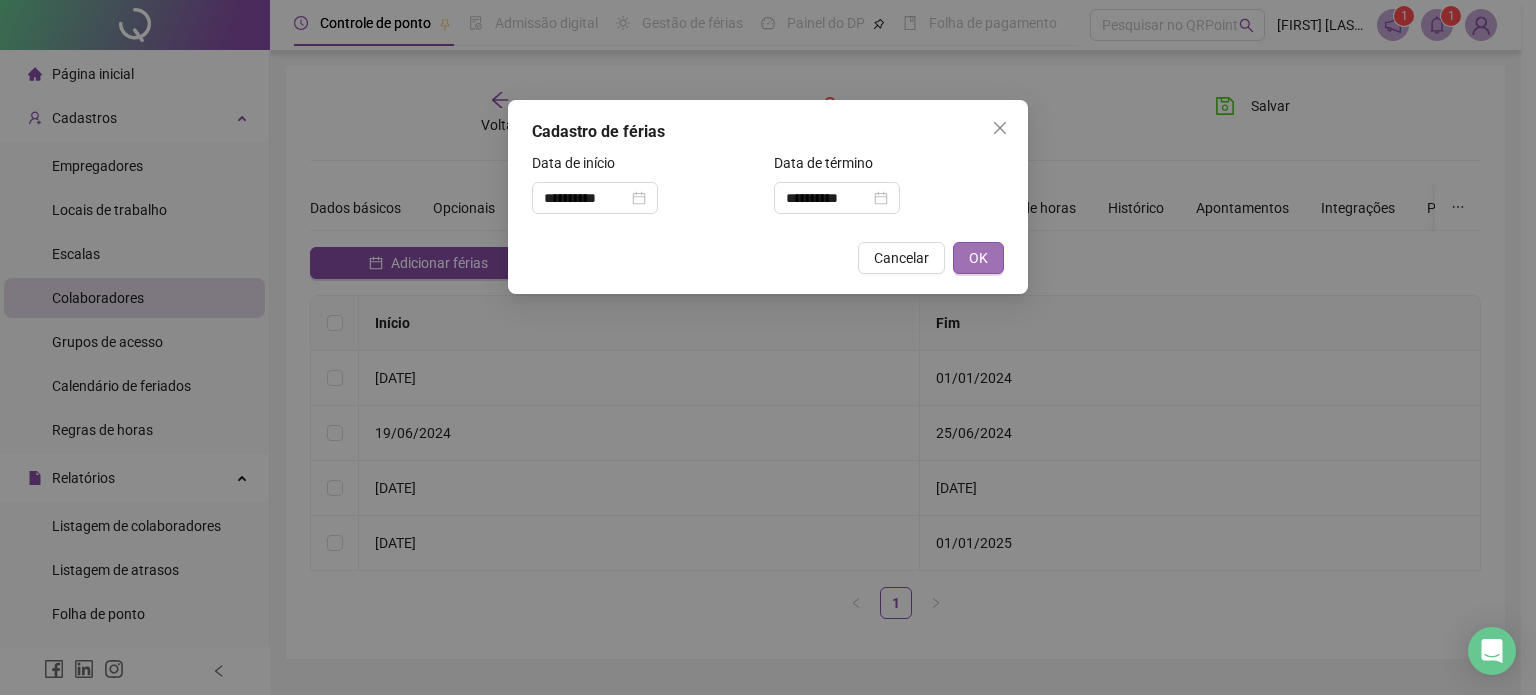 click on "OK" at bounding box center (978, 258) 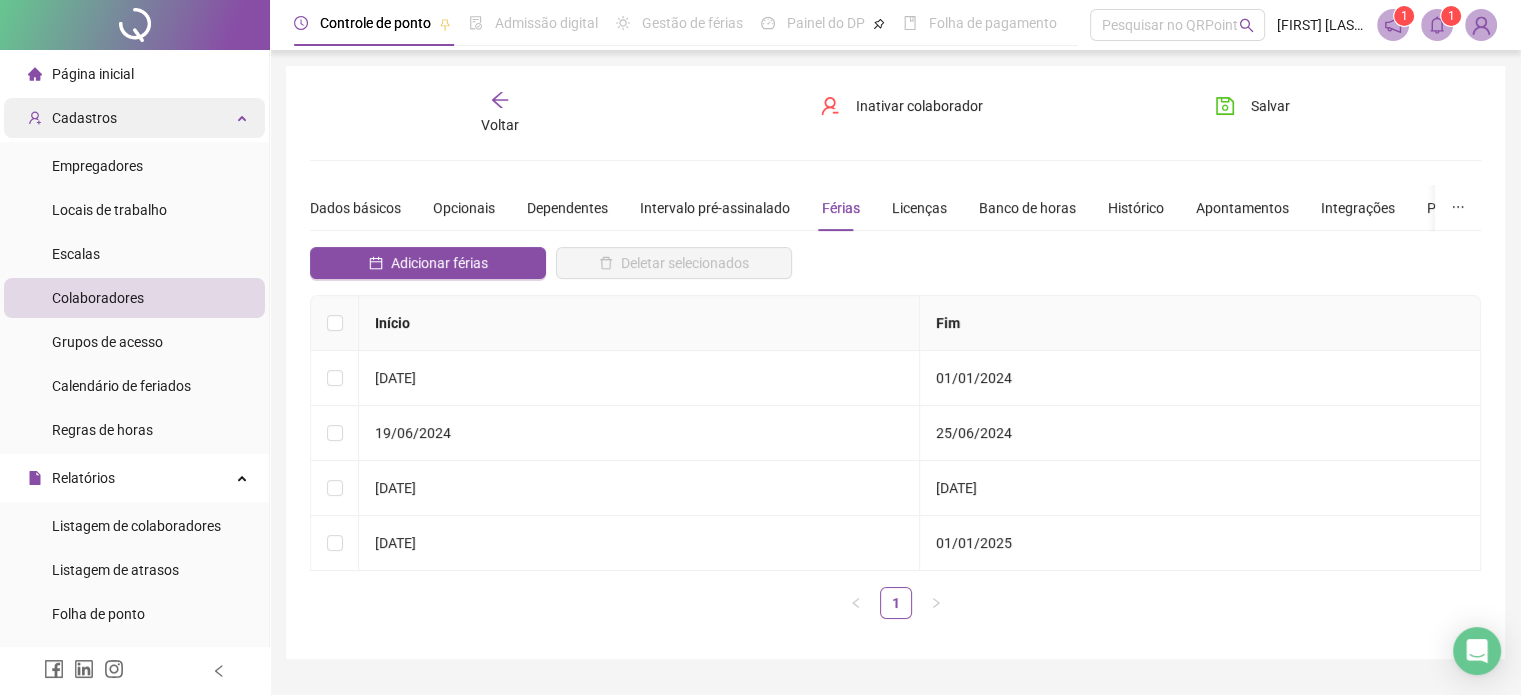 click at bounding box center (244, 116) 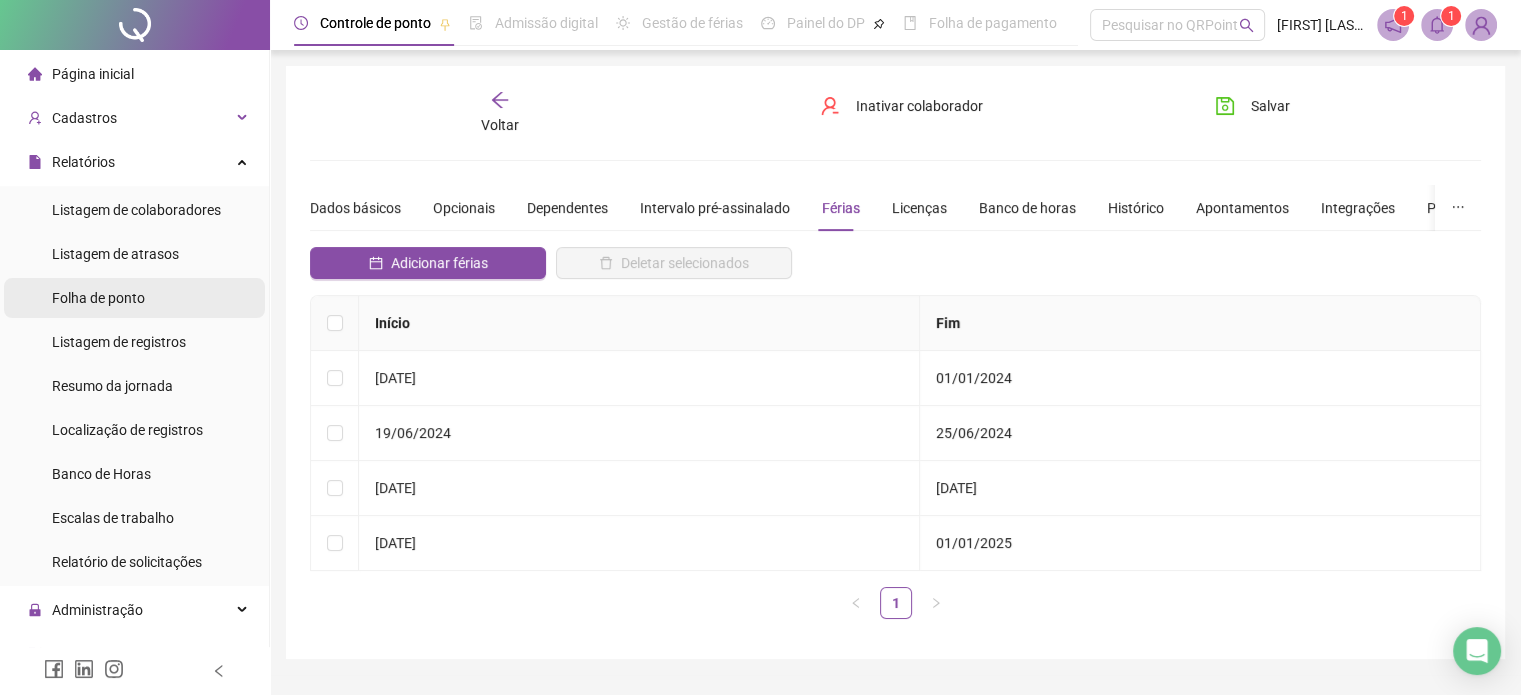 click on "Folha de ponto" at bounding box center (98, 298) 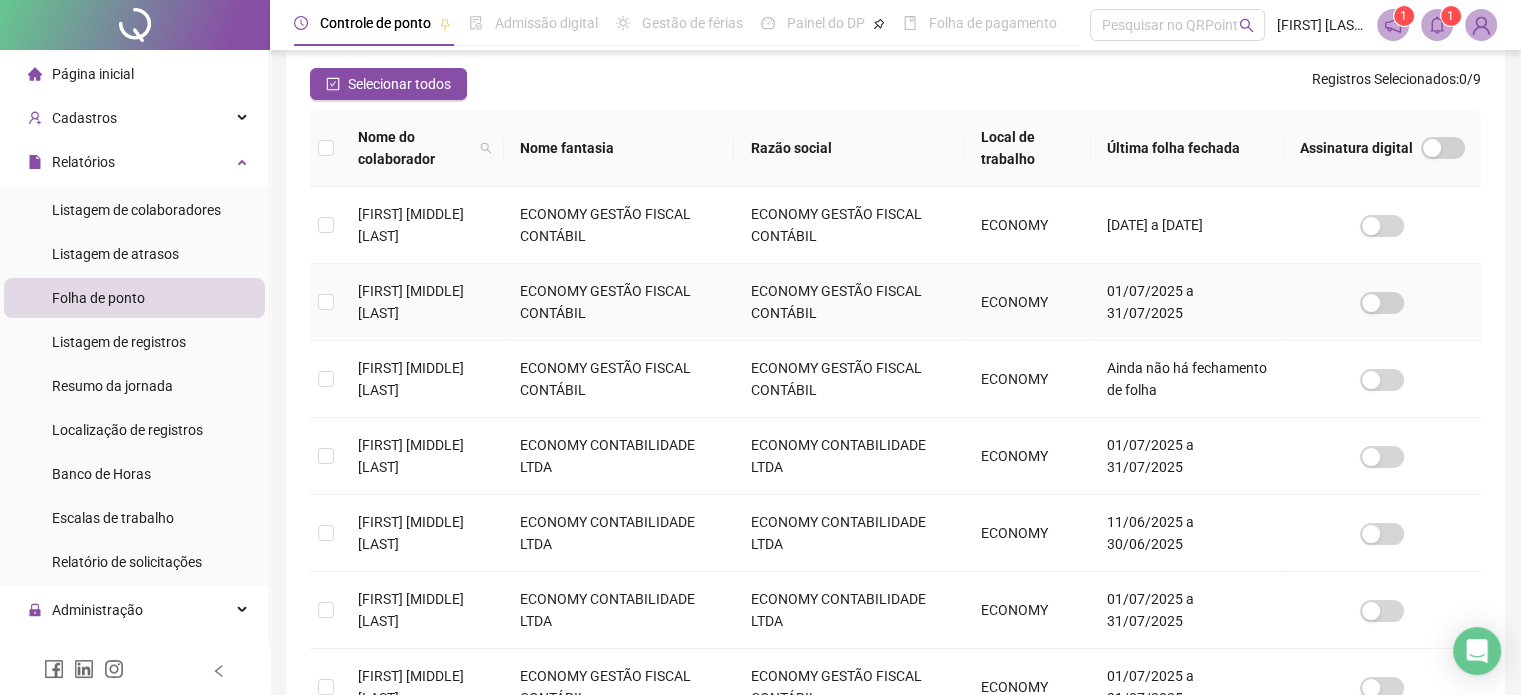 scroll, scrollTop: 361, scrollLeft: 0, axis: vertical 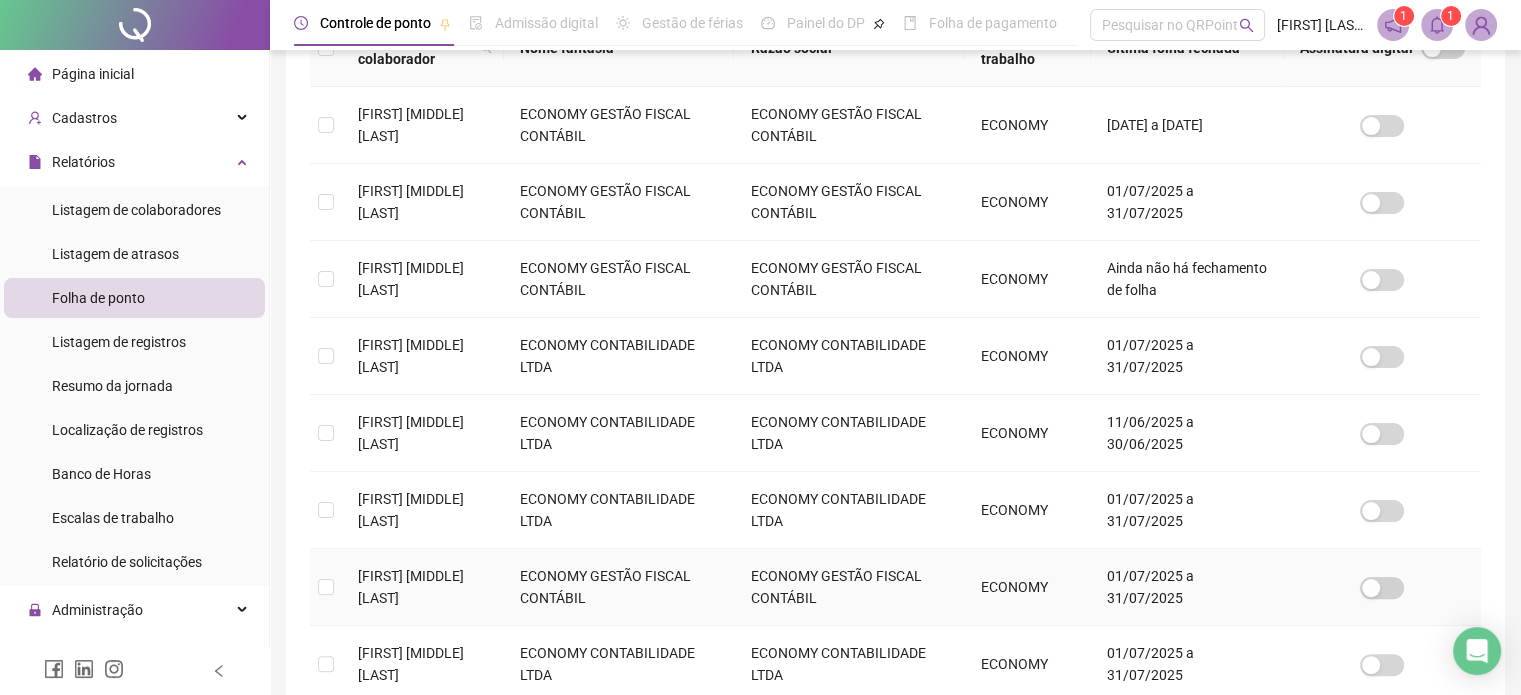 click on "[FIRST] [MIDDLE] [LAST] ECONOMY GESTÃO FISCAL CONTÁBIL ECONOMY GESTÃO FISCAL CONTÁBIL ECONOMY [DATE] a [DATE] [FIRST] [MIDDLE] [LAST] ECONOMY GESTÃO FISCAL CONTÁBIL ECONOMY GESTÃO FISCAL CONTÁBIL ECONOMY [DATE] a [DATE] [FIRST] [MIDDLE] [LAST] ECONOMY GESTÃO FISCAL CONTÁBIL ECONOMY GESTÃO FISCAL CONTÁBIL ECONOMY Ainda não há fechamento de folha [FIRST] [MIDDLE] [LAST] ECONOMY CONTABILIDADE LTDA ECONOMY CONTABILIDADE LTDA ECONOMY [DATE] a [DATE] [FIRST] [MIDDLE] [LAST] ECONOMY CONTABILIDADE LTDA ECONOMY CONTABILIDADE LTDA ECONOMY [DATE] a [DATE] [FIRST] [MIDDLE] [LAST] ECONOMY CONTABILIDADE LTDA ECONOMY CONTABILIDADE LTDA ECONOMY [DATE] a [DATE] [FIRST] [MIDDLE] [LAST] ECONOMY GESTÃO FISCAL CONTÁBIL ECONOMY GESTÃO FISCAL CONTÁBIL ECONOMY [DATE] a [DATE] [FIRST] [MIDDLE] [LAST] ECONOMY CONTABILIDADE LTDA ECONOMY CONTABILIDADE LTDA ECONOMY [DATE] a [DATE] [FIRST] [MIDDLE] [LAST] ECONOMY" at bounding box center [895, 433] 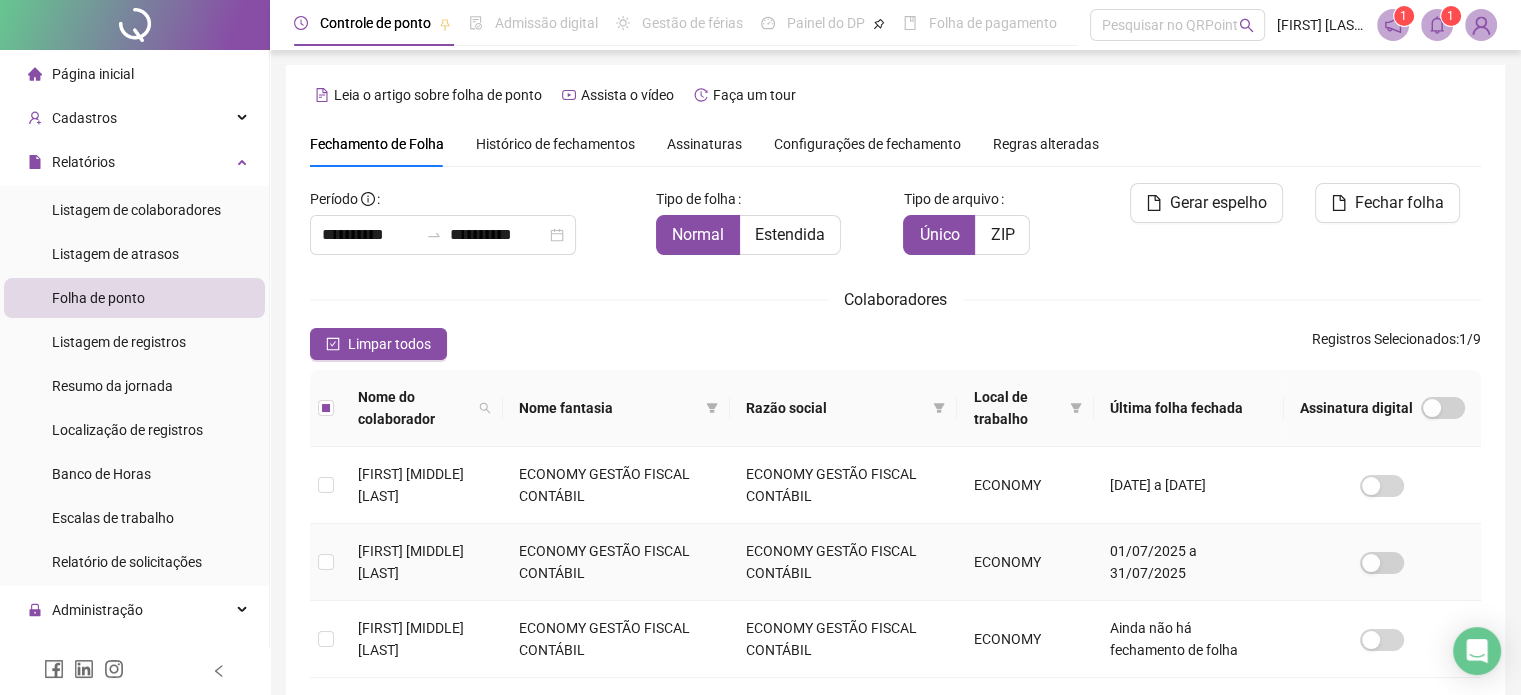 scroll, scrollTop: 0, scrollLeft: 0, axis: both 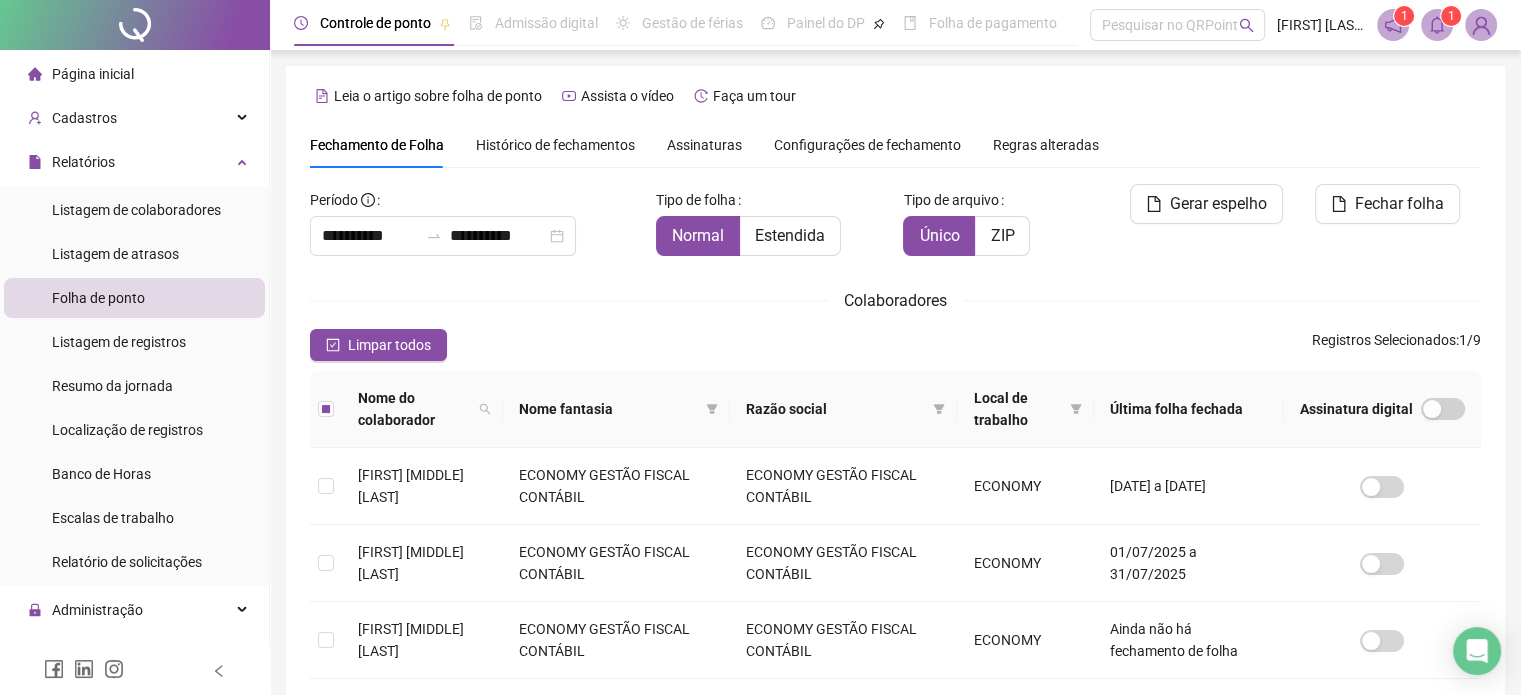 click on "Histórico de fechamentos" at bounding box center (555, 145) 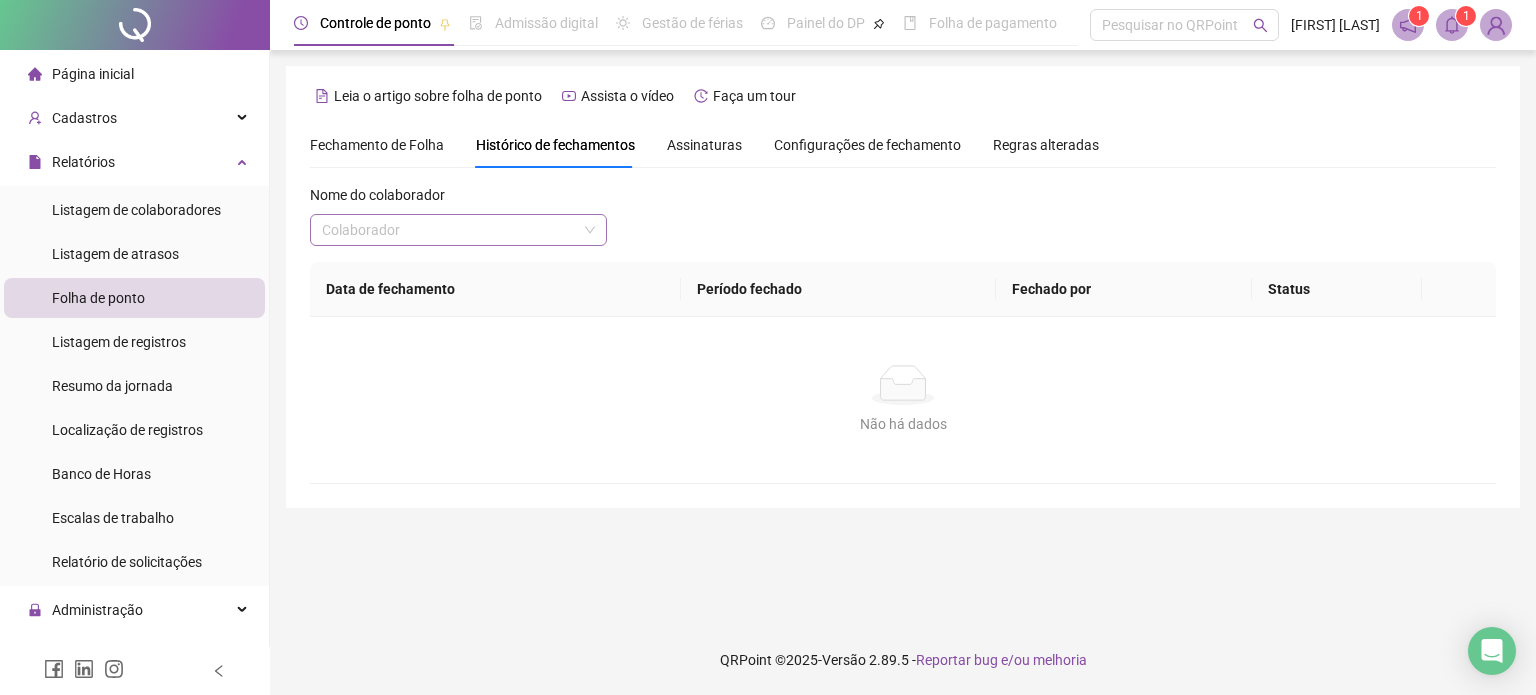 click at bounding box center [449, 230] 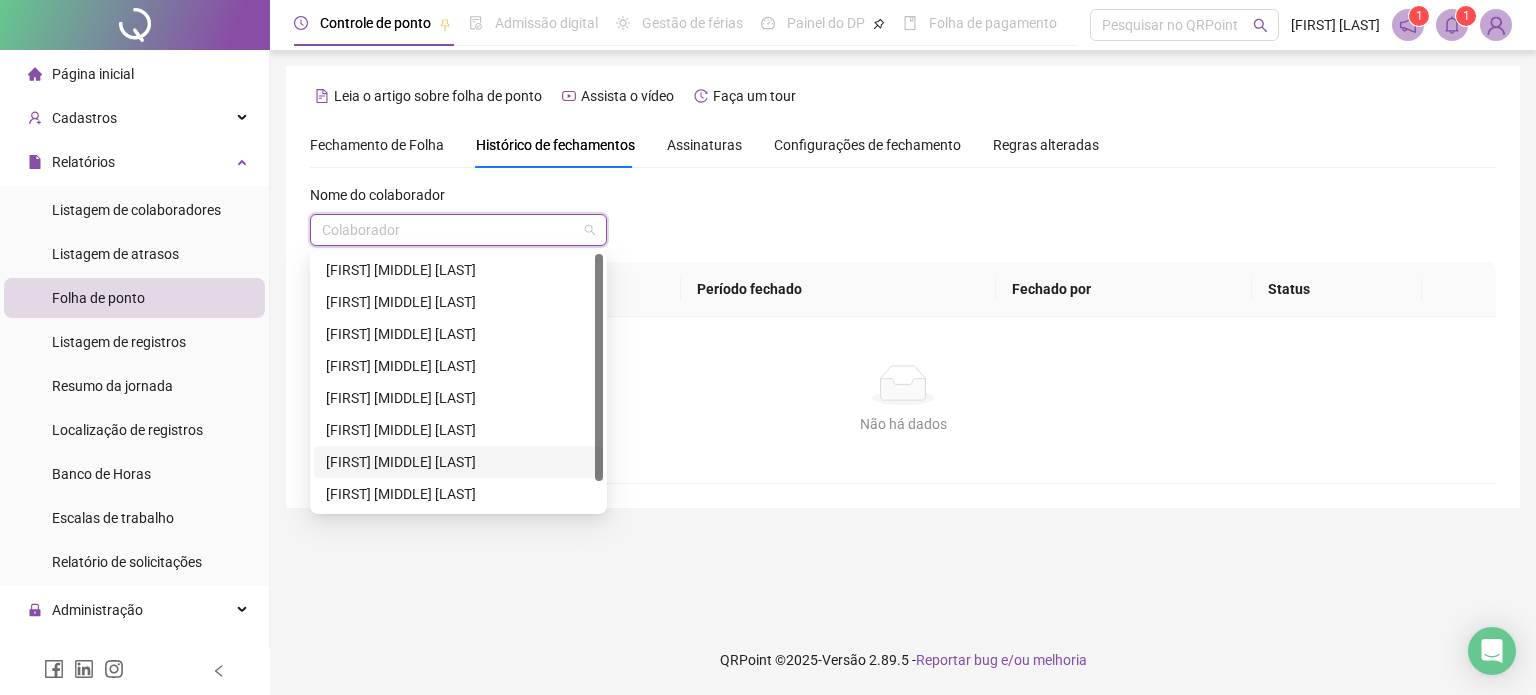 click on "[FIRST] [MIDDLE] [LAST]" at bounding box center (458, 462) 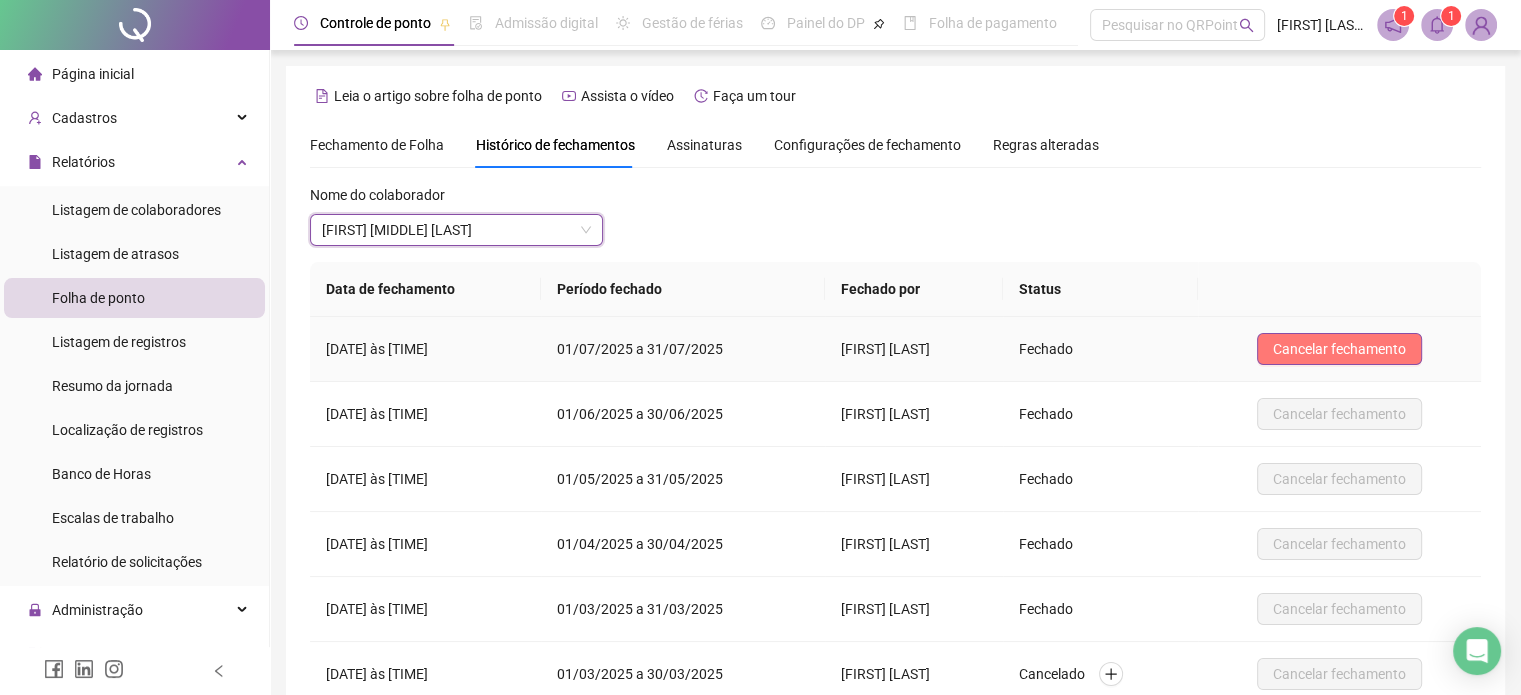 click on "Cancelar fechamento" at bounding box center [1339, 349] 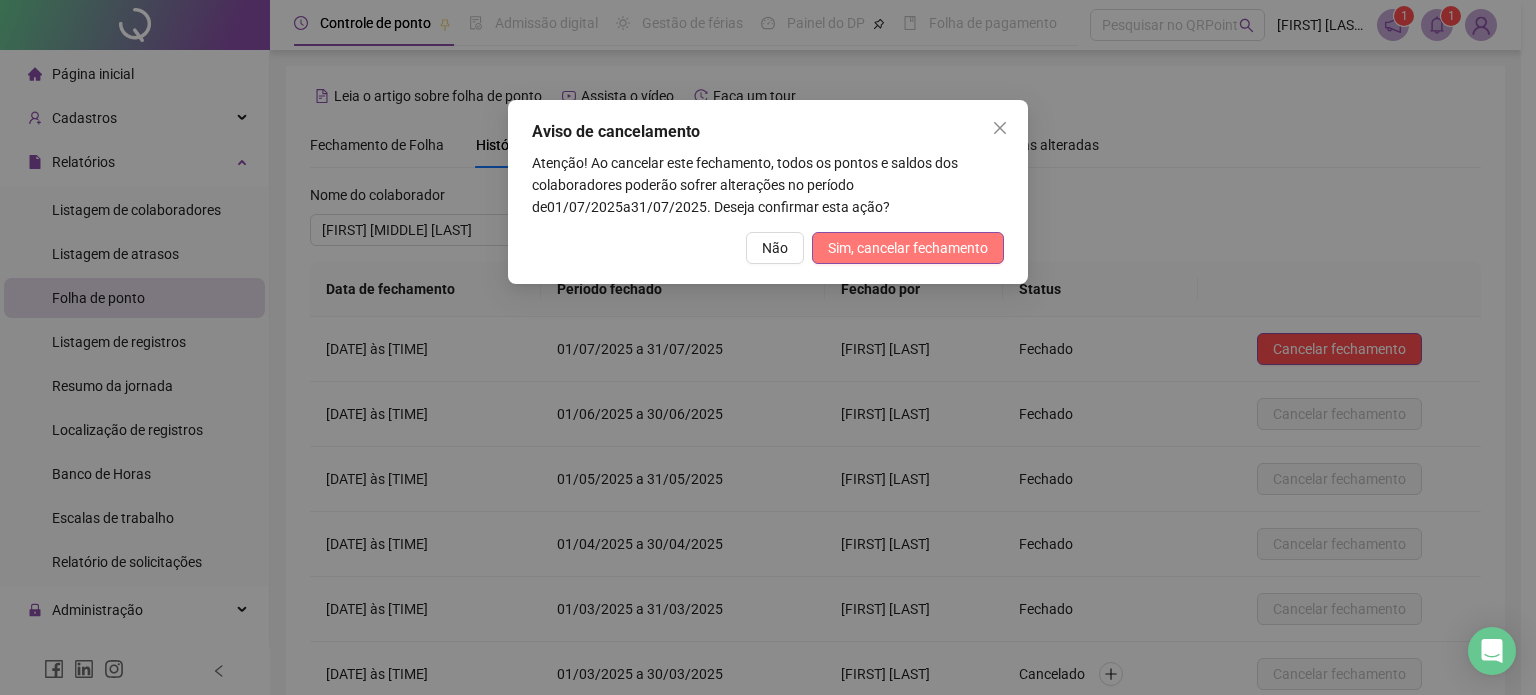 click on "Sim, cancelar fechamento" at bounding box center [908, 248] 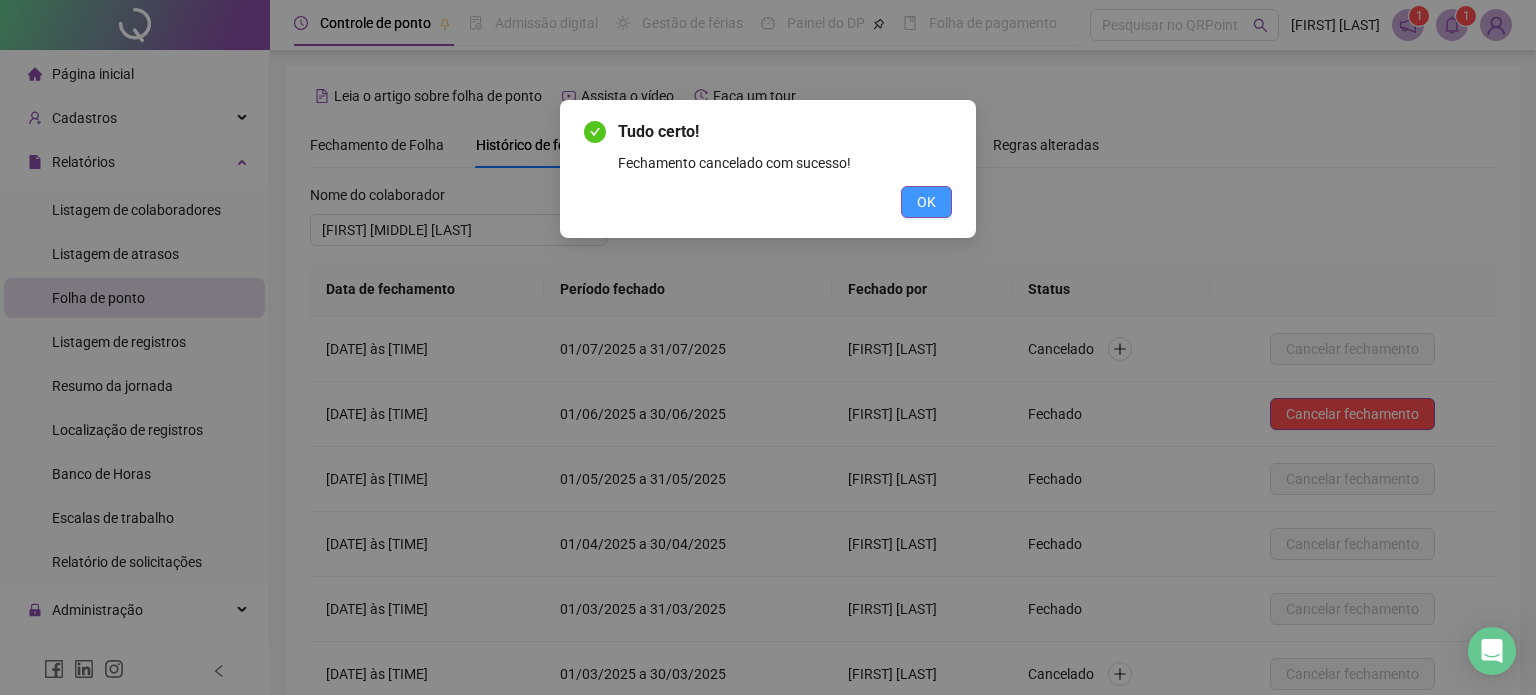 click on "OK" at bounding box center (926, 202) 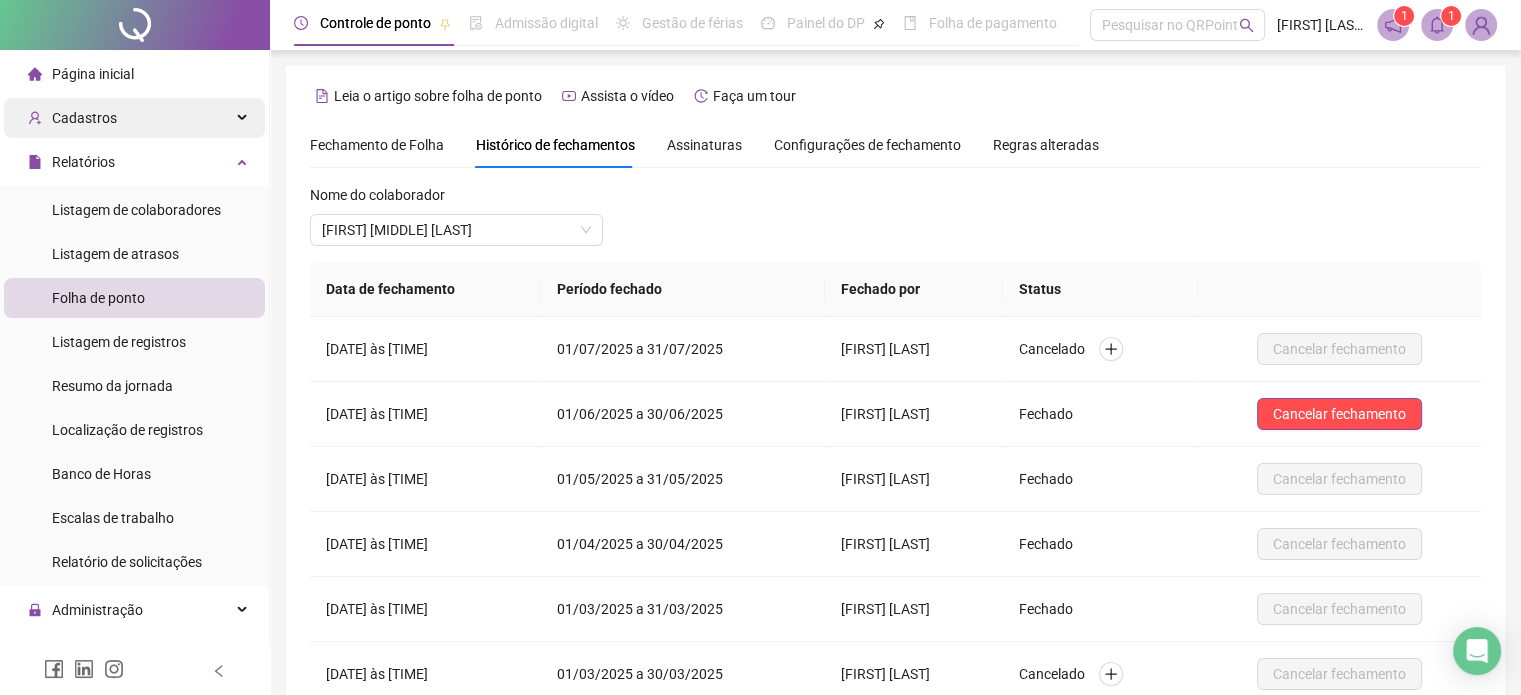click on "Cadastros" at bounding box center [134, 118] 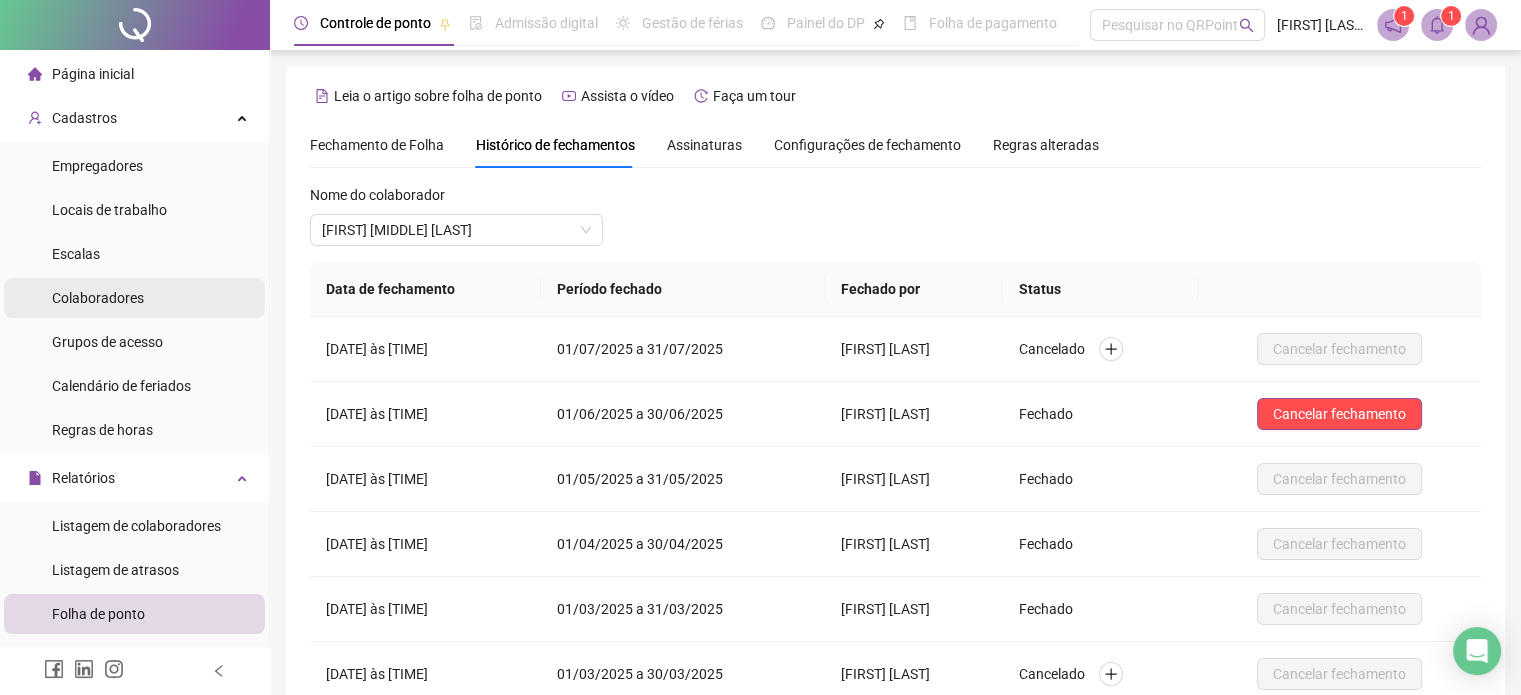 click on "Colaboradores" at bounding box center (134, 298) 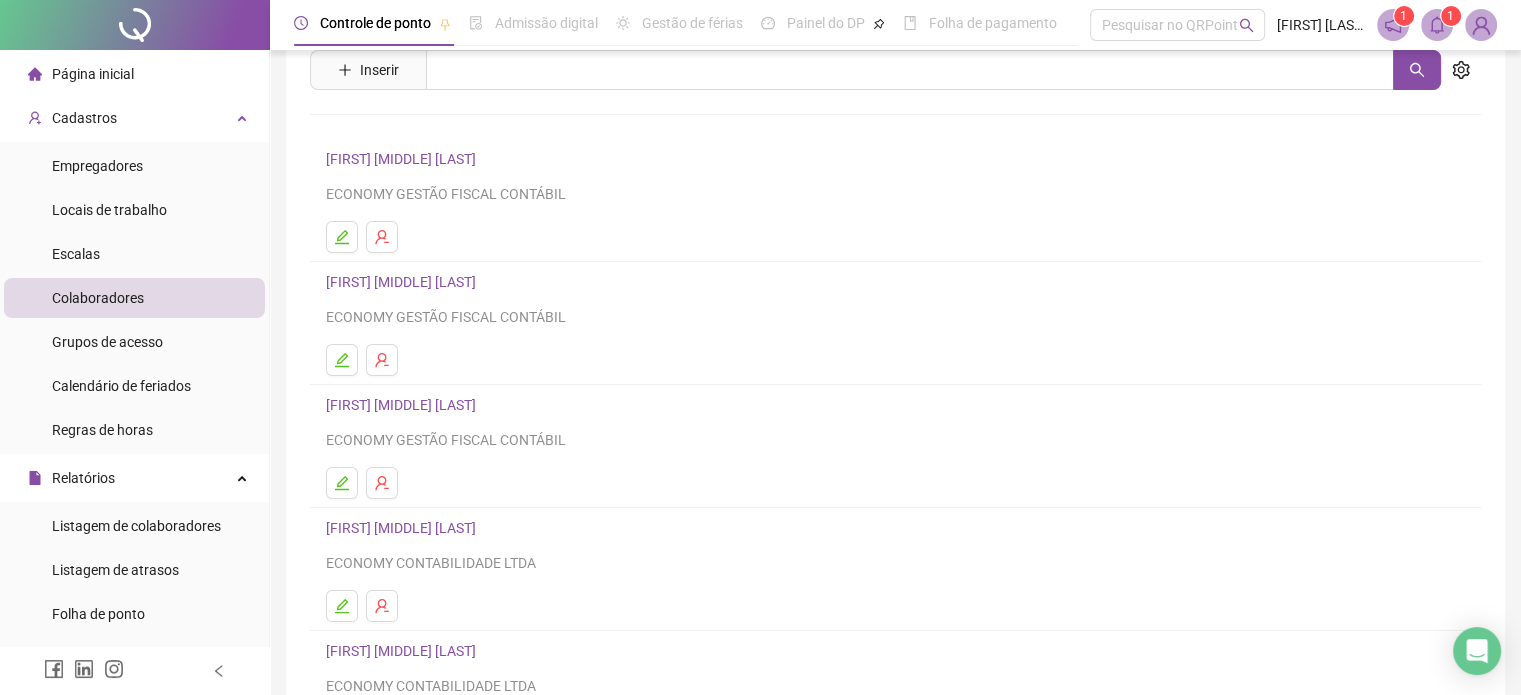 scroll, scrollTop: 271, scrollLeft: 0, axis: vertical 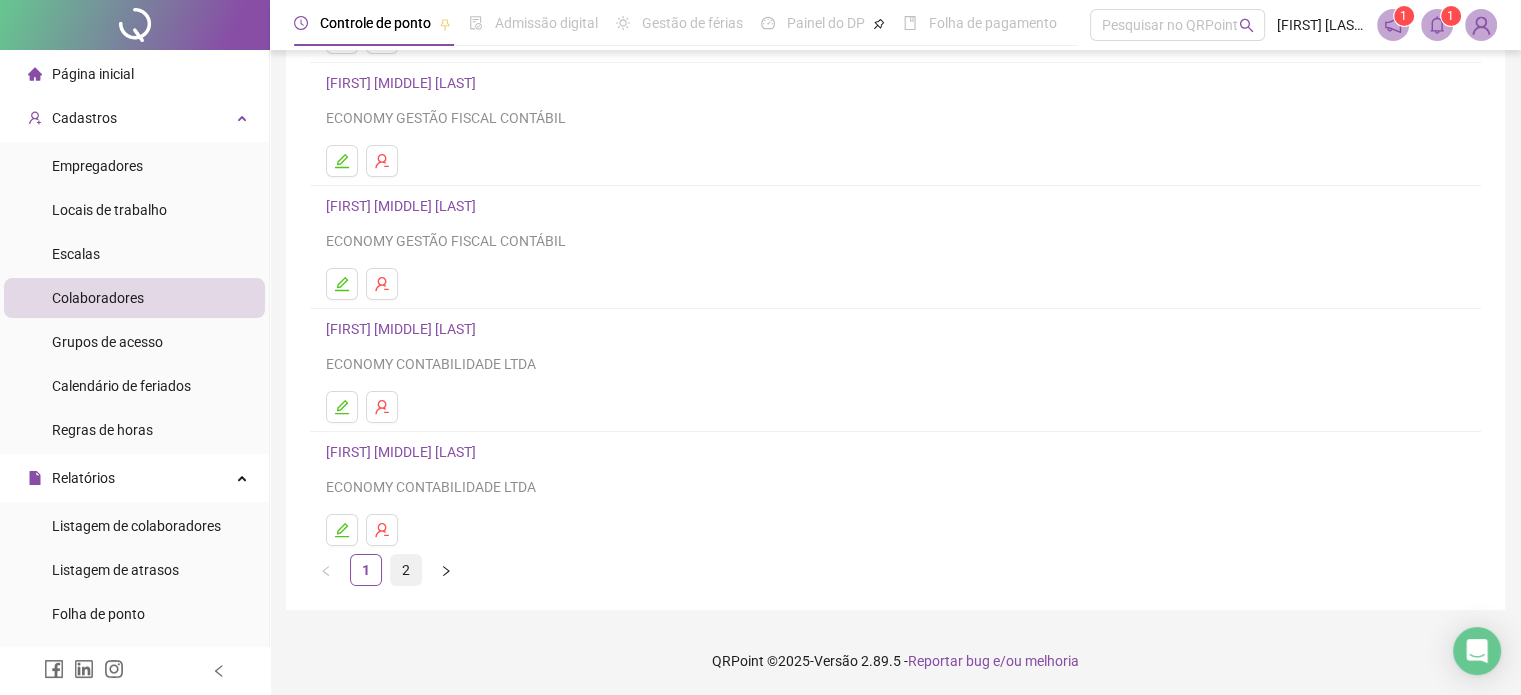 click on "2" at bounding box center [406, 570] 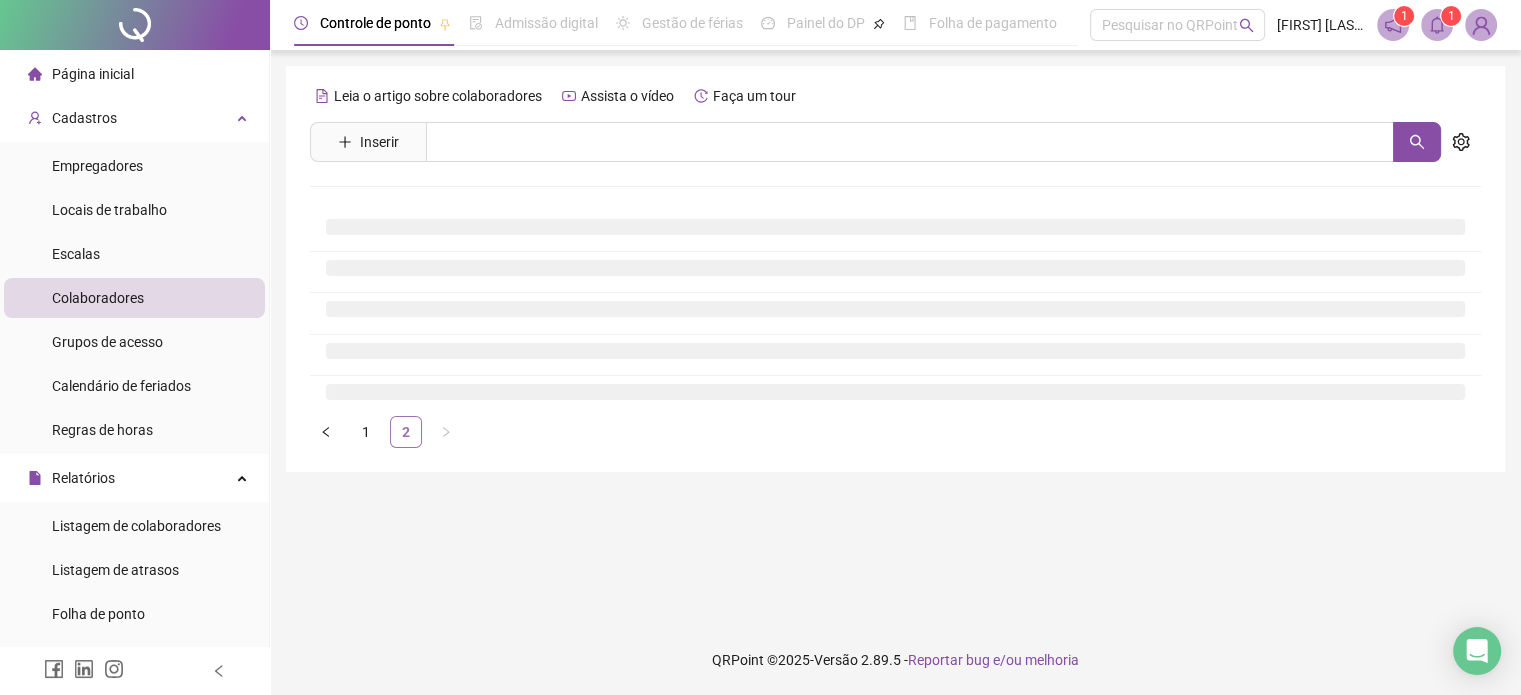 scroll, scrollTop: 0, scrollLeft: 0, axis: both 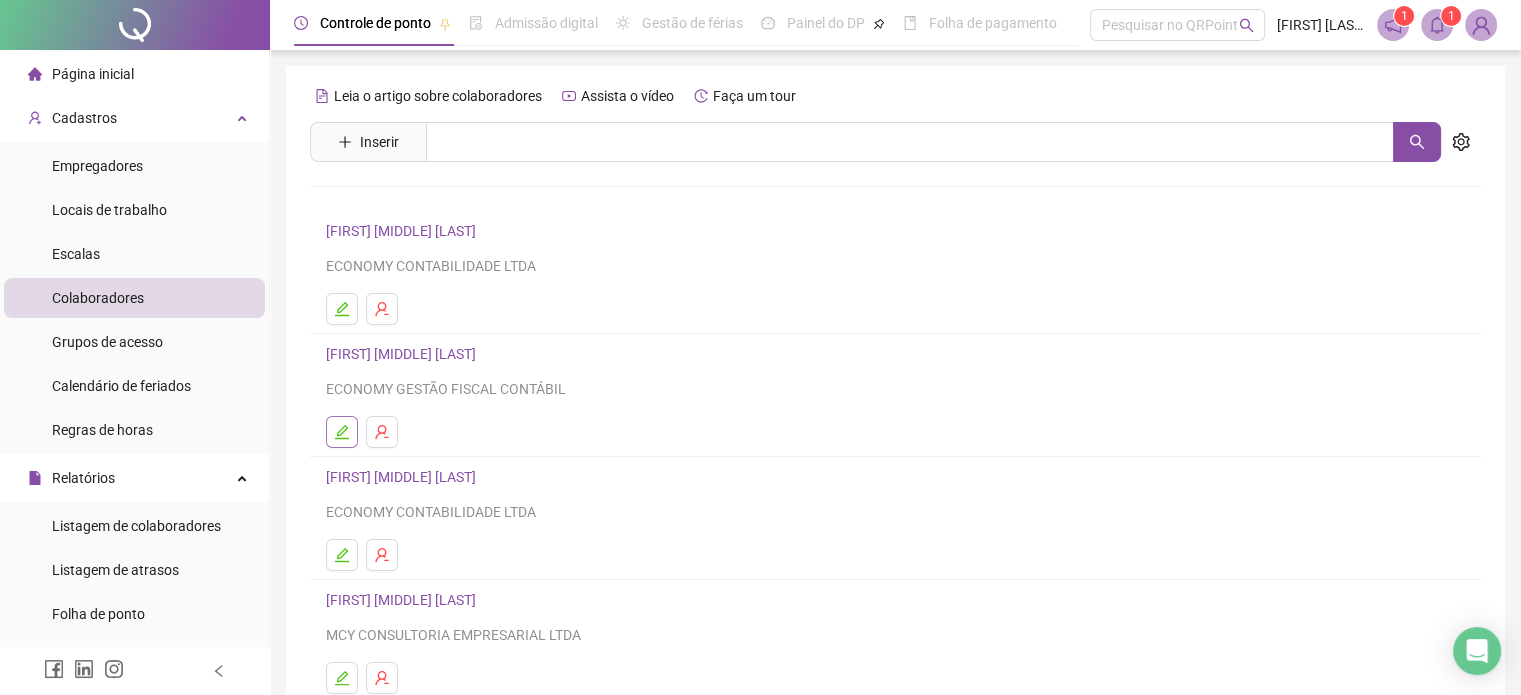 click 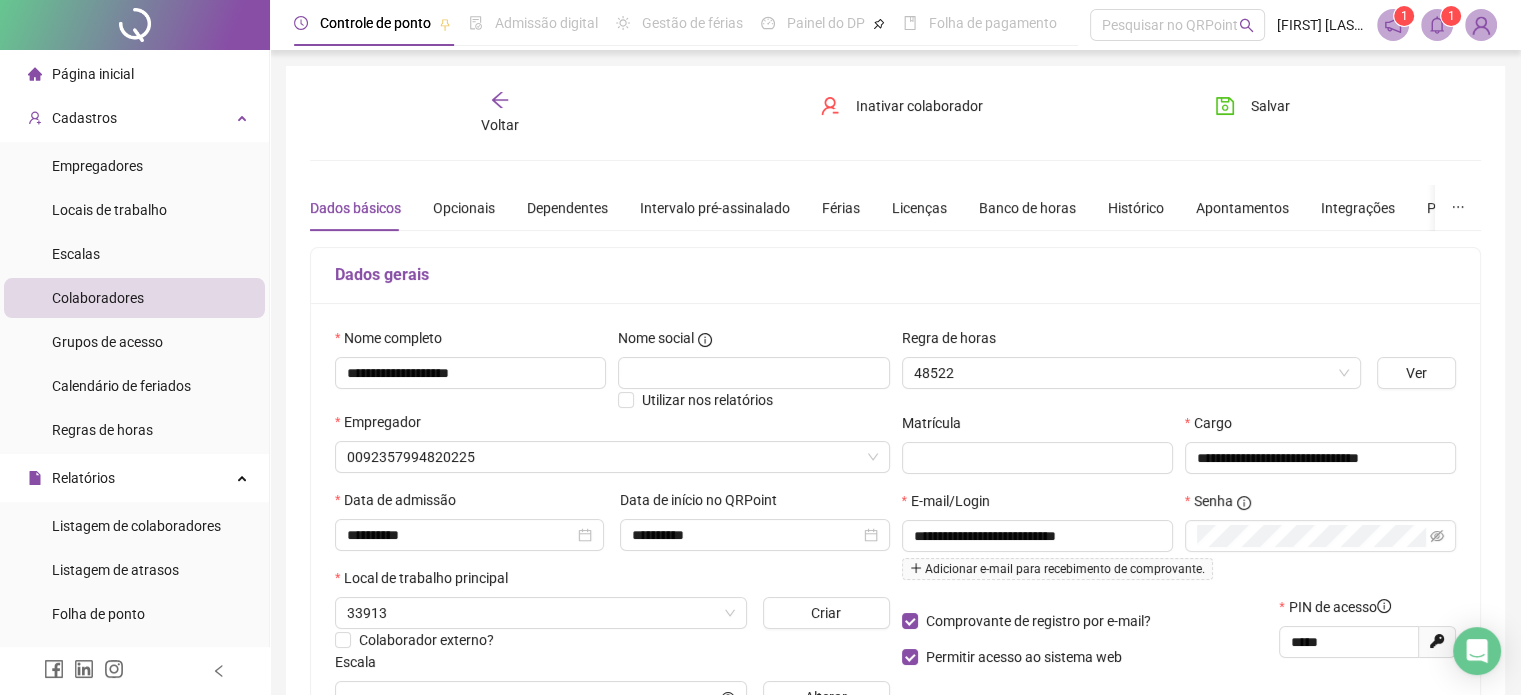 type on "*********" 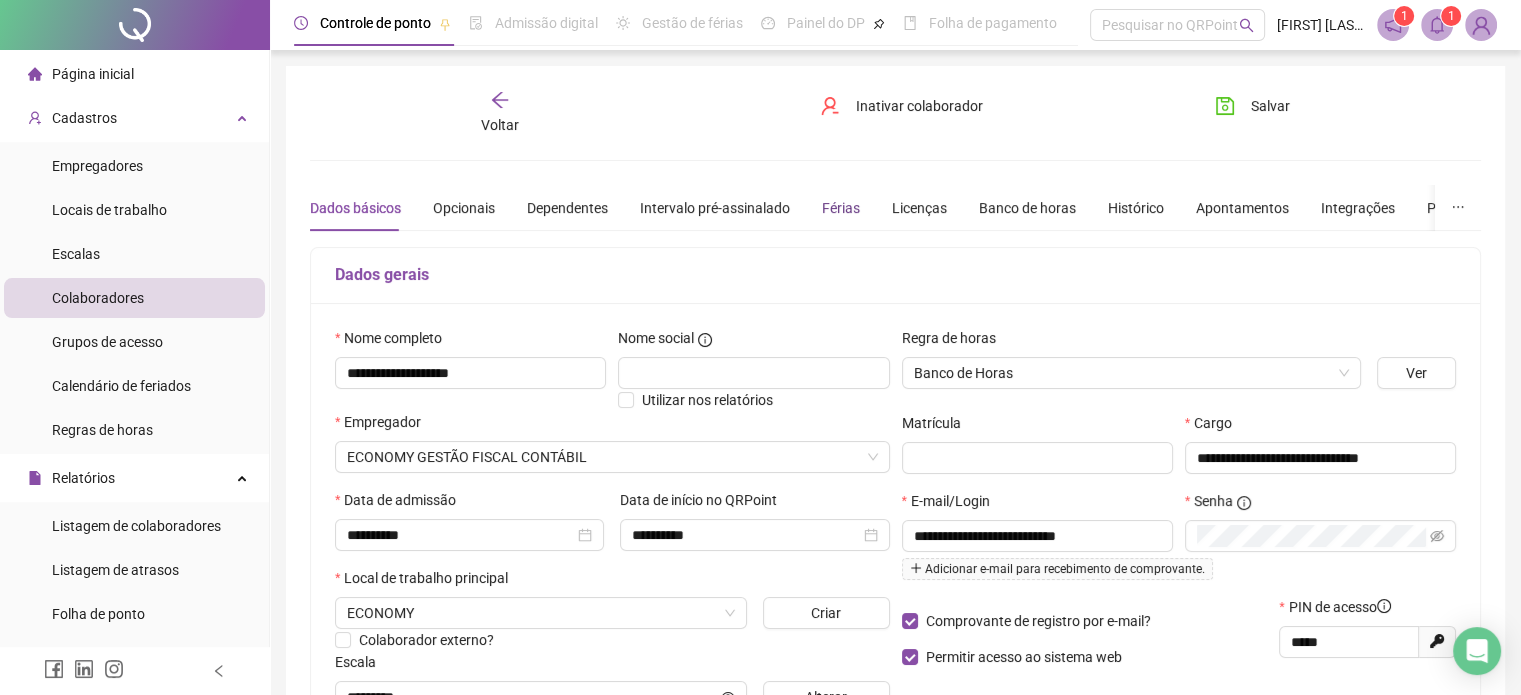 click on "Férias" at bounding box center (841, 208) 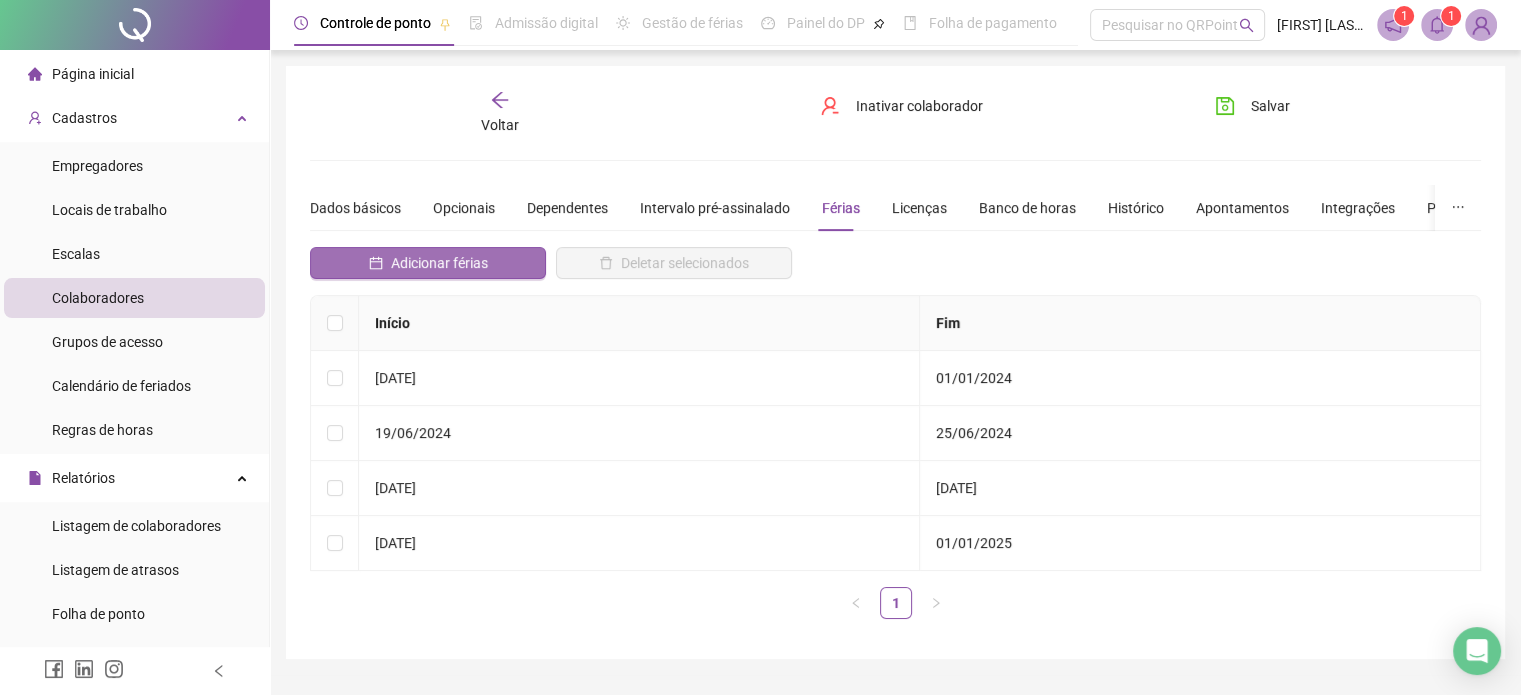 click on "Adicionar férias" at bounding box center (439, 263) 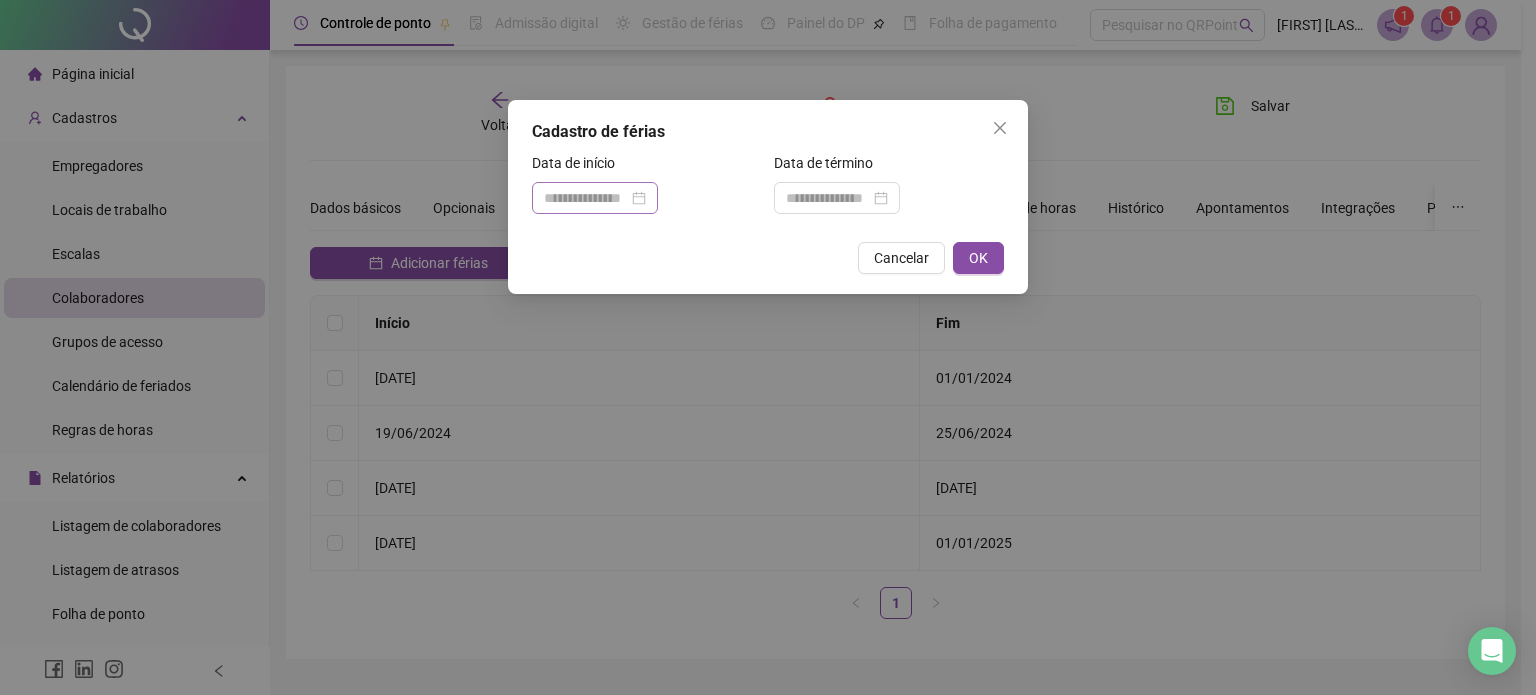 click at bounding box center [595, 198] 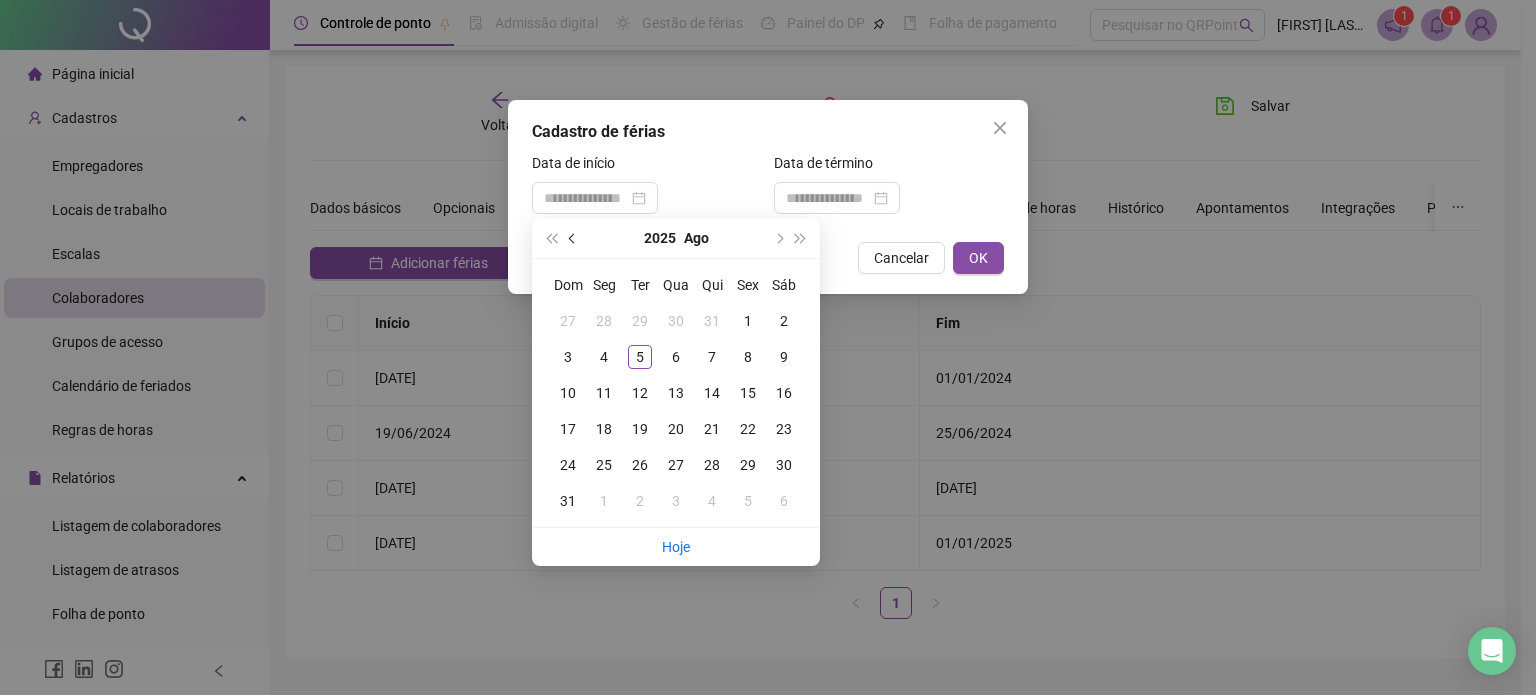 click at bounding box center [573, 238] 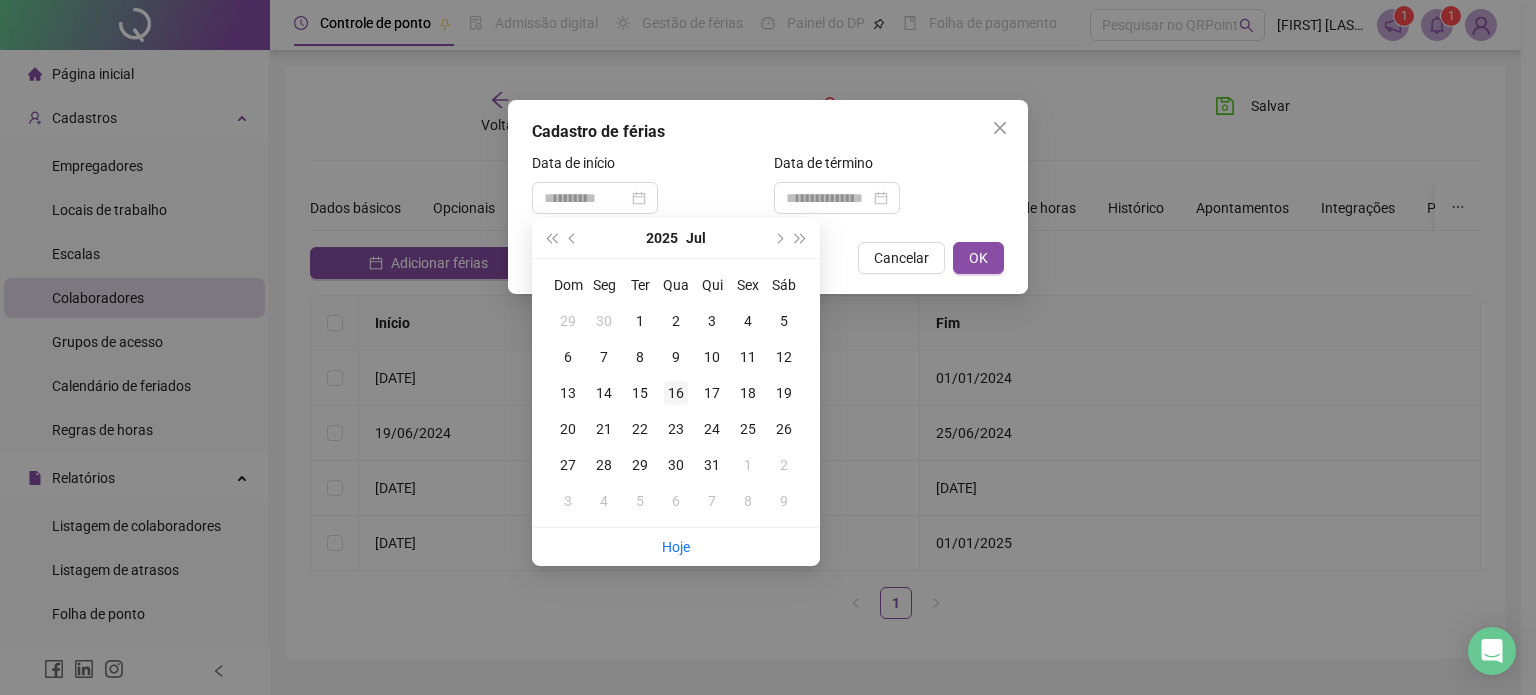 type on "**********" 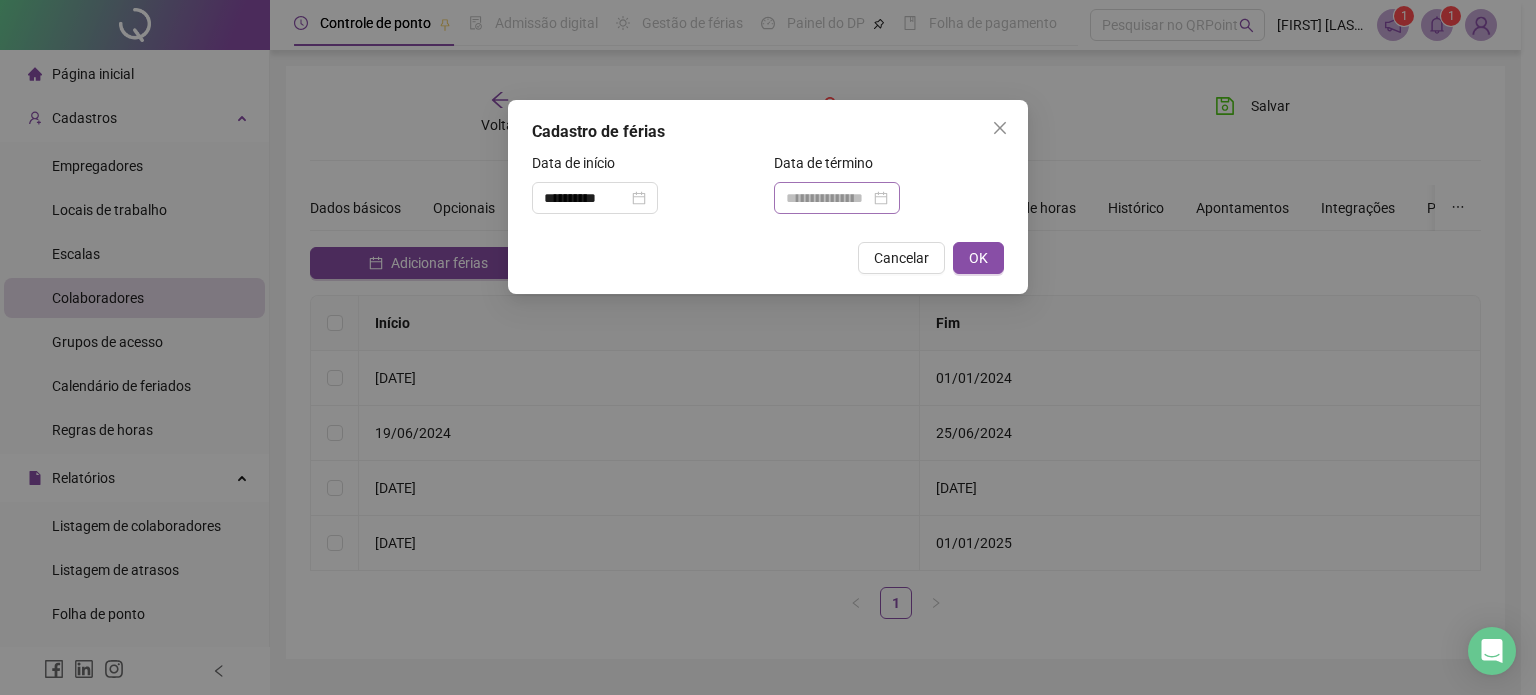 click at bounding box center (837, 198) 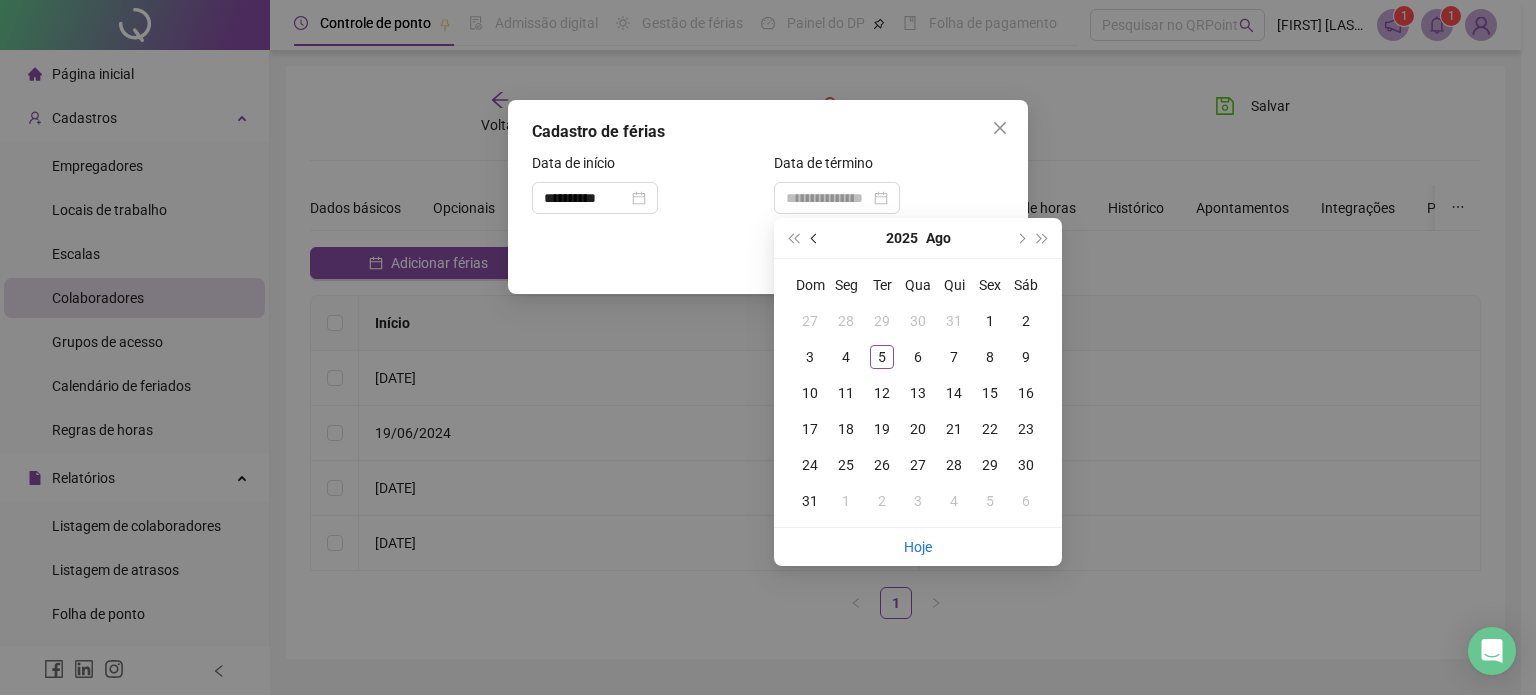 click at bounding box center [815, 238] 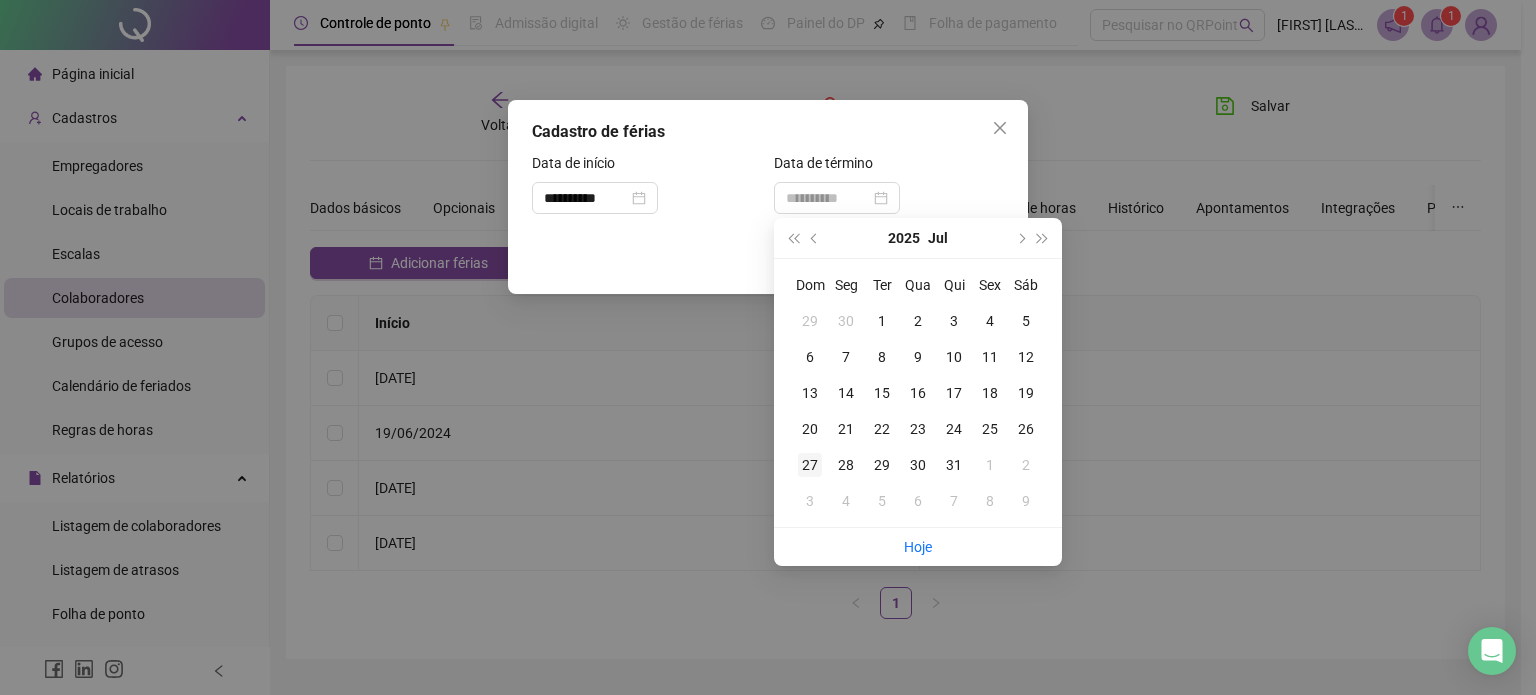 type on "**********" 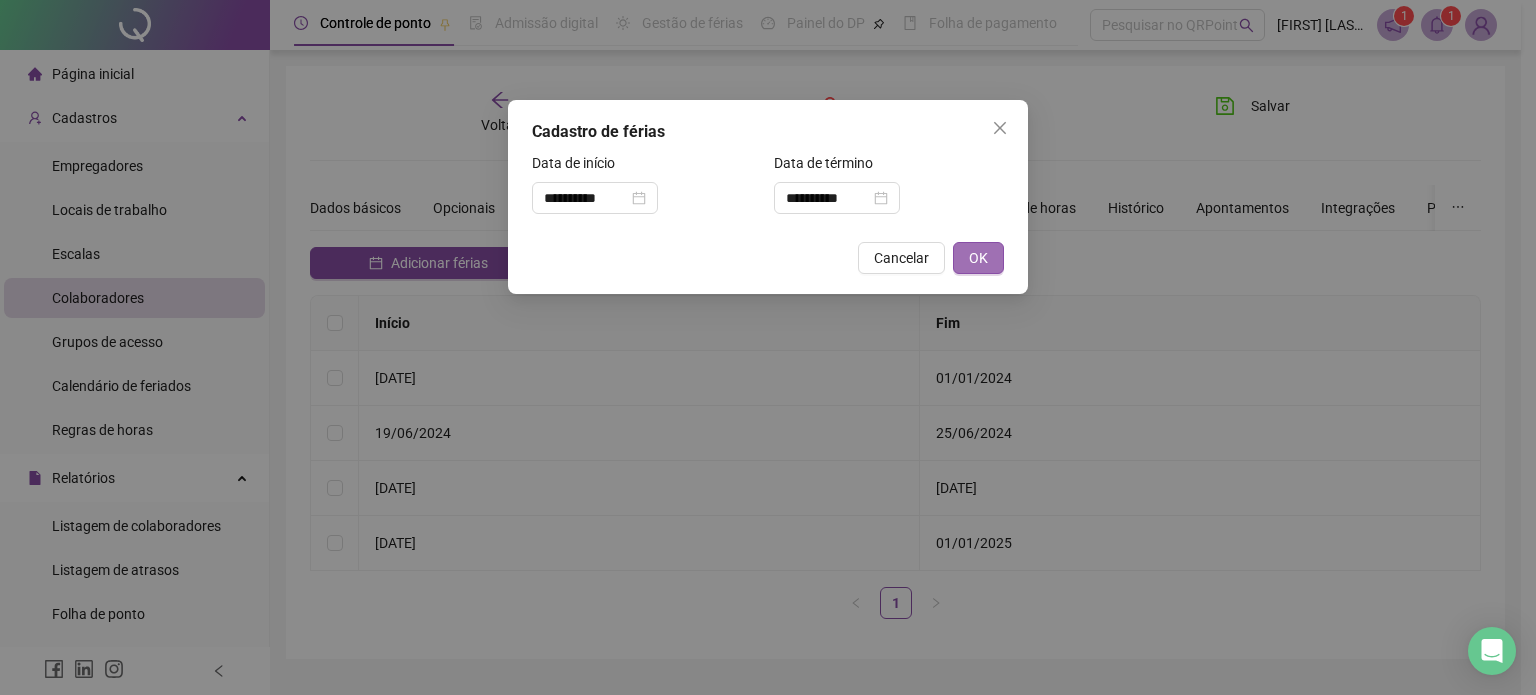 click on "OK" at bounding box center (978, 258) 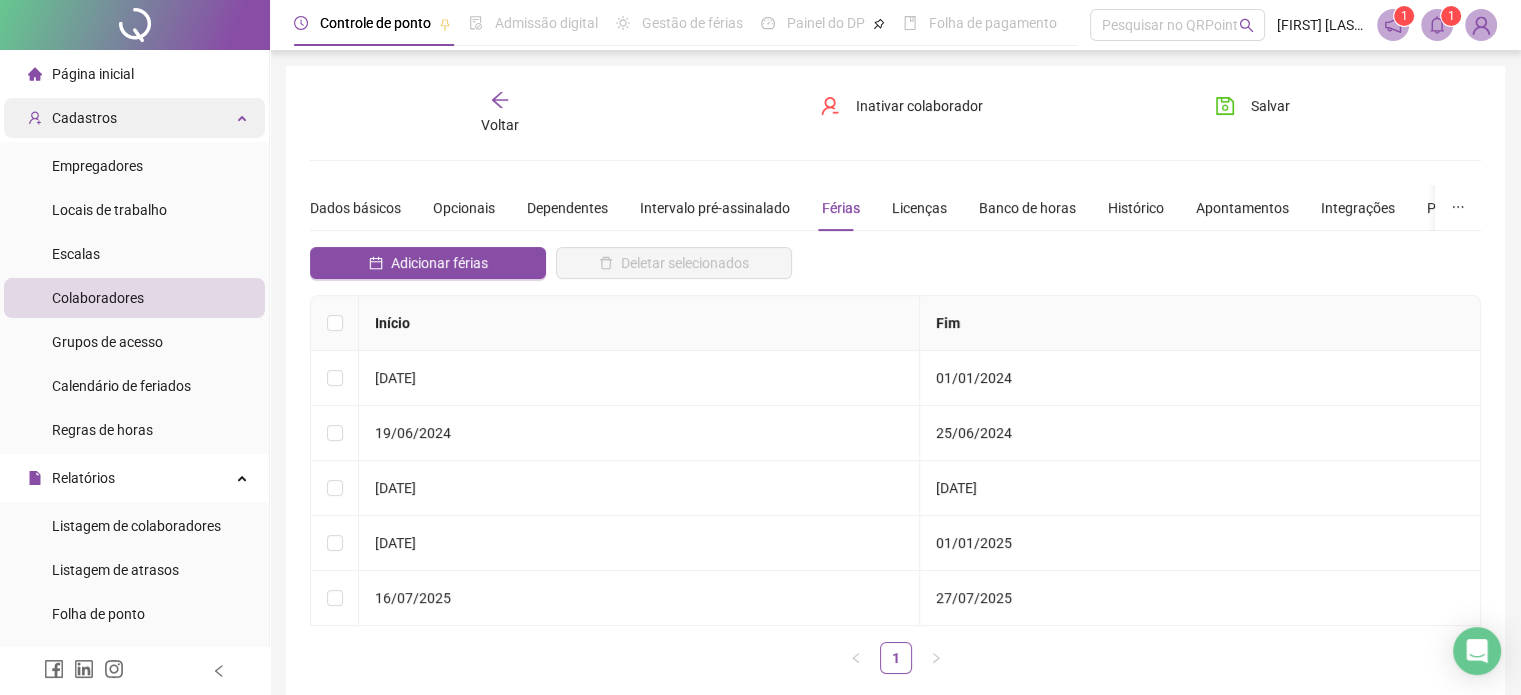 click on "Cadastros" at bounding box center [134, 118] 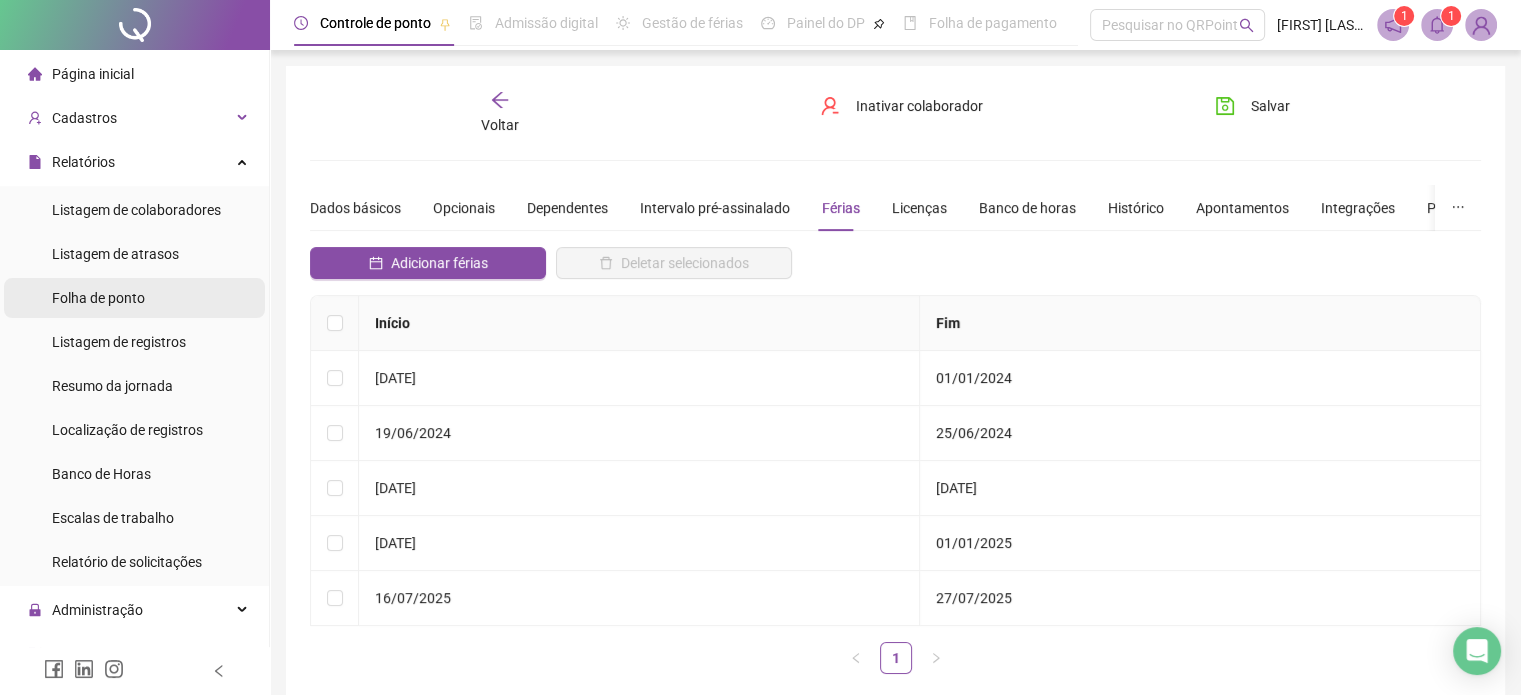 click on "Folha de ponto" at bounding box center (134, 298) 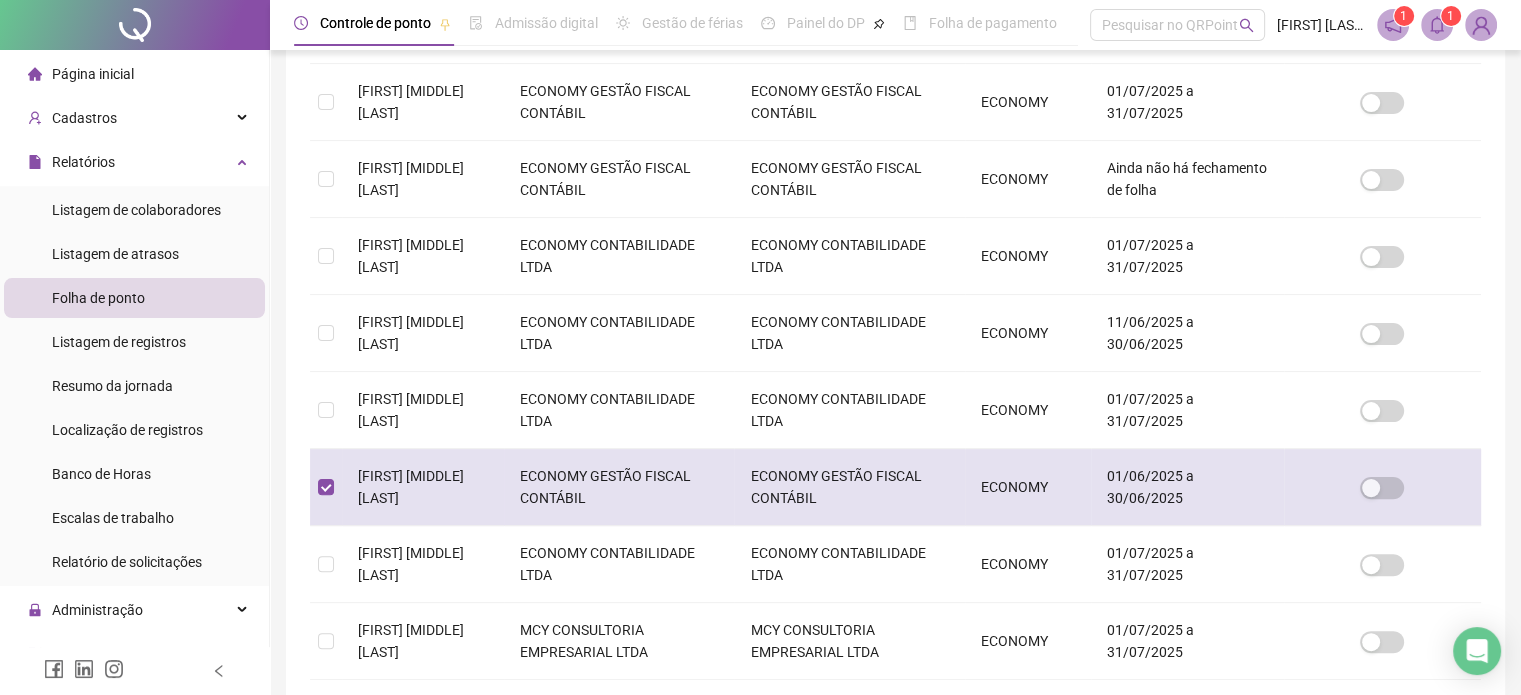 scroll, scrollTop: 0, scrollLeft: 0, axis: both 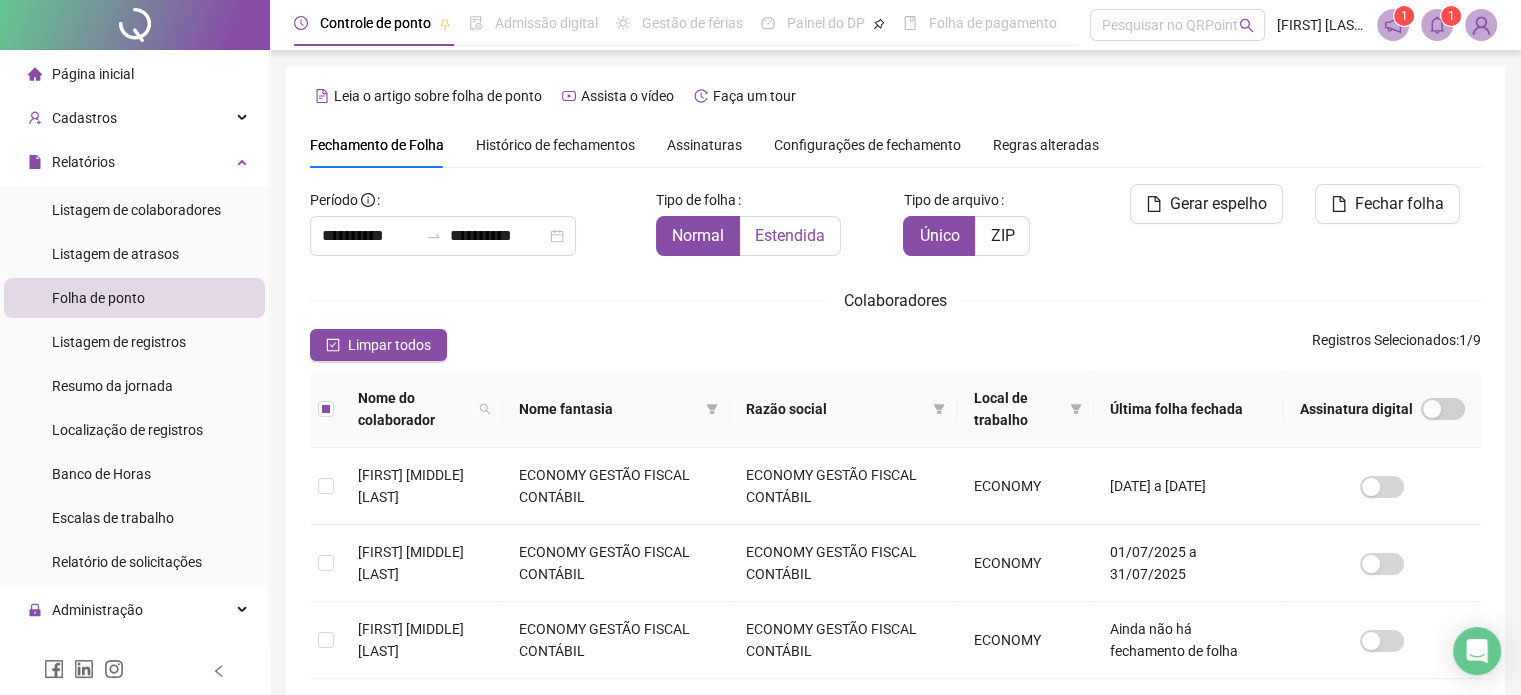 click on "Estendida" at bounding box center (790, 235) 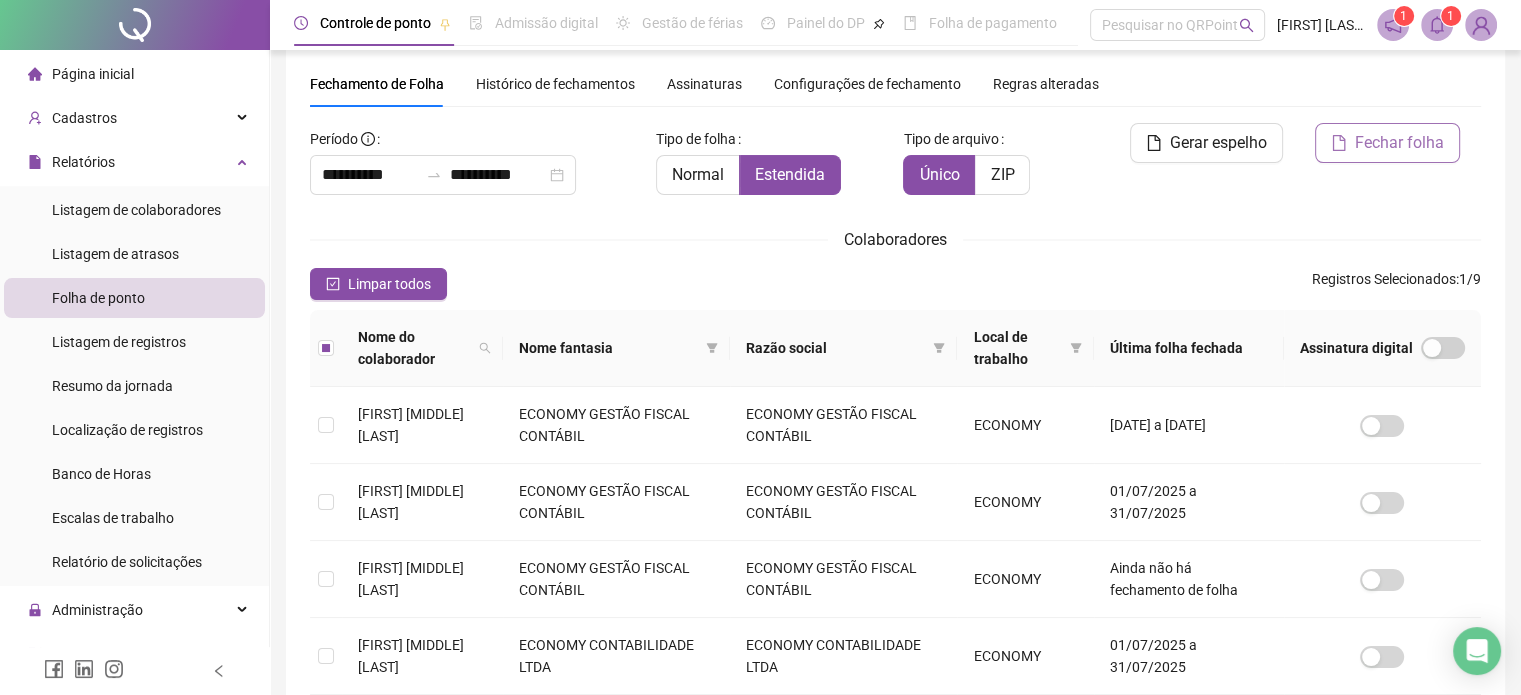 click on "Fechar folha" at bounding box center [1399, 143] 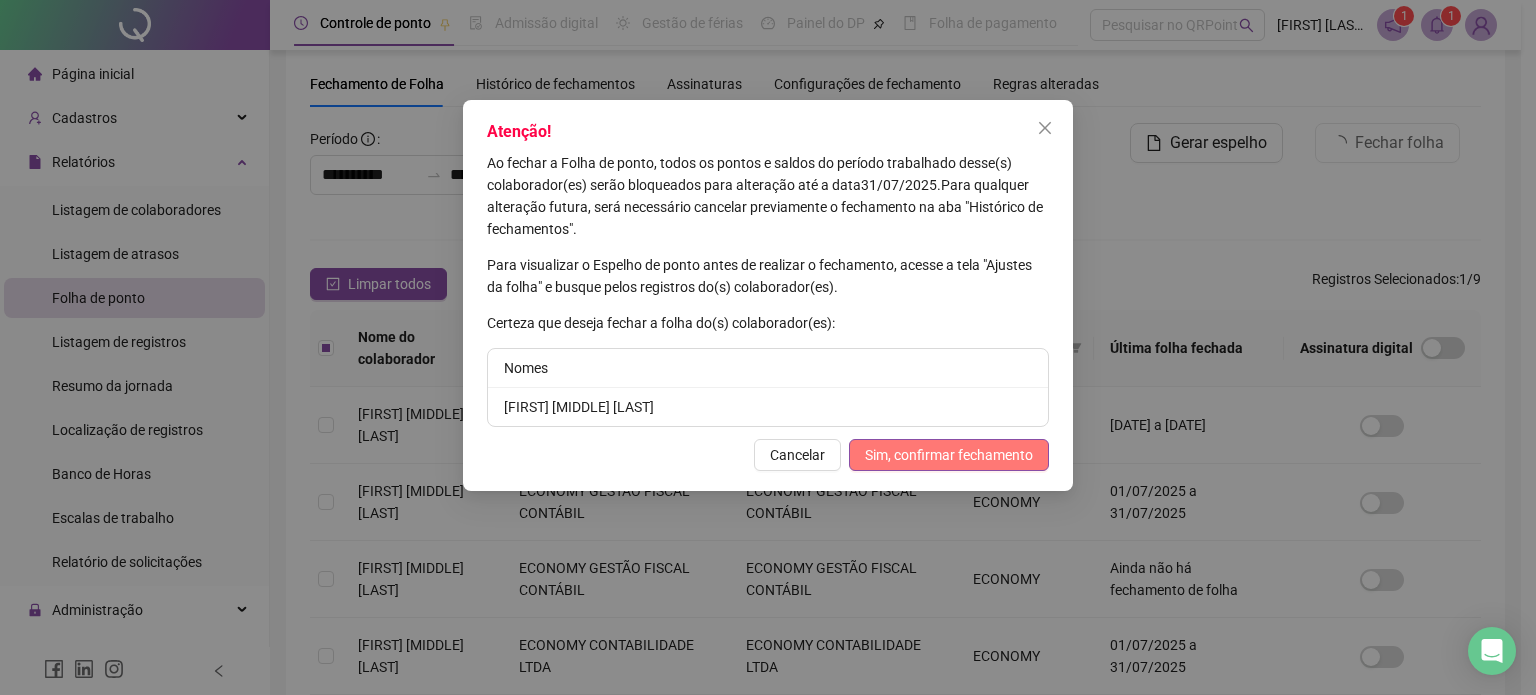 click on "Sim, confirmar fechamento" at bounding box center (949, 455) 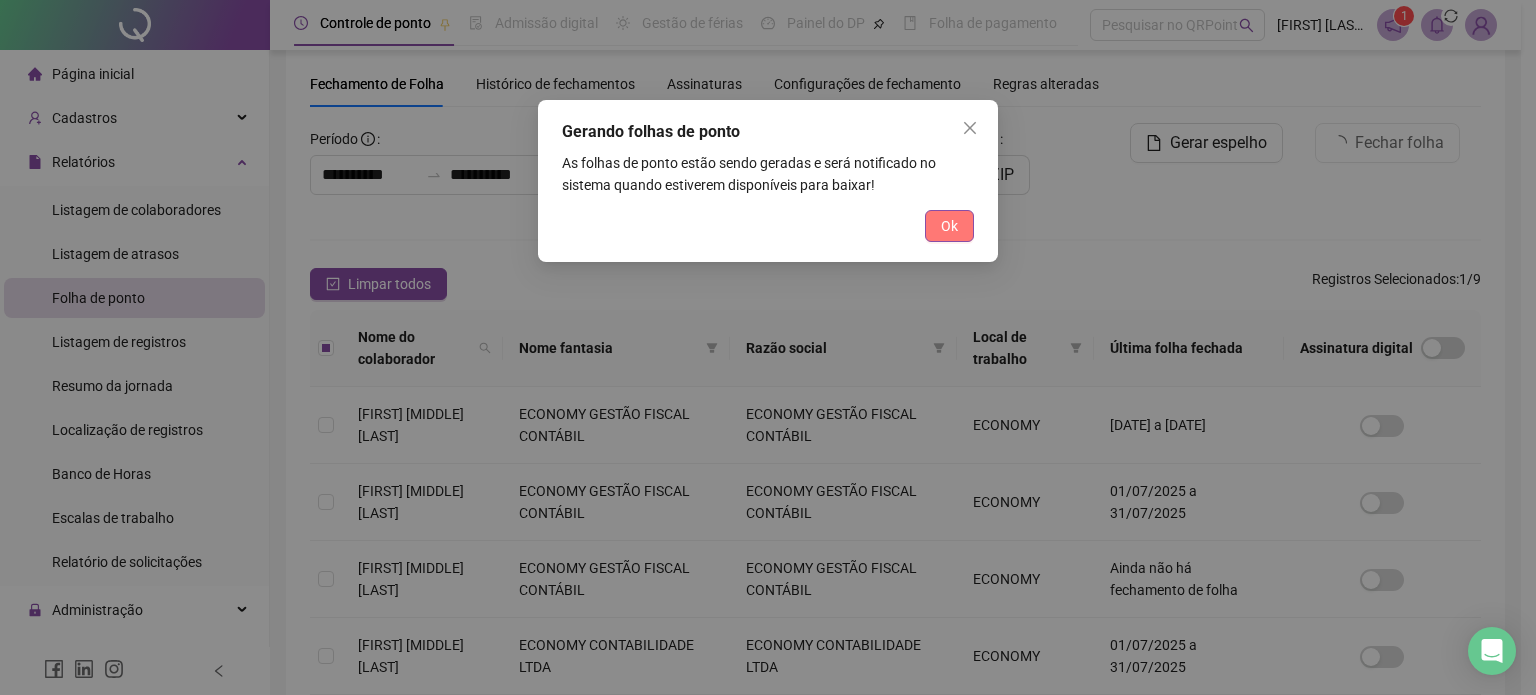 click on "Ok" at bounding box center (949, 226) 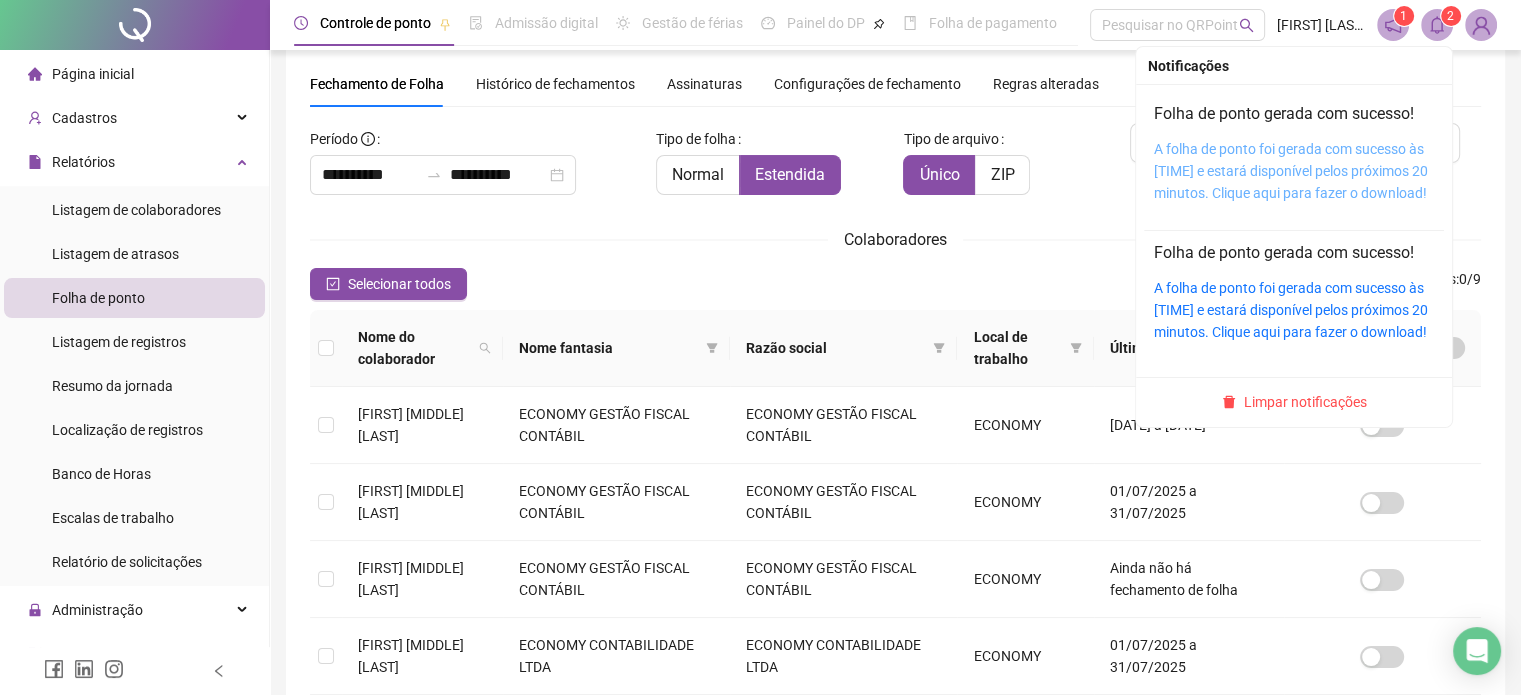 click on "A folha de ponto foi gerada com sucesso às [TIME] e estará disponível pelos próximos 20 minutos.
Clique aqui para fazer o download!" at bounding box center (1291, 171) 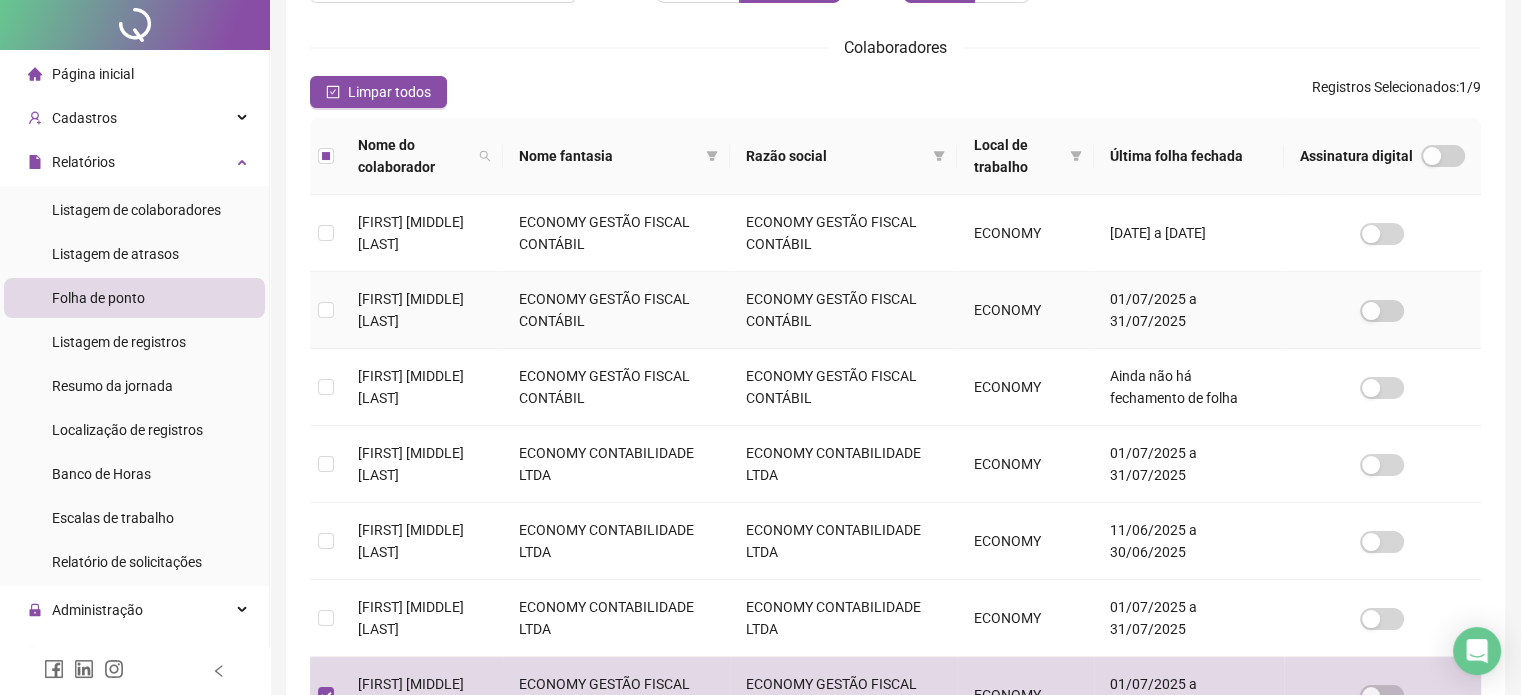 scroll, scrollTop: 0, scrollLeft: 0, axis: both 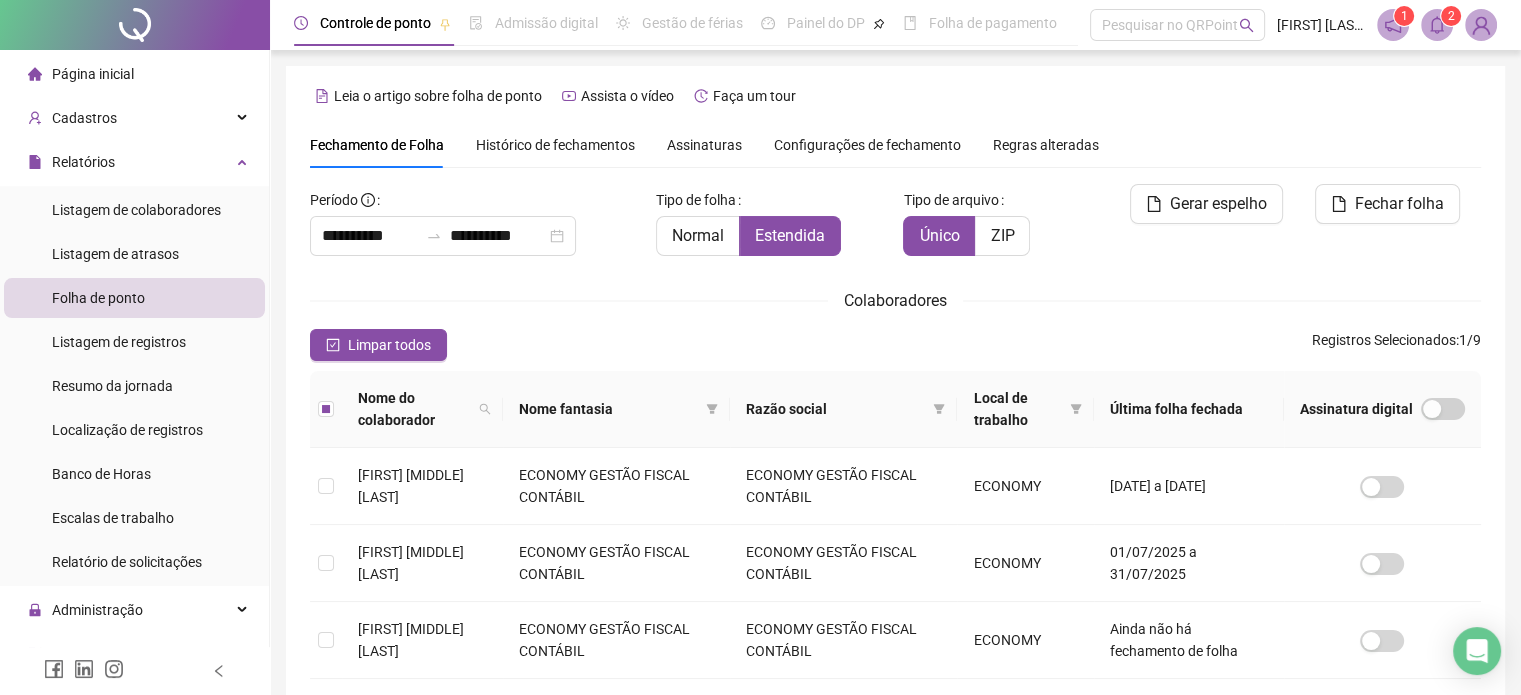 click on "Configurações de fechamento" at bounding box center (867, 145) 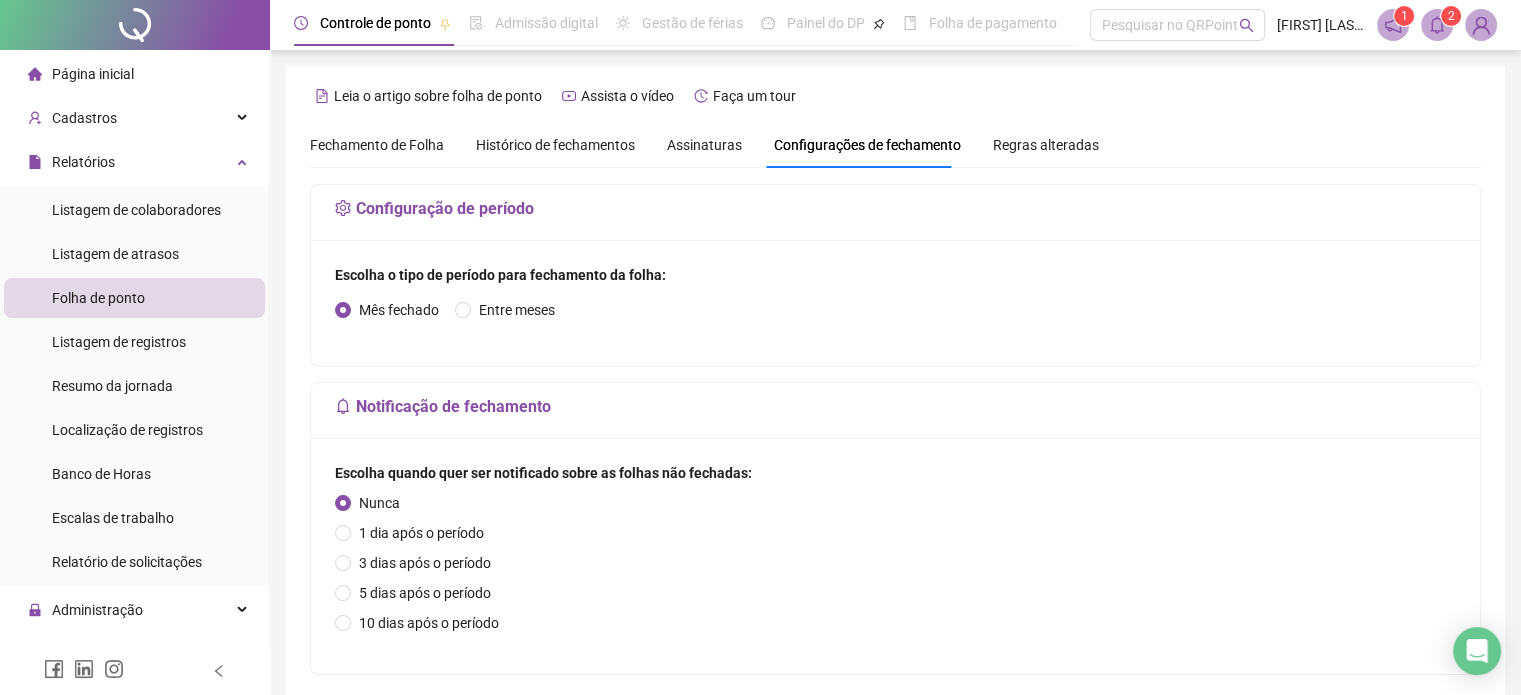 click on "Histórico de fechamentos" at bounding box center [555, 145] 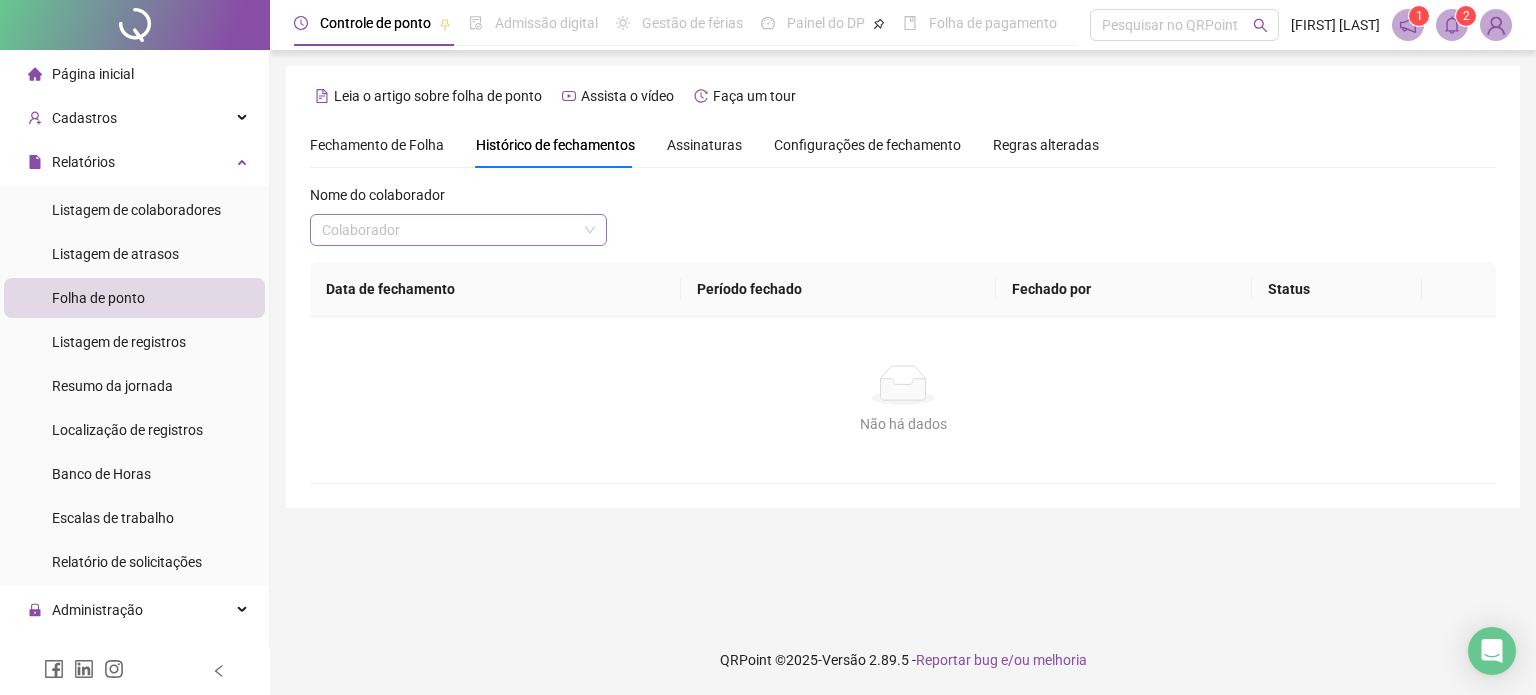 click at bounding box center [449, 230] 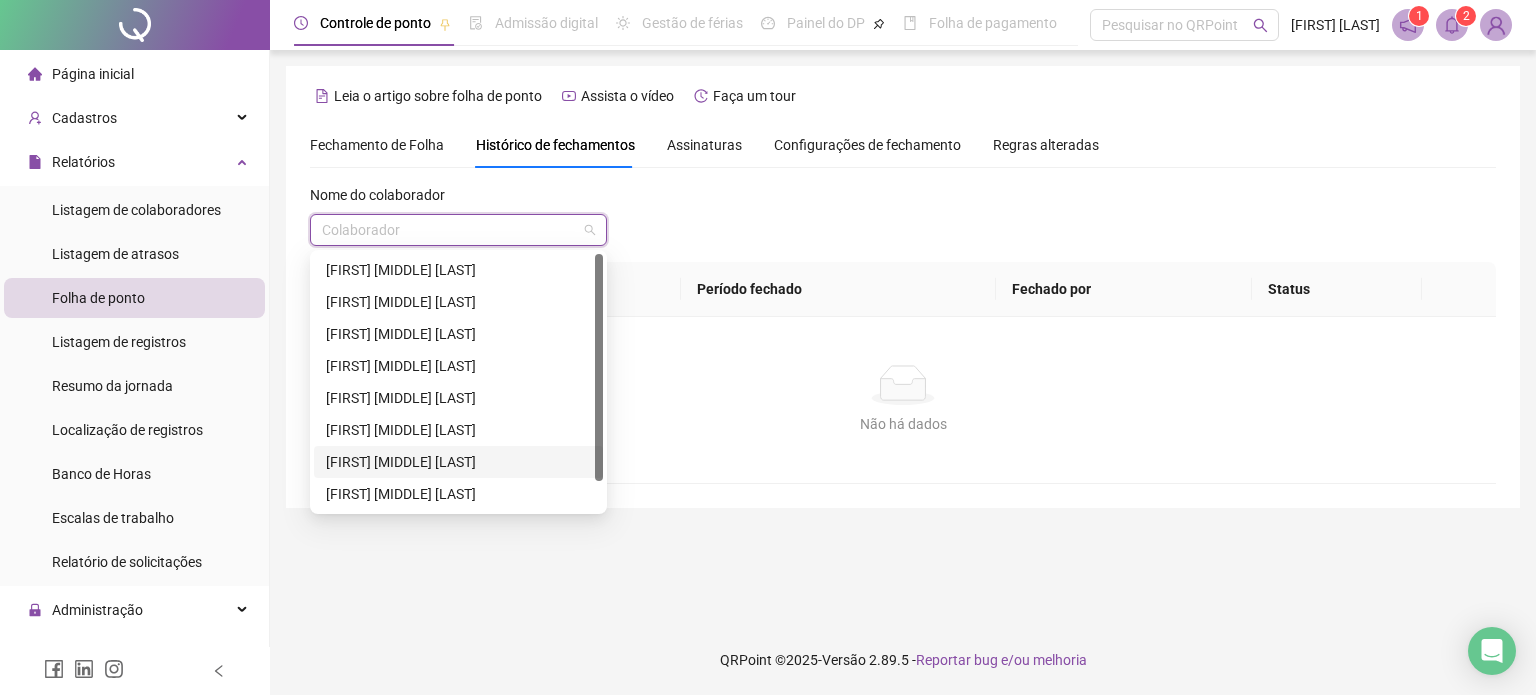 click on "[FIRST] [MIDDLE] [LAST]" at bounding box center [458, 462] 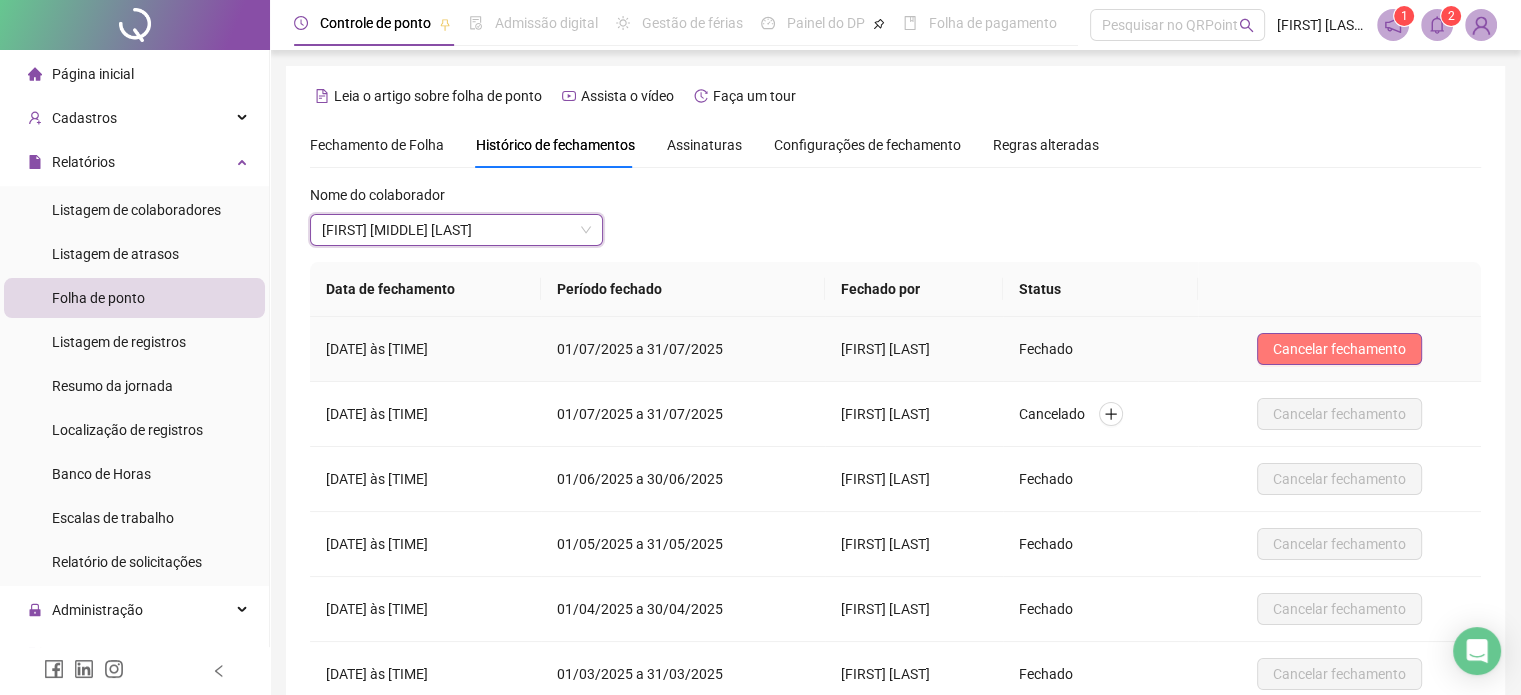 click on "Cancelar fechamento" at bounding box center [1339, 349] 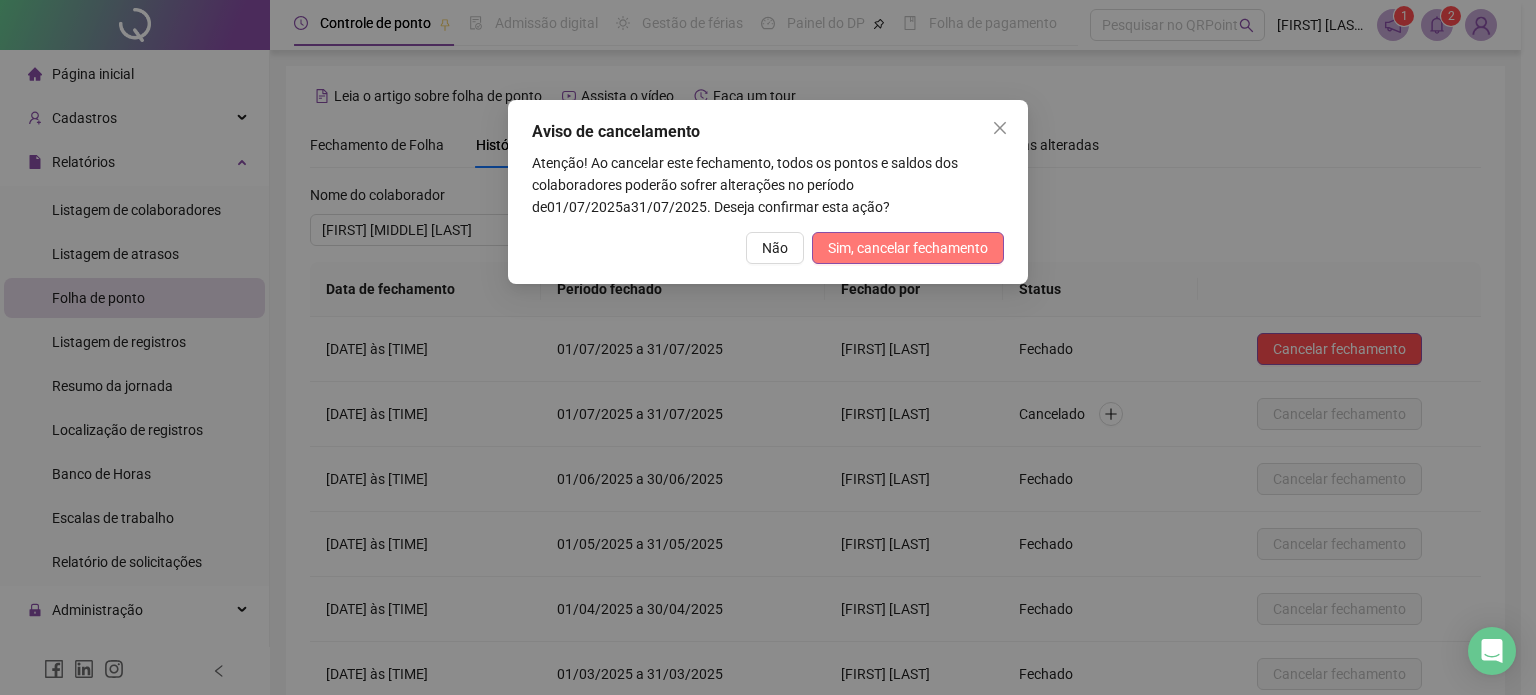 click on "Sim, cancelar fechamento" at bounding box center (908, 248) 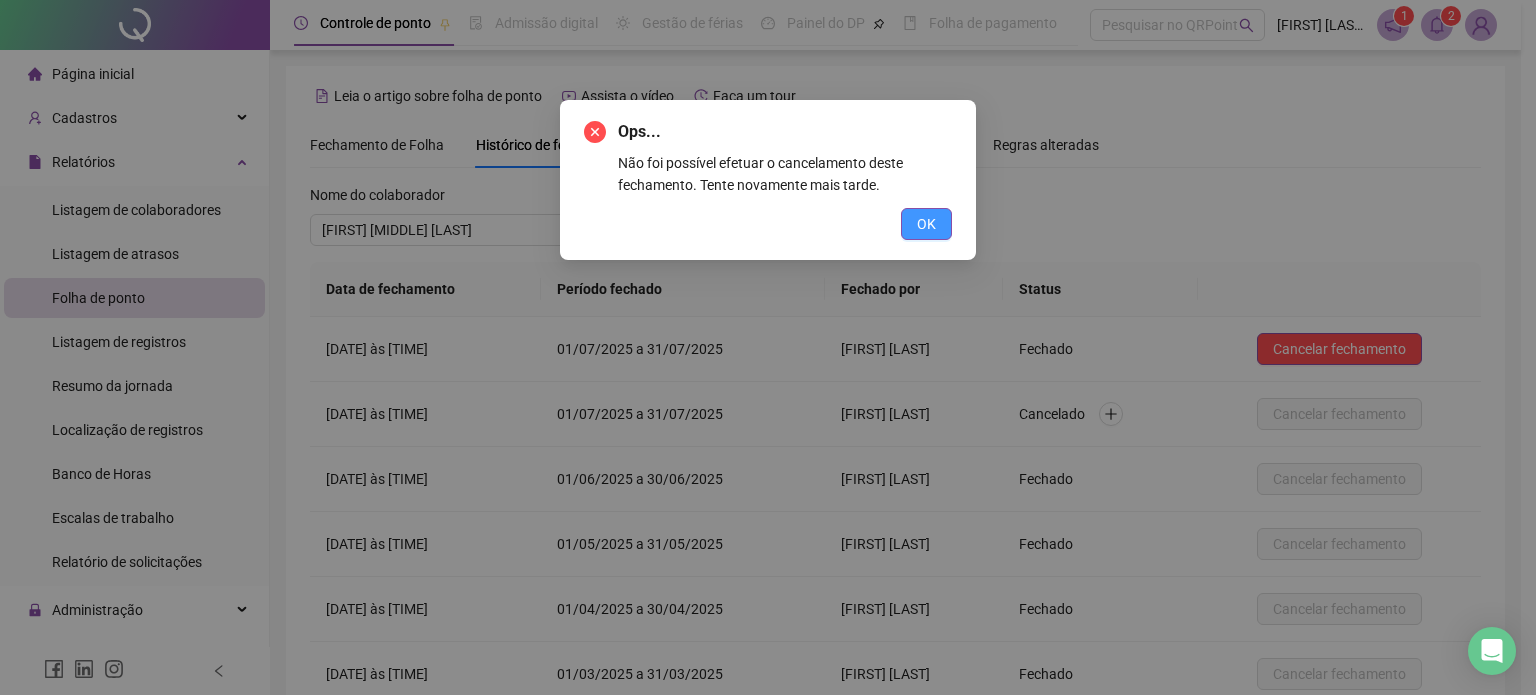 click on "OK" at bounding box center (926, 224) 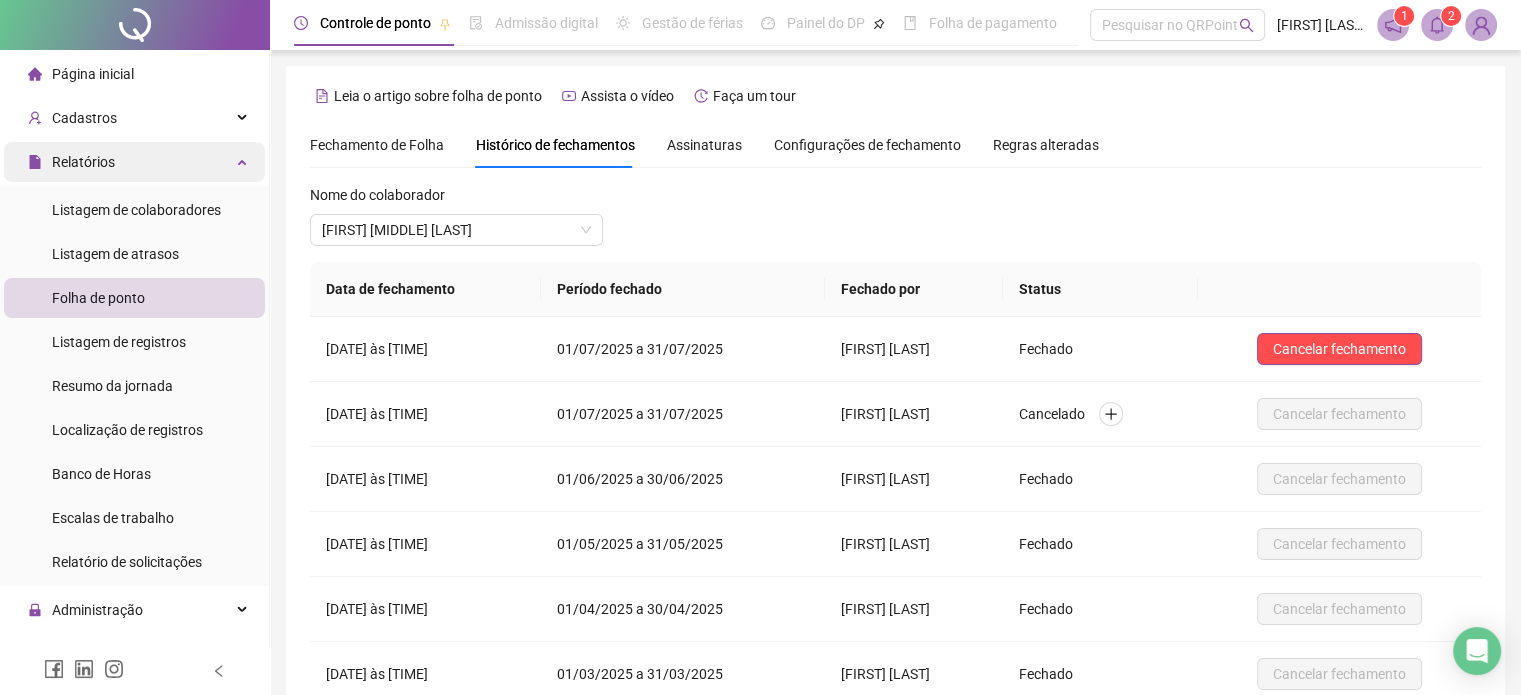 click on "Relatórios" at bounding box center (134, 162) 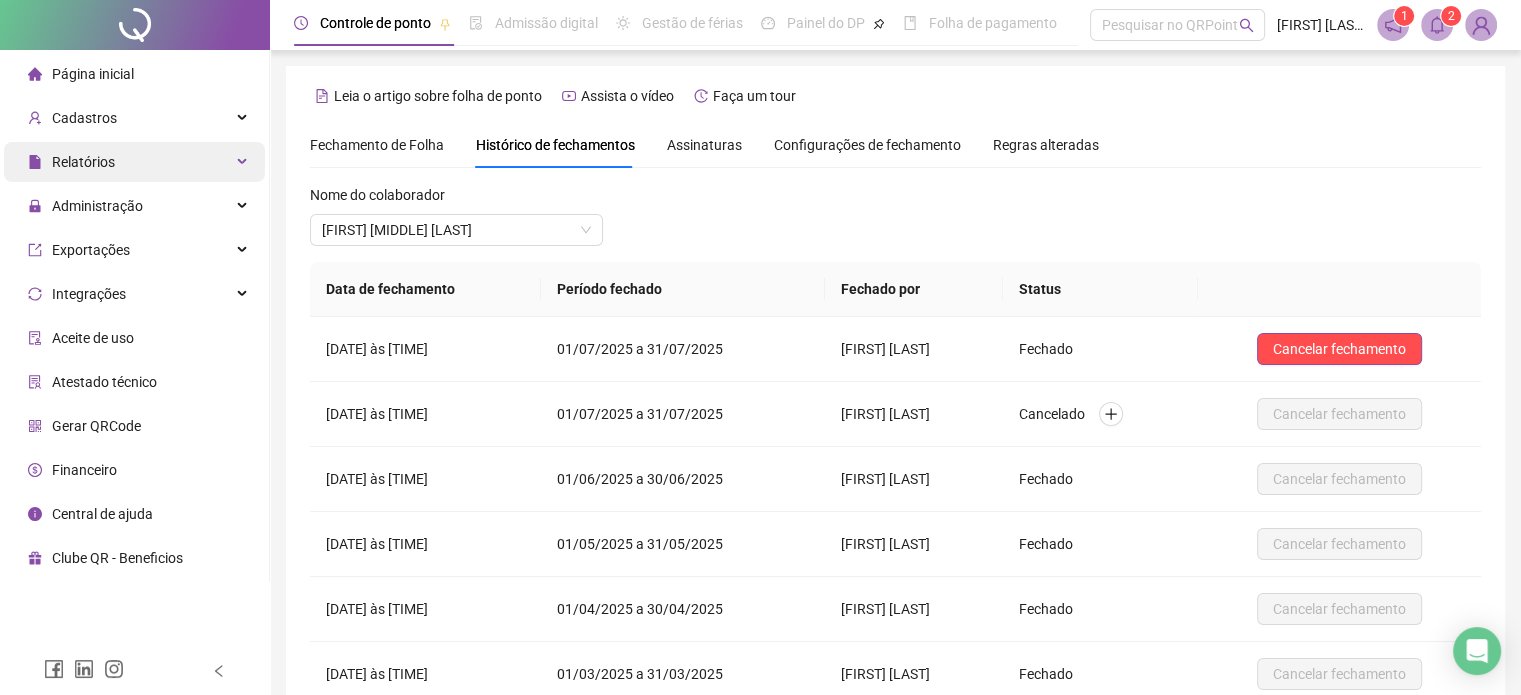 click at bounding box center (244, 162) 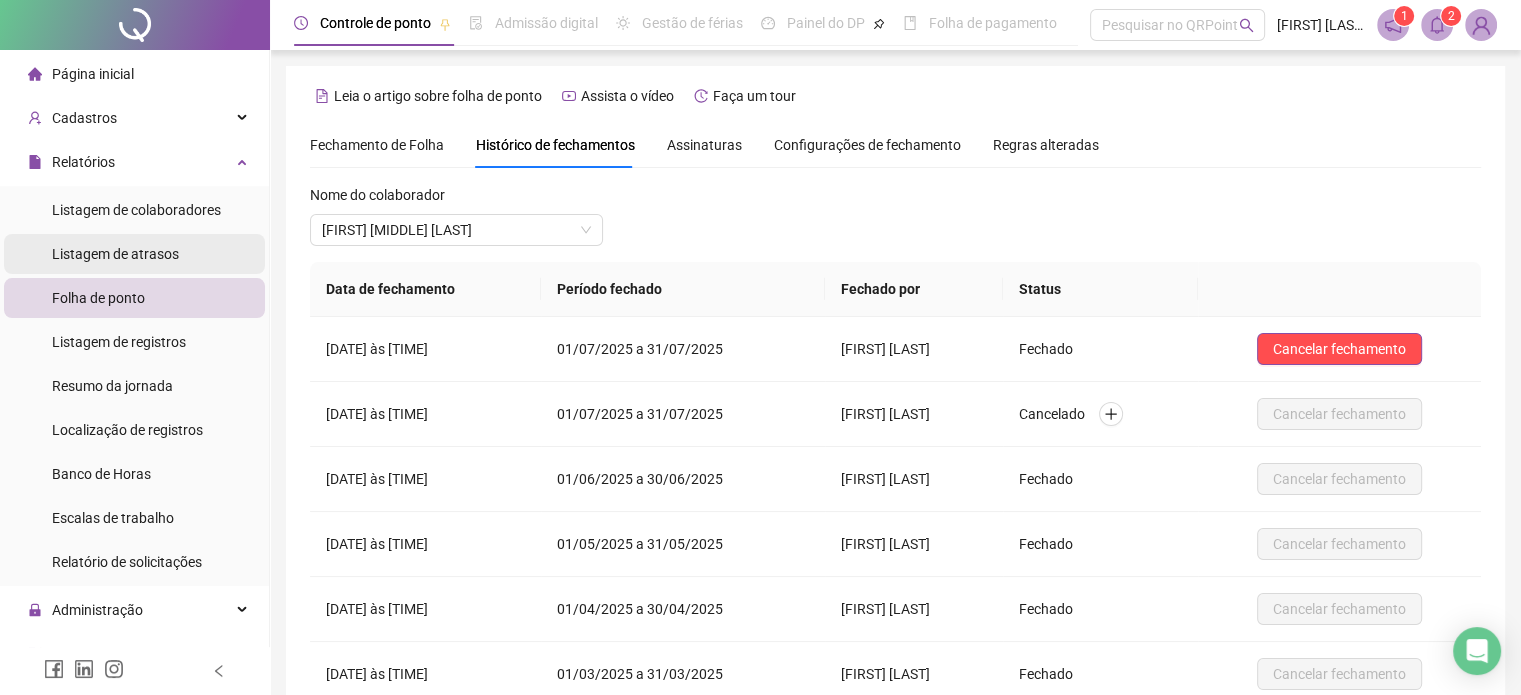 click on "Listagem de atrasos" at bounding box center [115, 254] 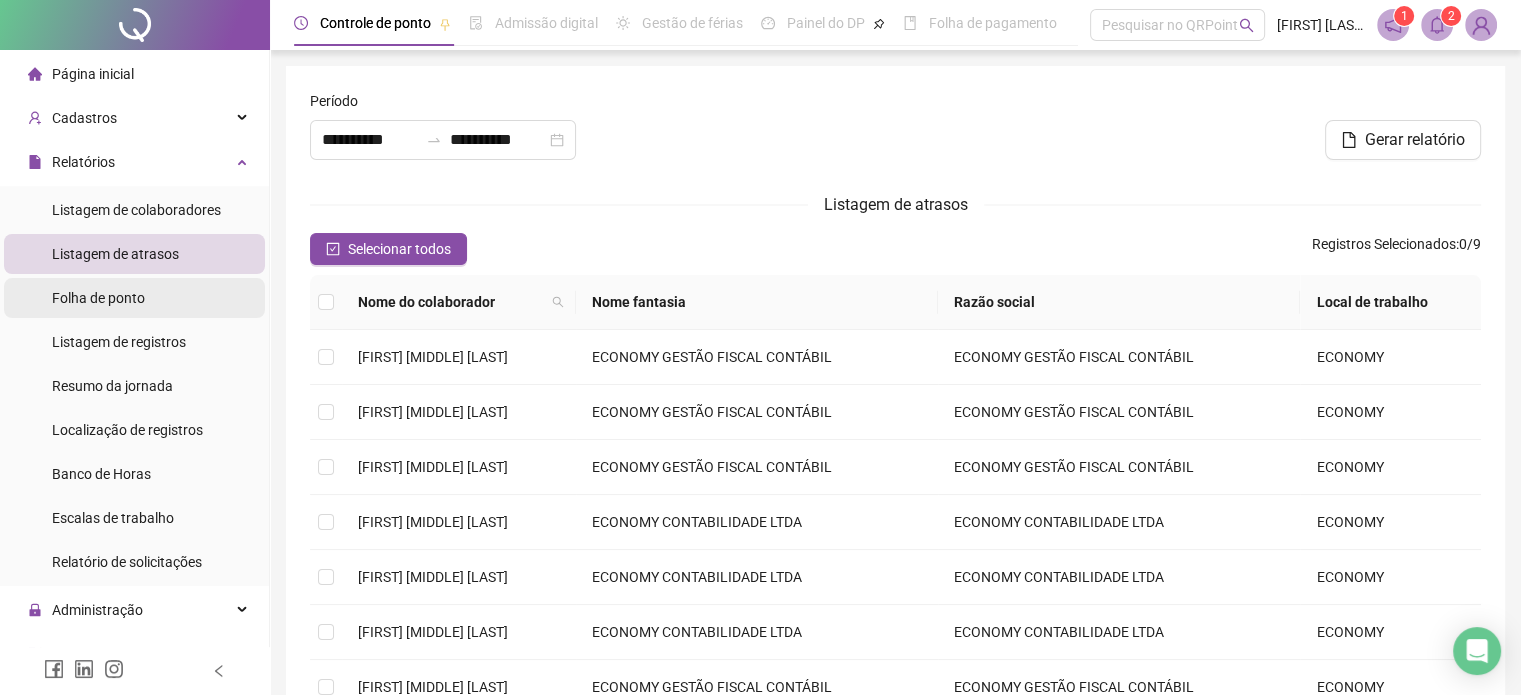 click on "Folha de ponto" at bounding box center (98, 298) 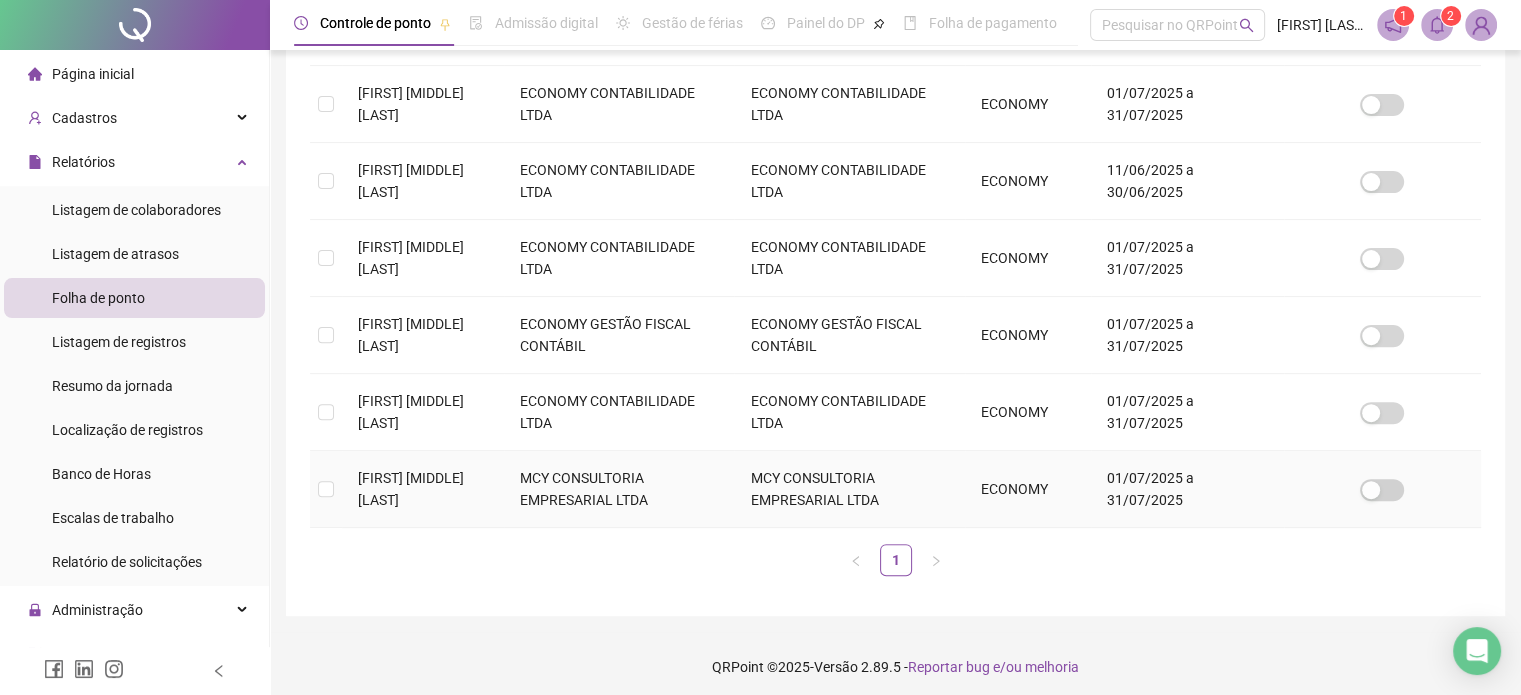 scroll, scrollTop: 617, scrollLeft: 0, axis: vertical 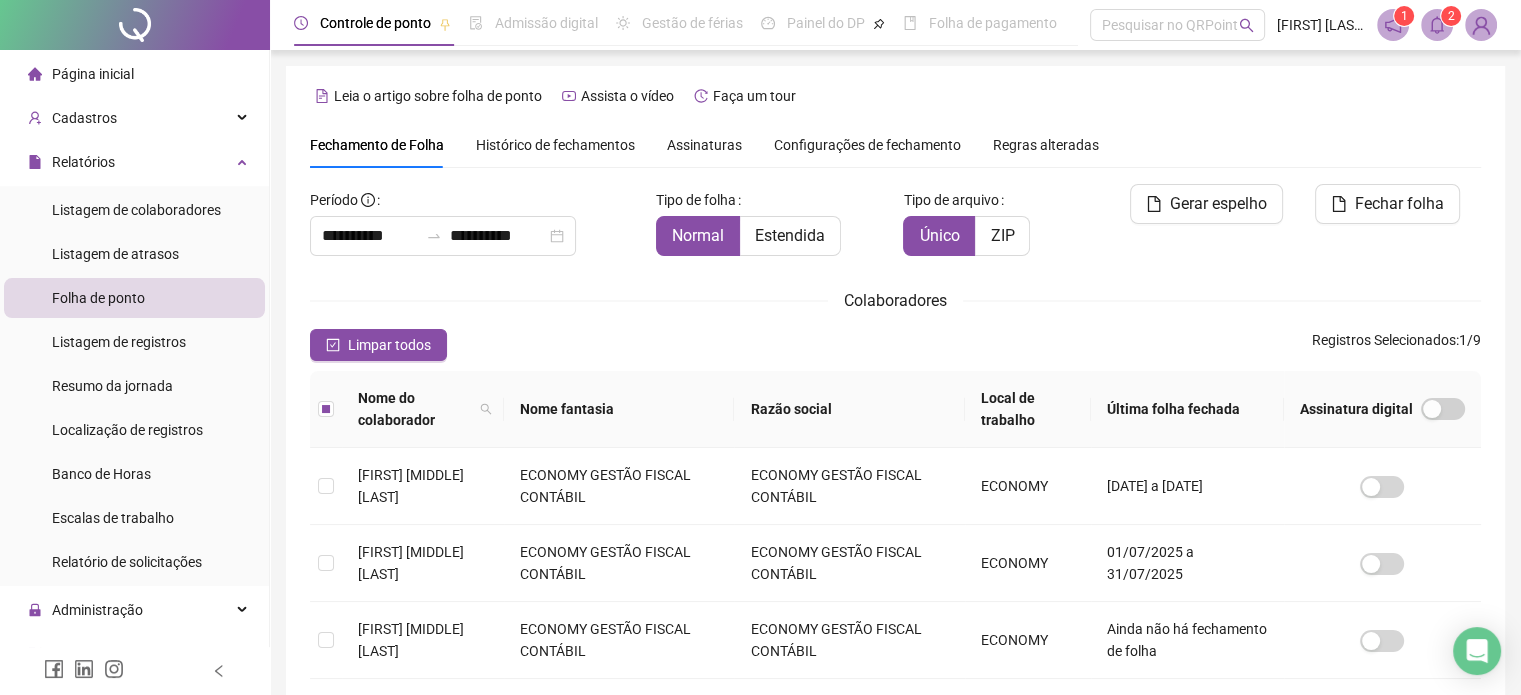 click on "Histórico de fechamentos" at bounding box center (555, 145) 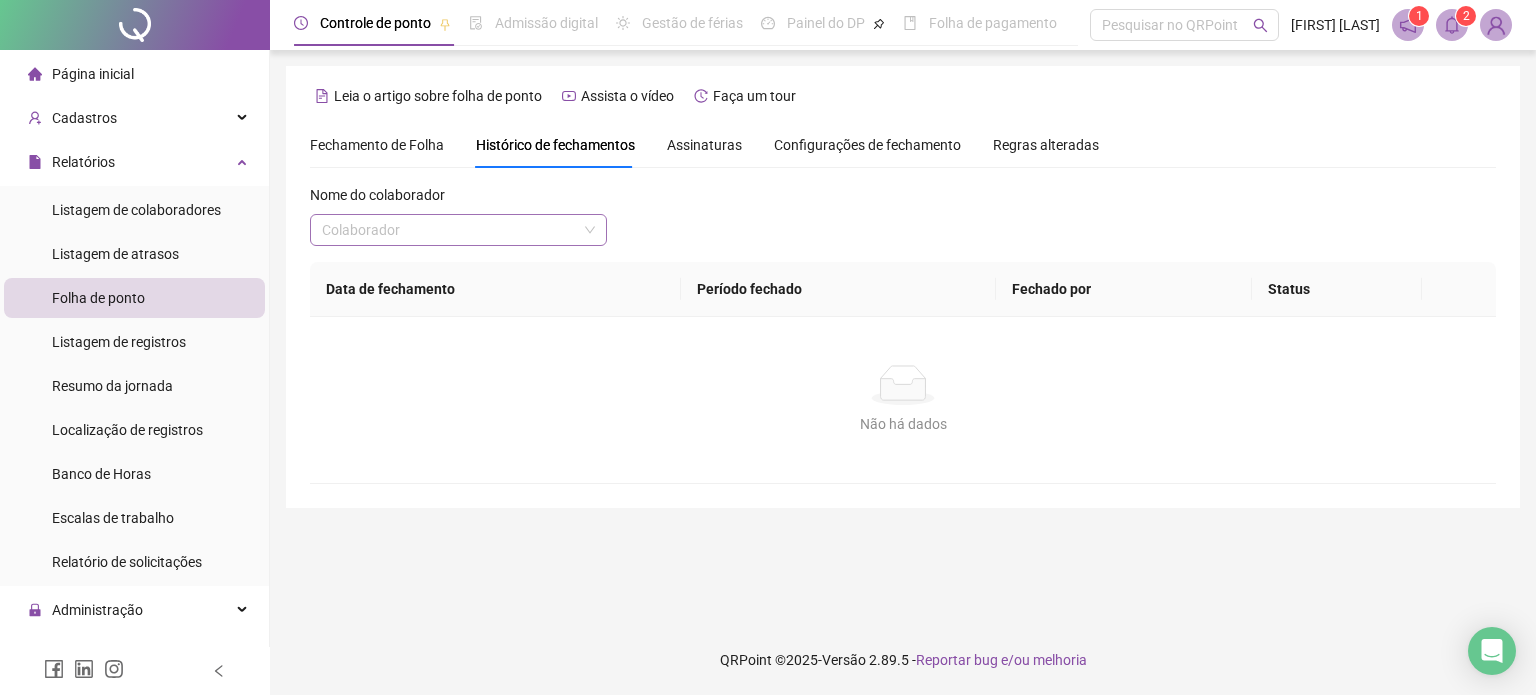 click at bounding box center (449, 230) 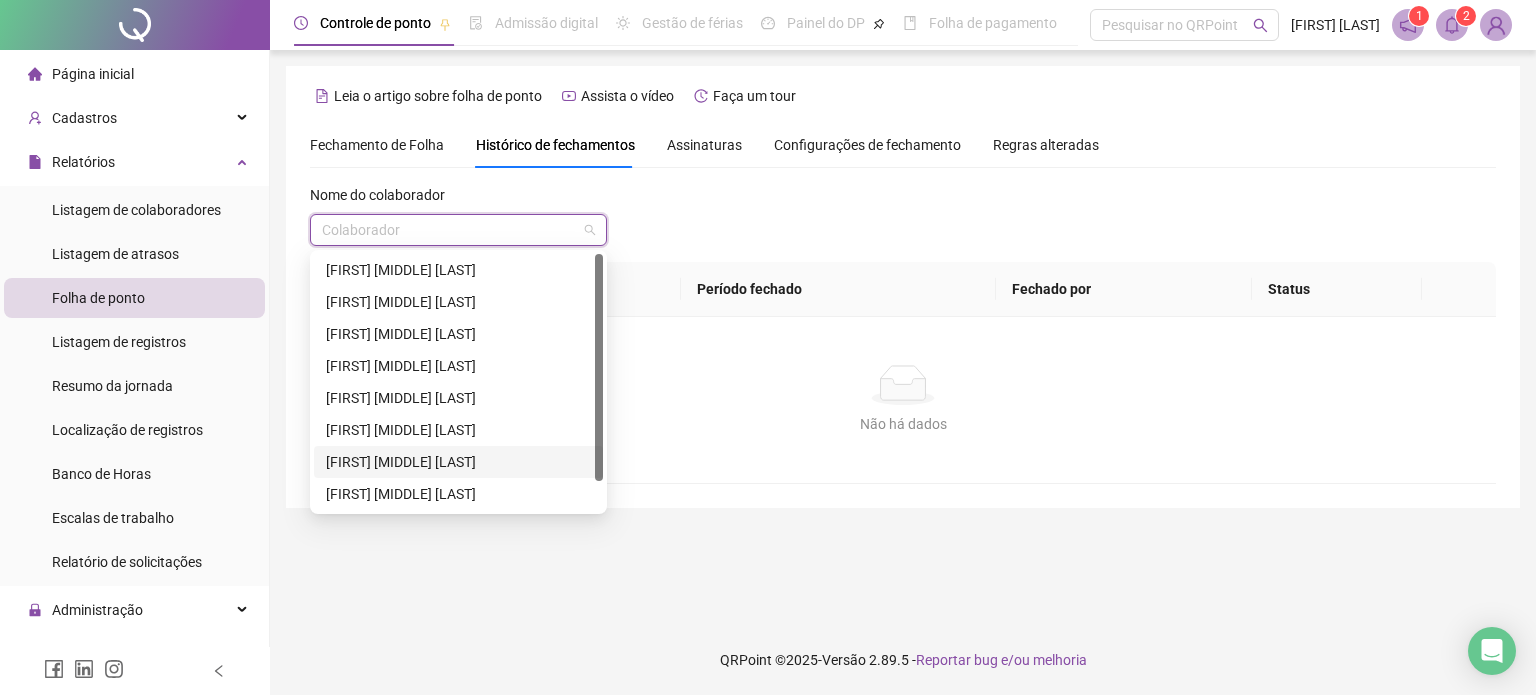 click on "[FIRST] [MIDDLE] [LAST]" at bounding box center (458, 462) 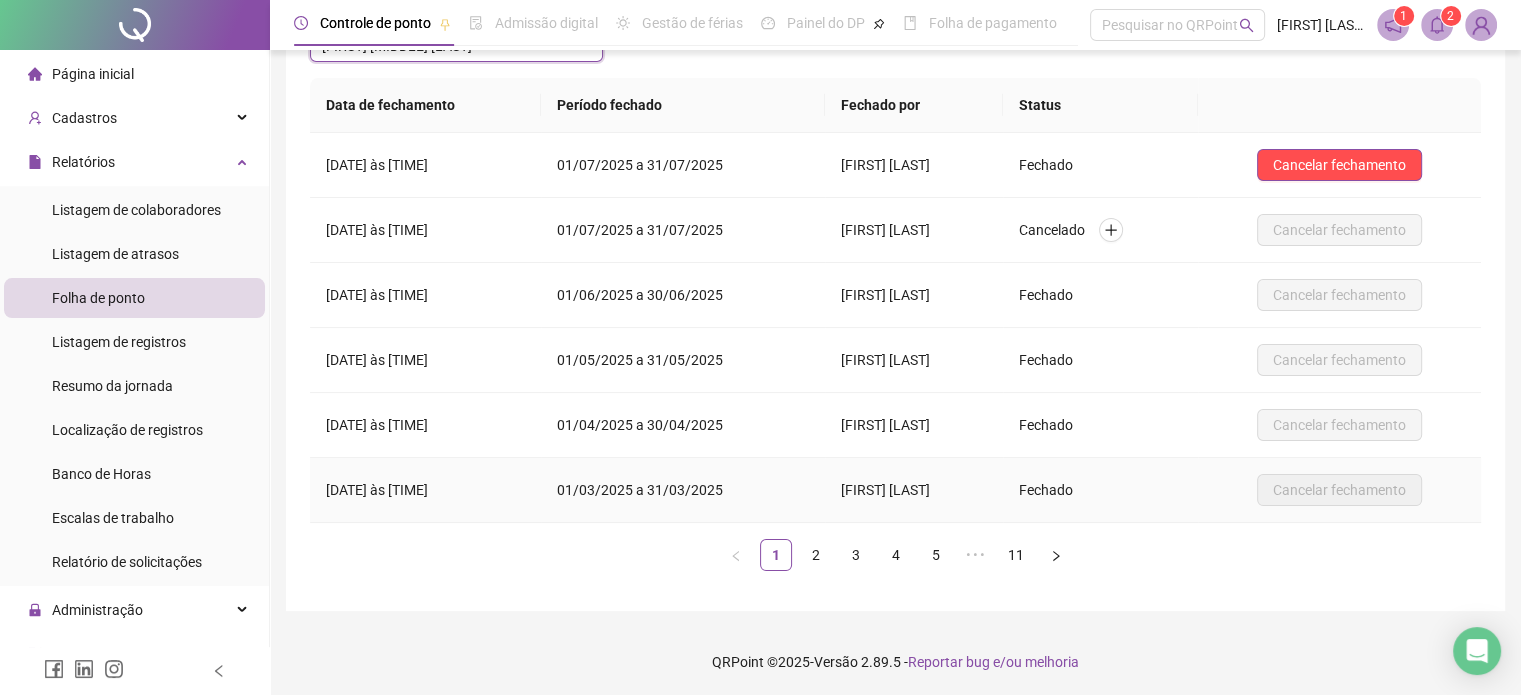 scroll, scrollTop: 0, scrollLeft: 0, axis: both 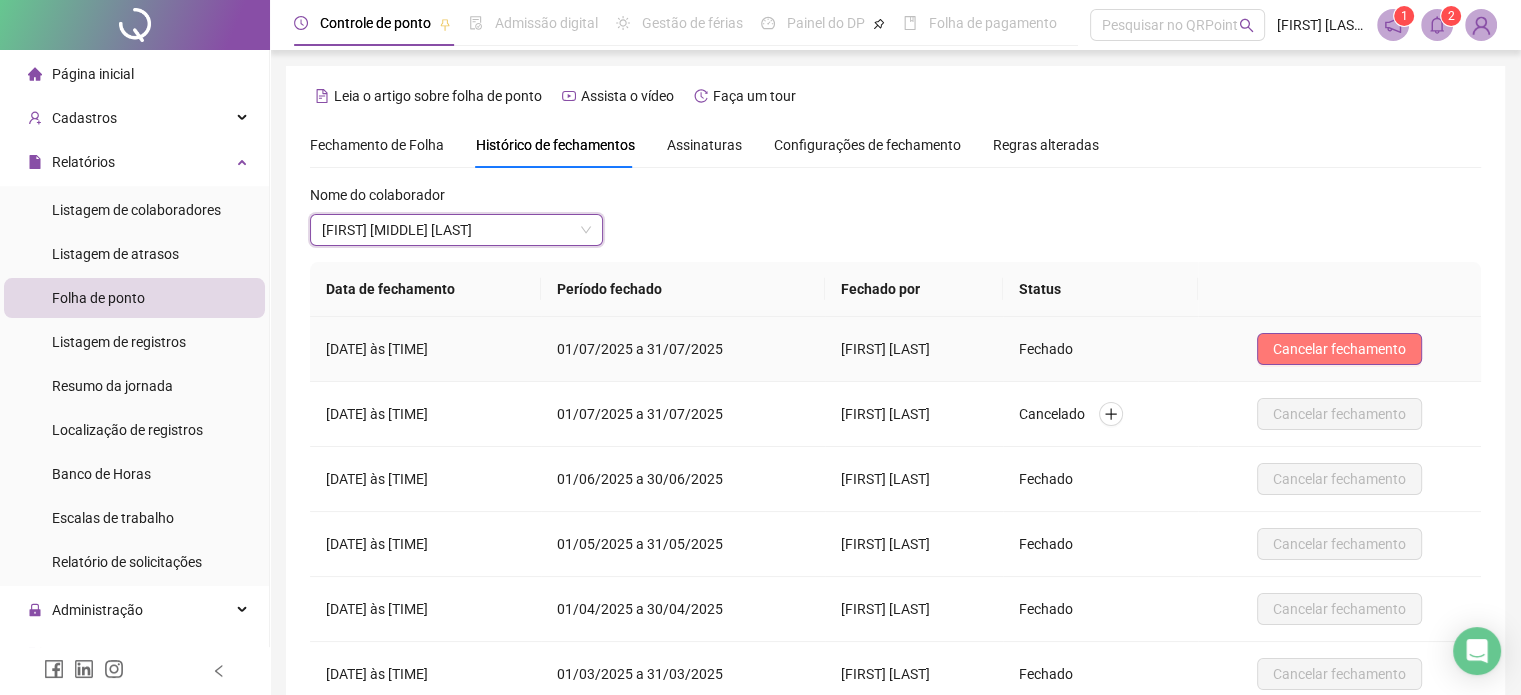 click on "Cancelar fechamento" at bounding box center [1339, 349] 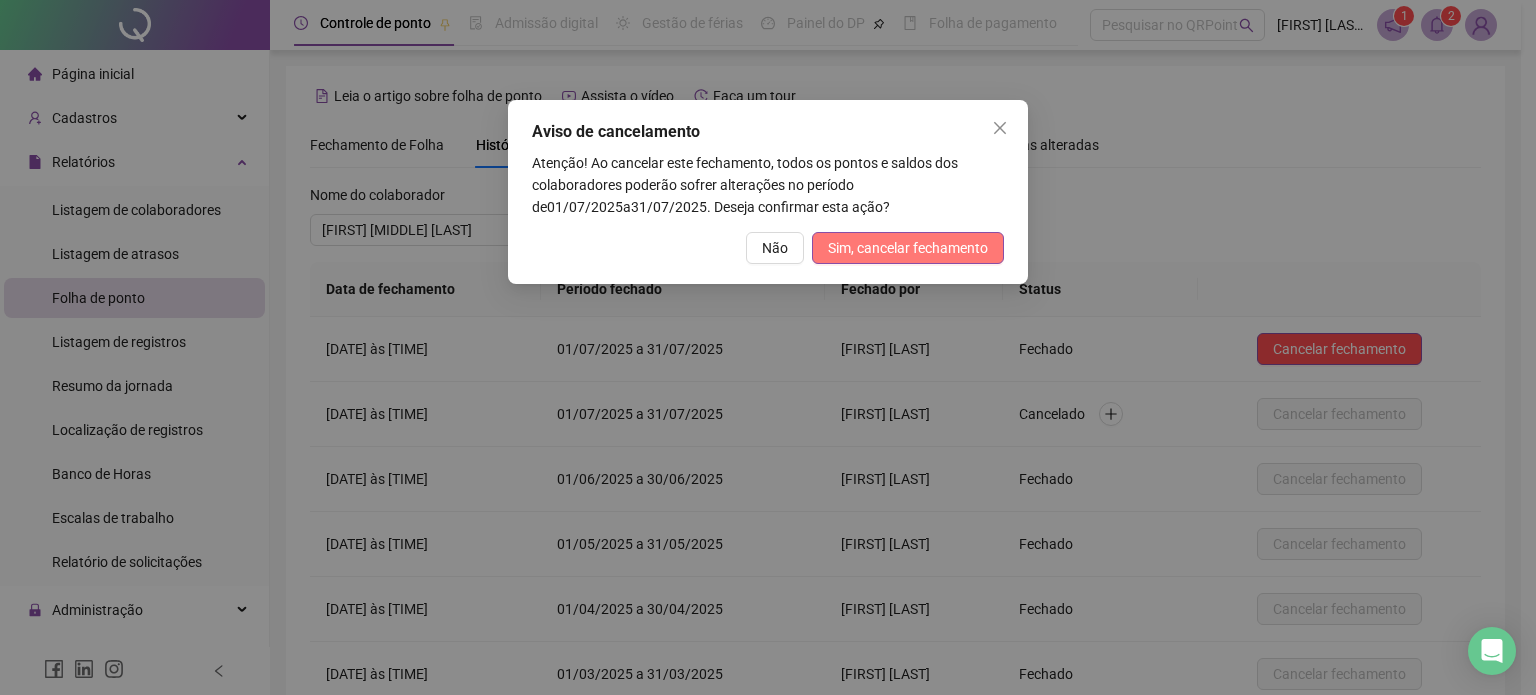 click on "Sim, cancelar fechamento" at bounding box center [908, 248] 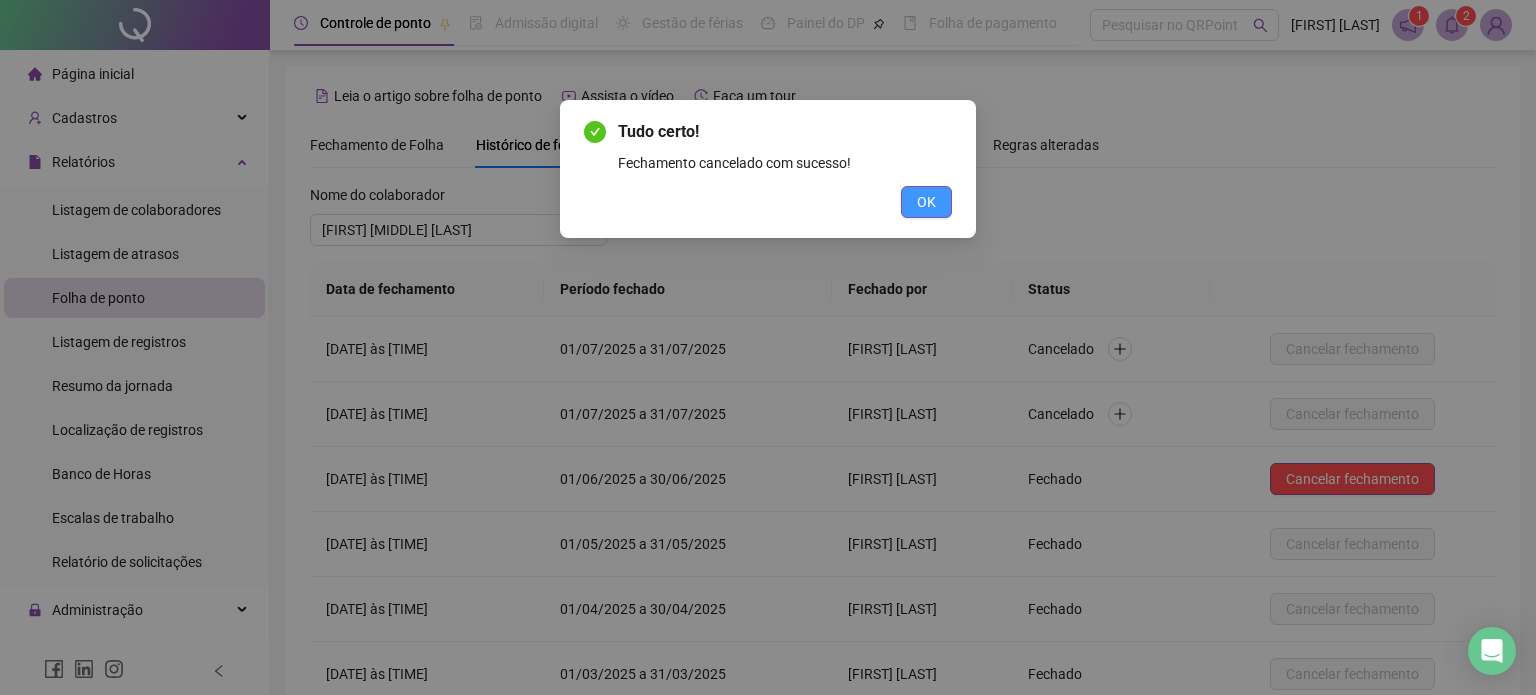 click on "OK" at bounding box center (926, 202) 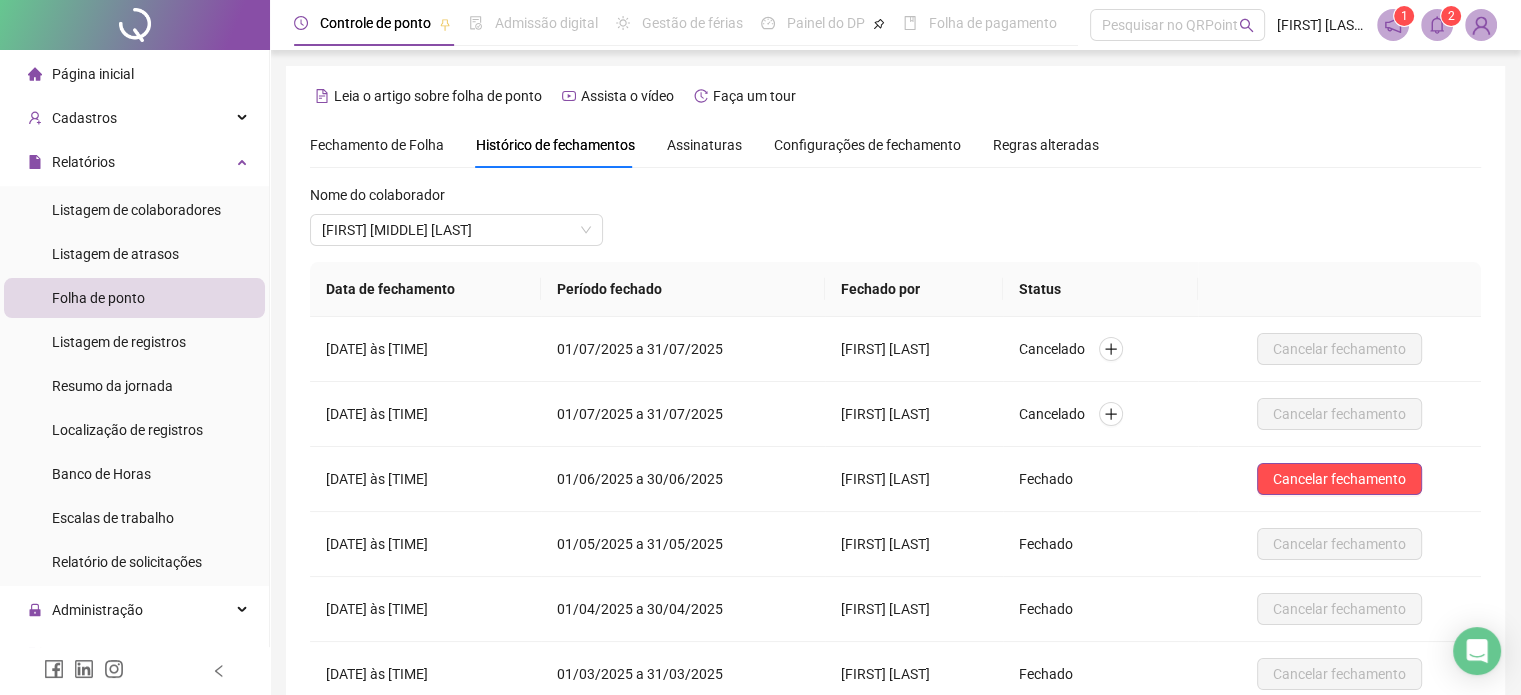 click on "Folha de ponto" at bounding box center (134, 298) 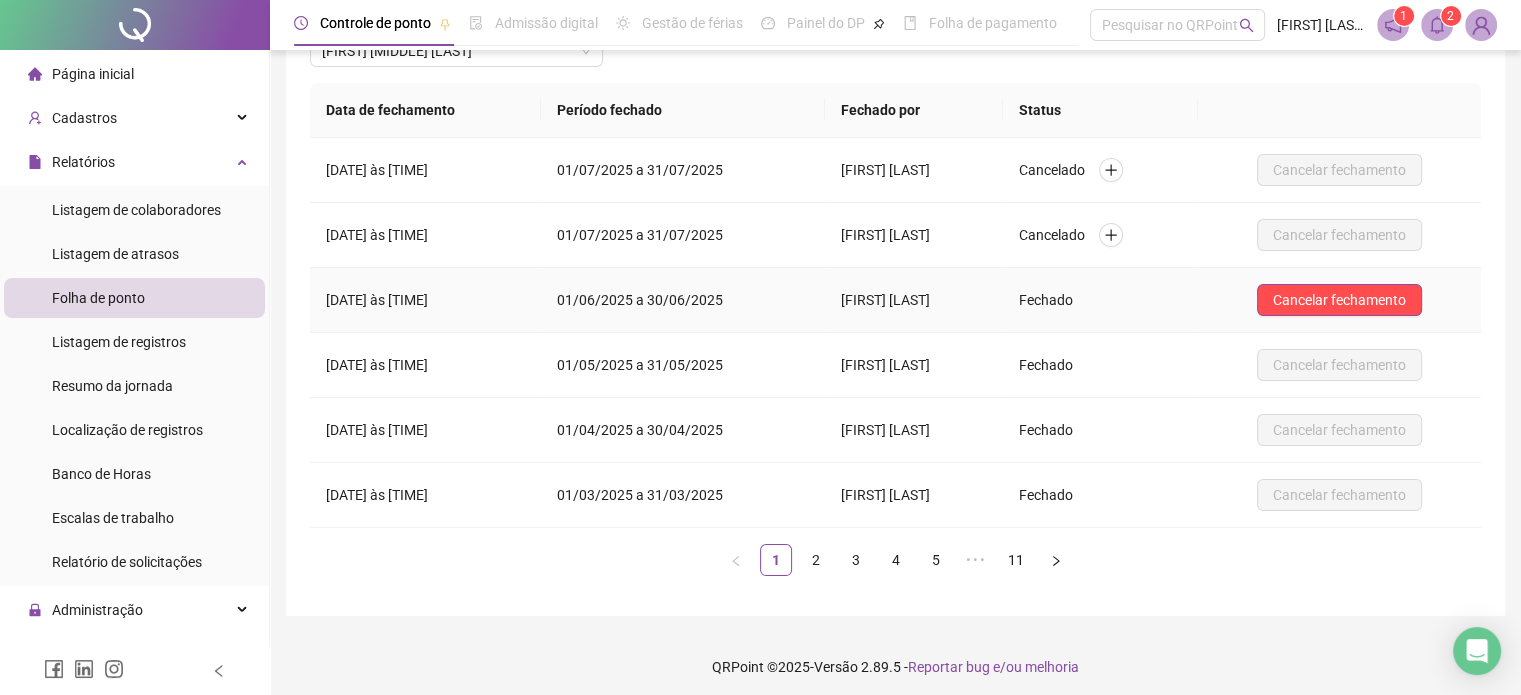 scroll, scrollTop: 184, scrollLeft: 0, axis: vertical 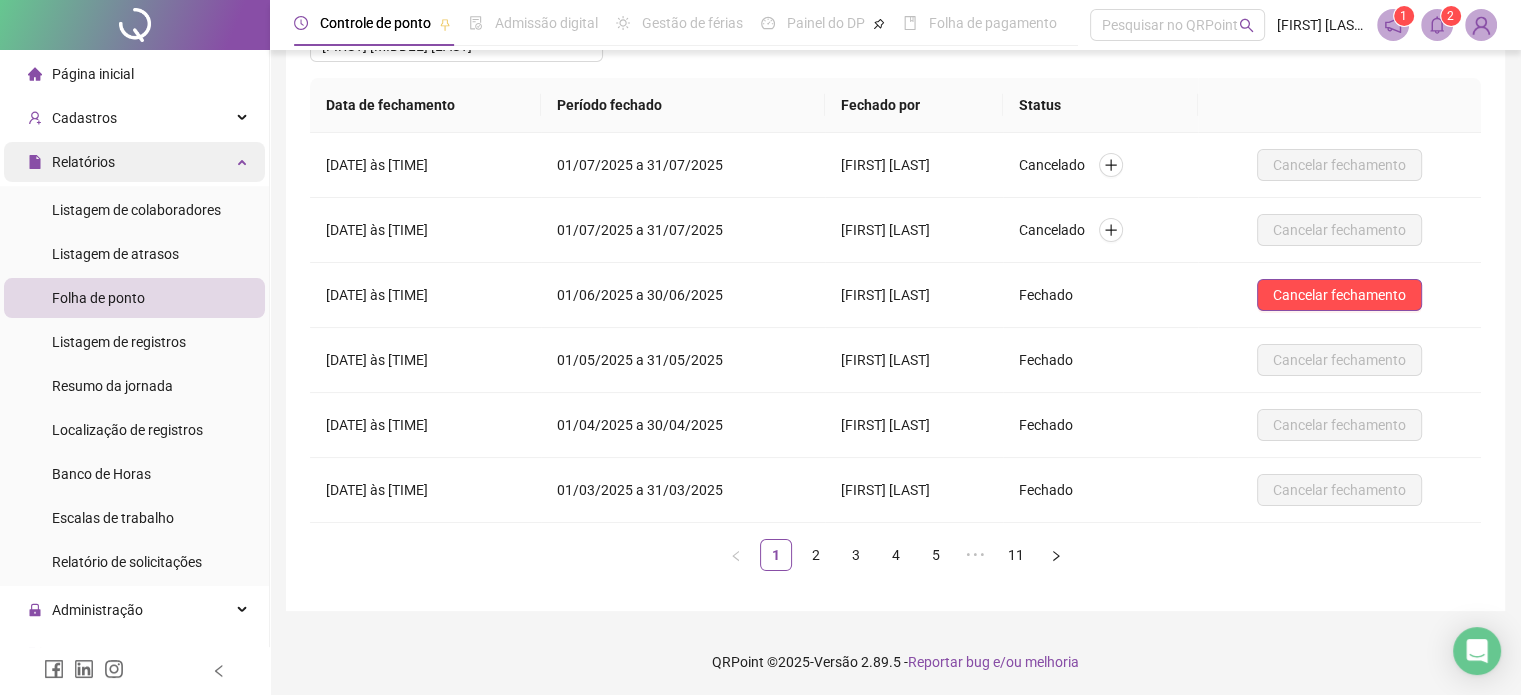 click on "Relatórios" at bounding box center (134, 162) 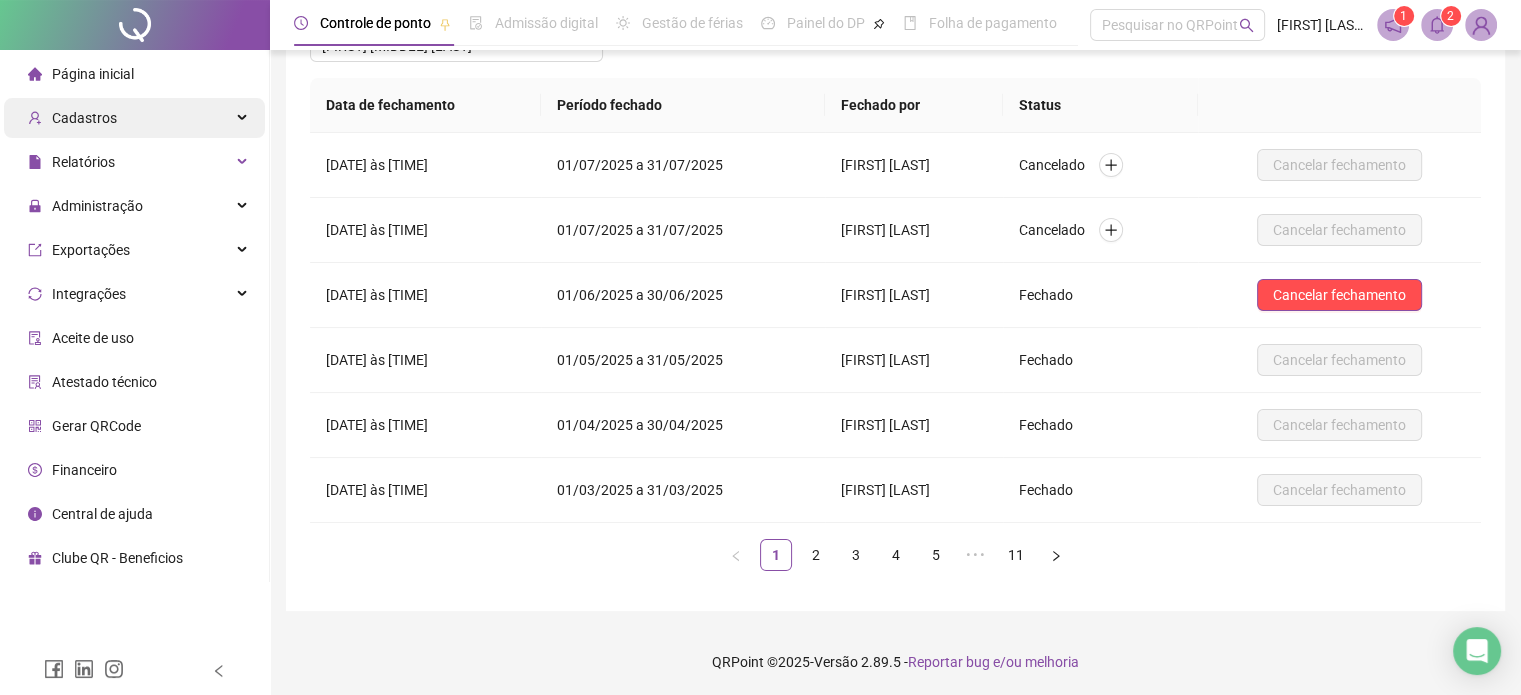 click on "Cadastros" at bounding box center [134, 118] 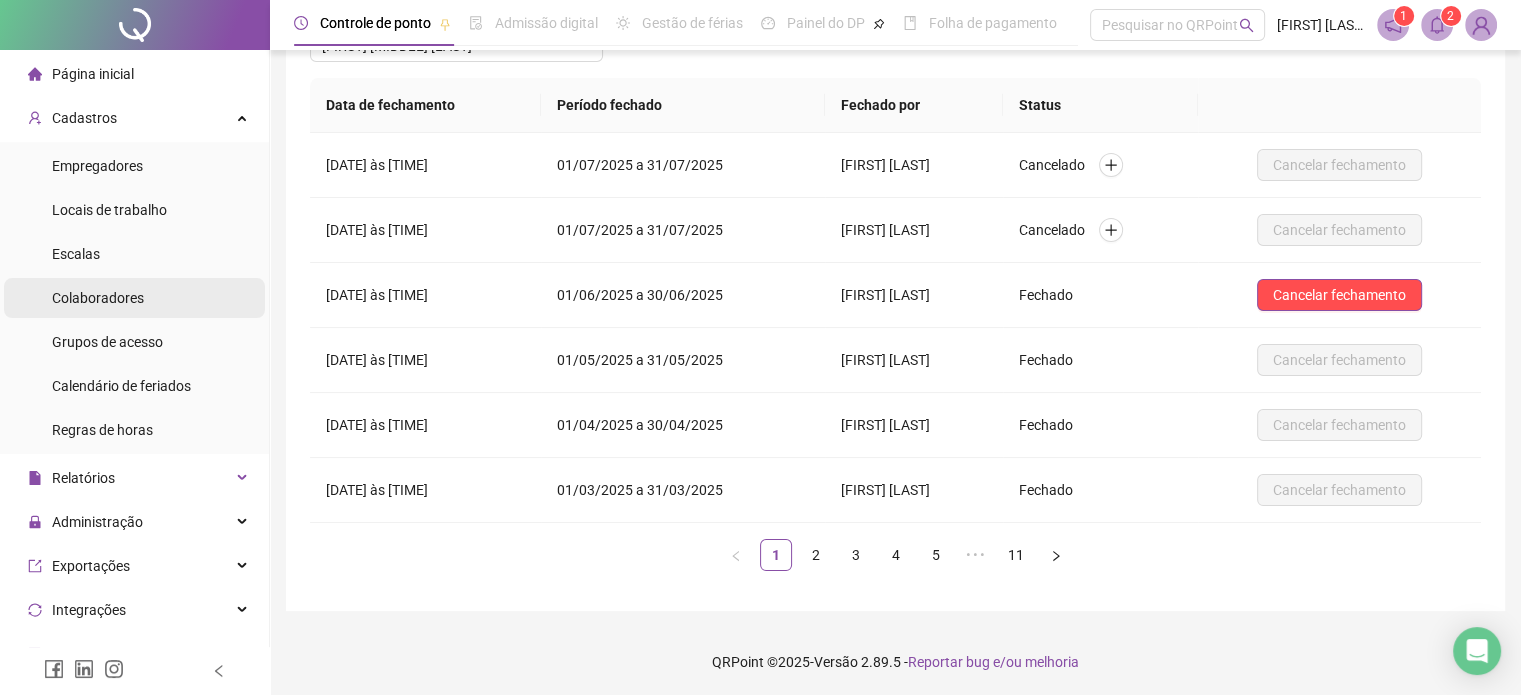 click on "Colaboradores" at bounding box center (134, 298) 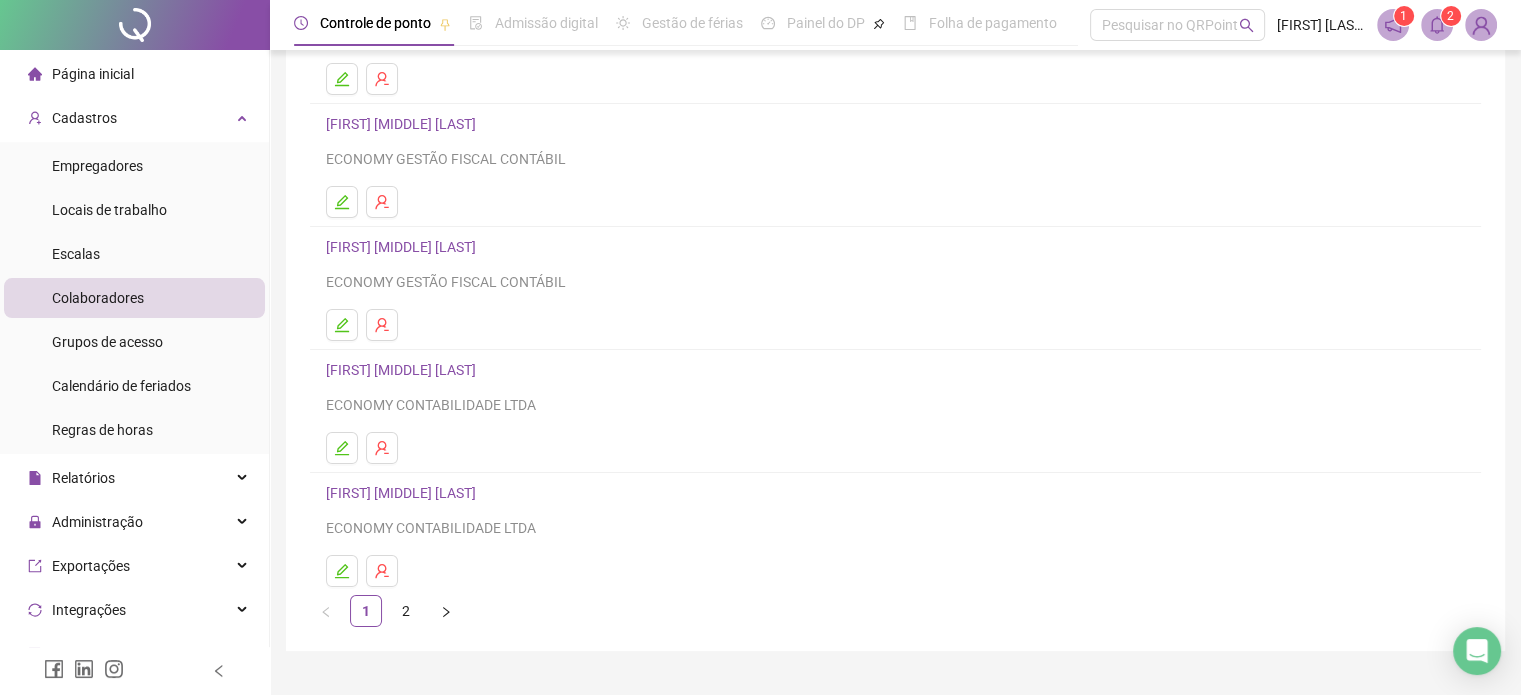 scroll, scrollTop: 271, scrollLeft: 0, axis: vertical 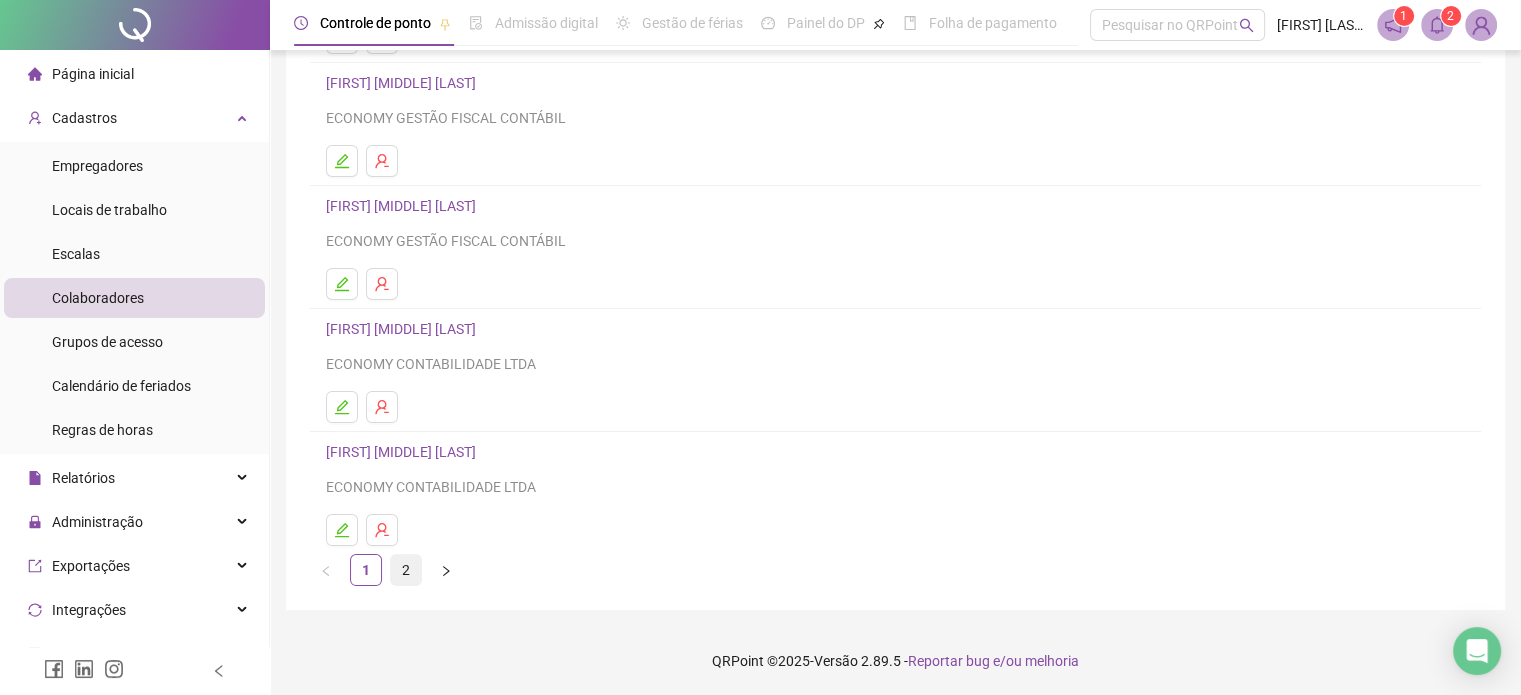 click on "2" at bounding box center [406, 570] 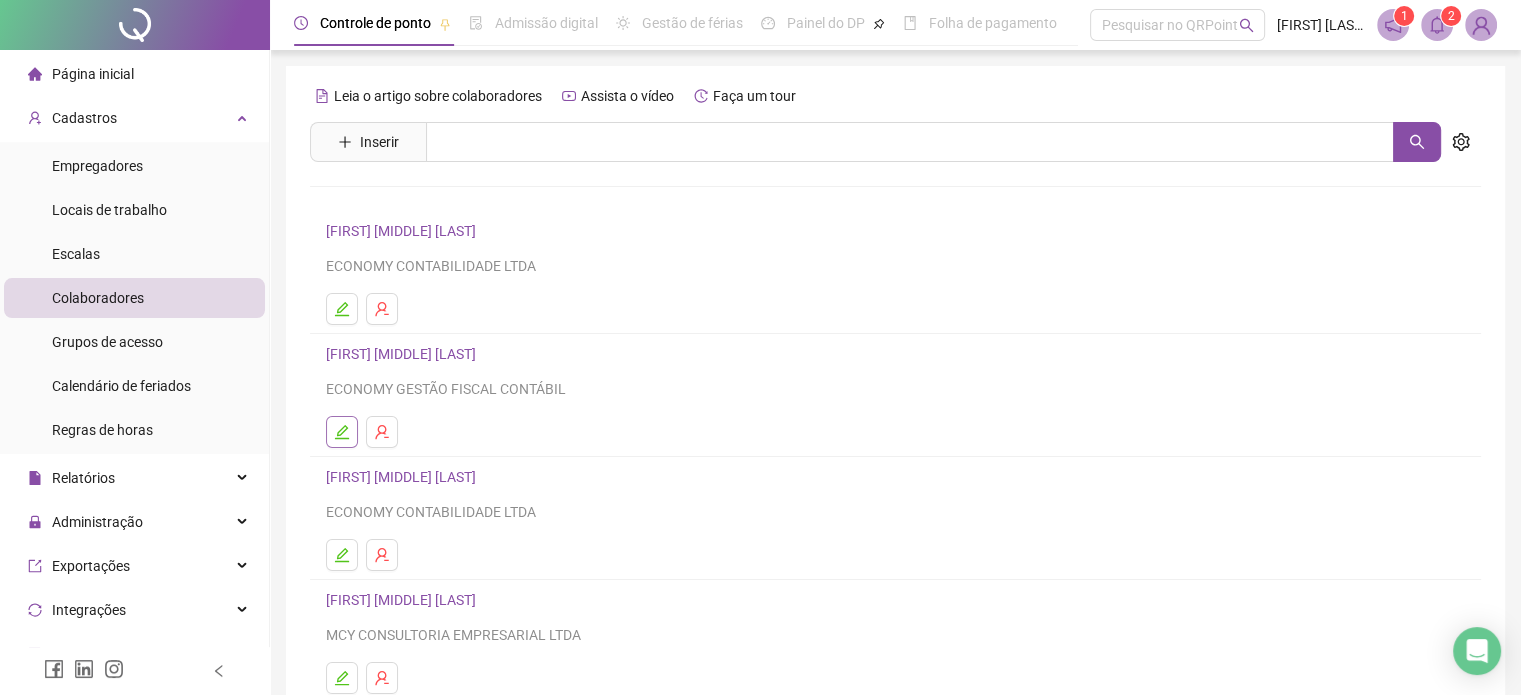 click 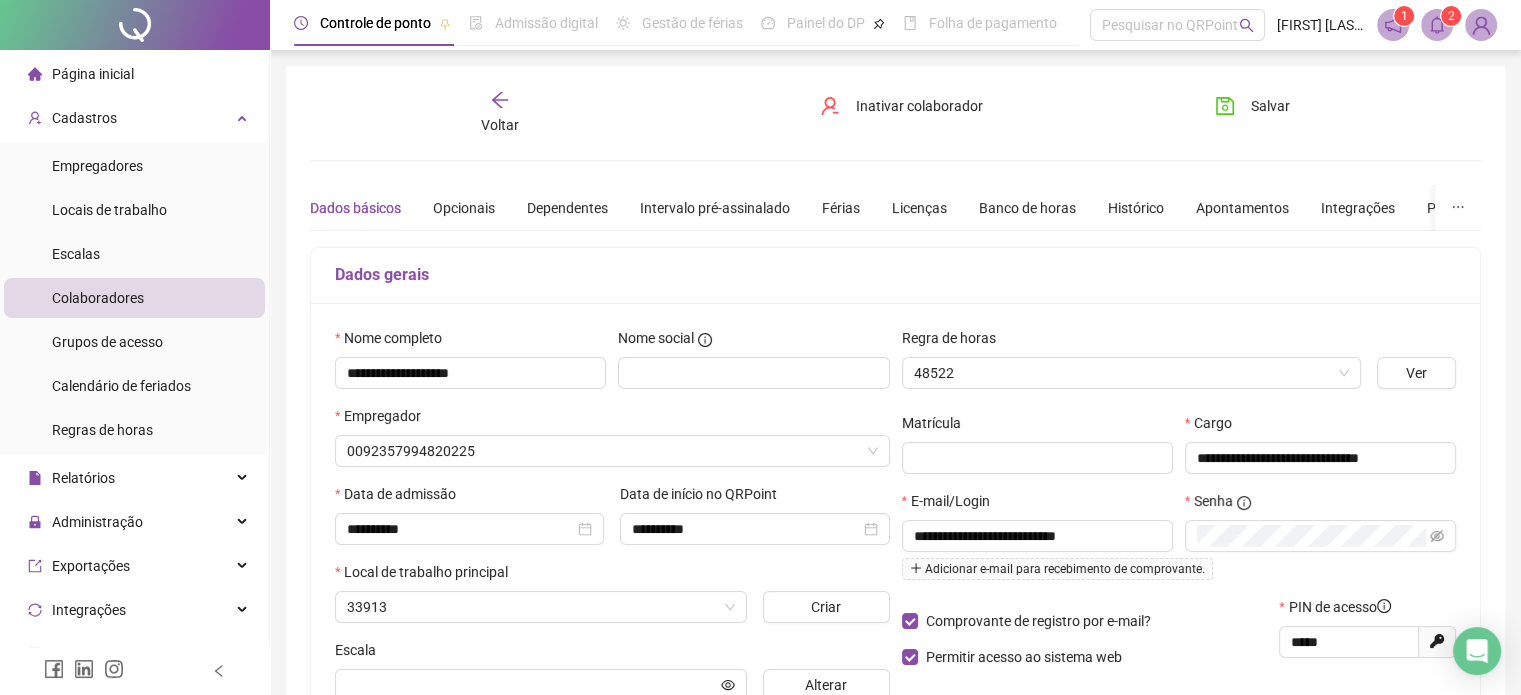 type on "*********" 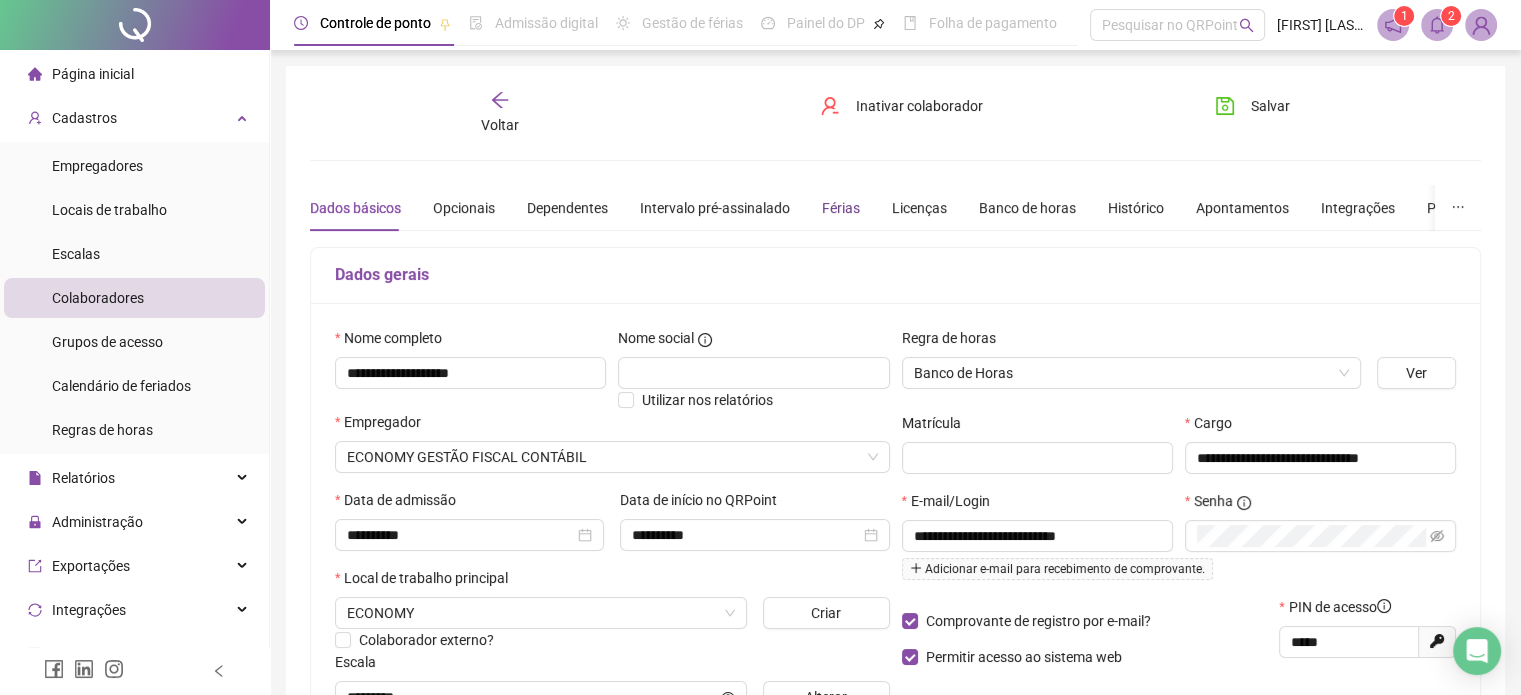 click on "Férias" at bounding box center [841, 208] 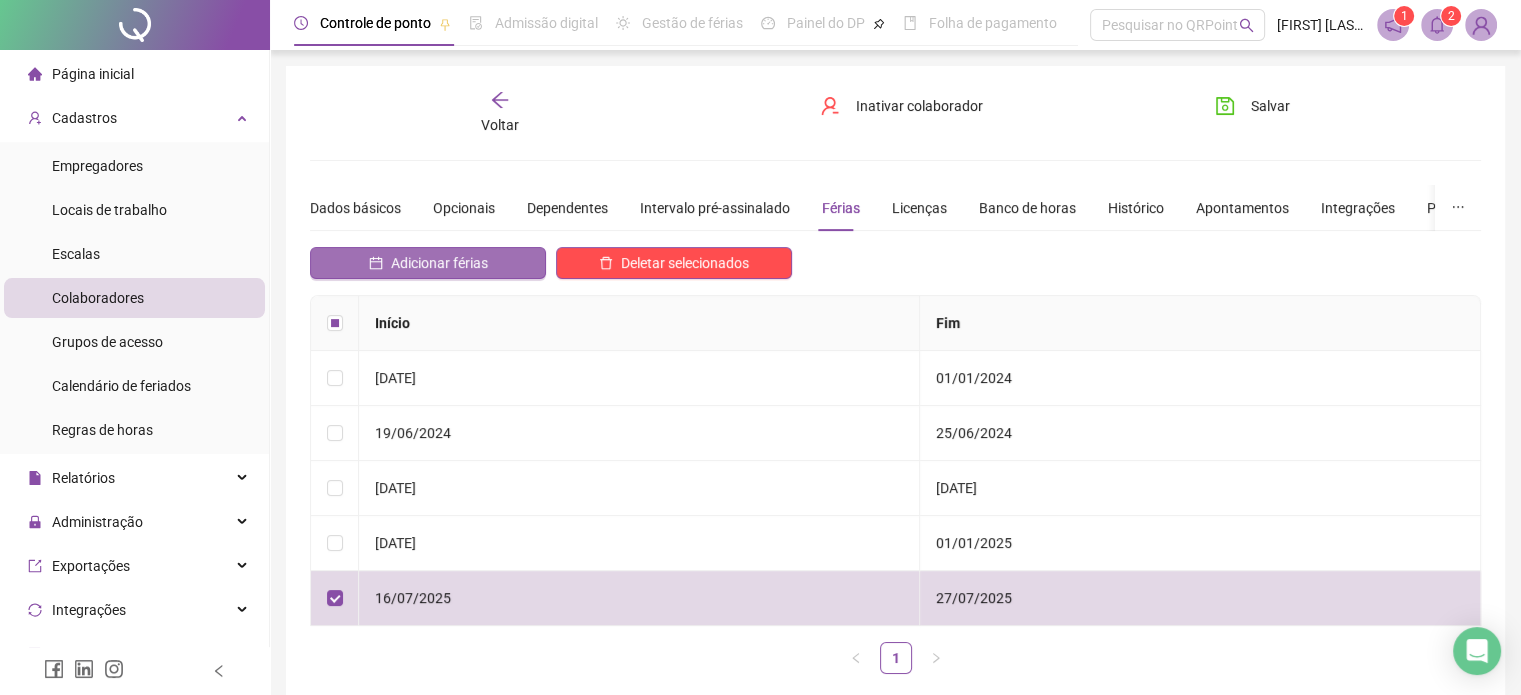 click on "Adicionar férias" at bounding box center [439, 263] 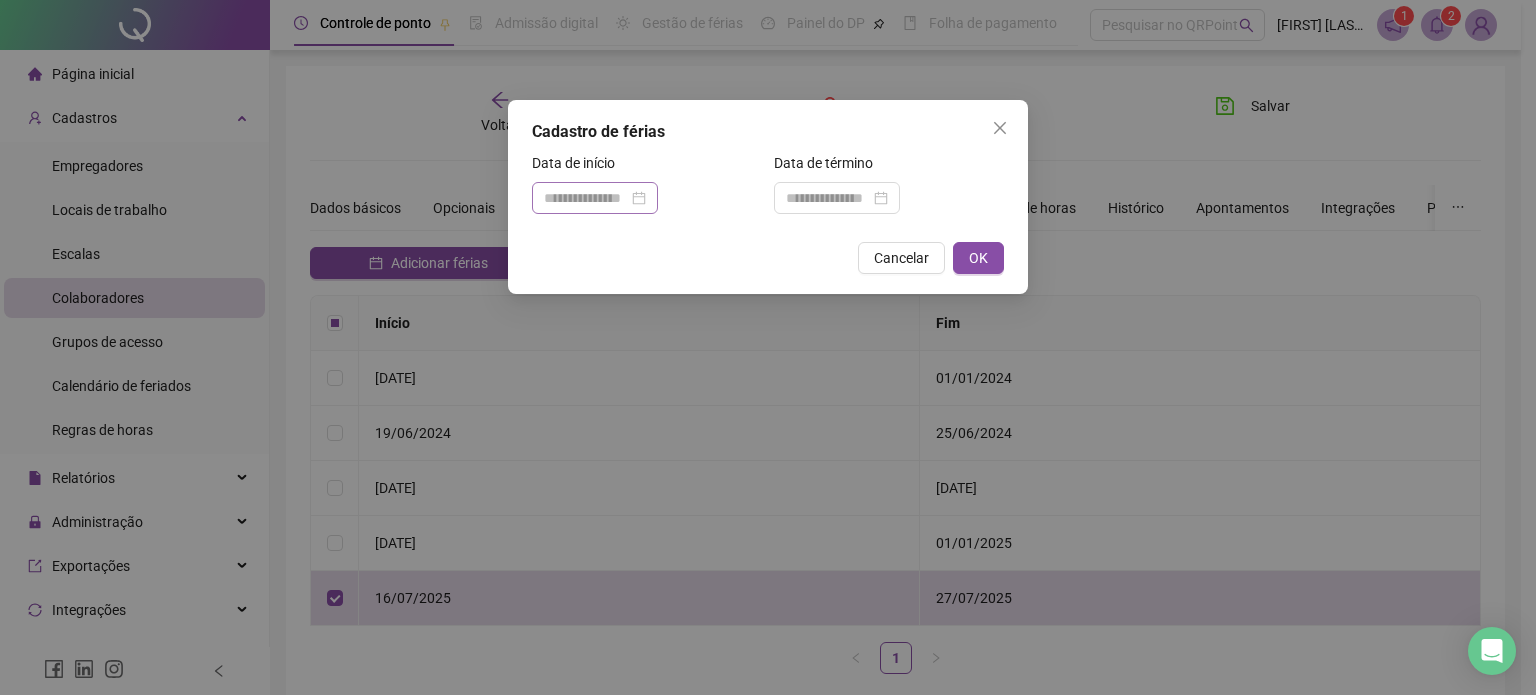 click at bounding box center [595, 198] 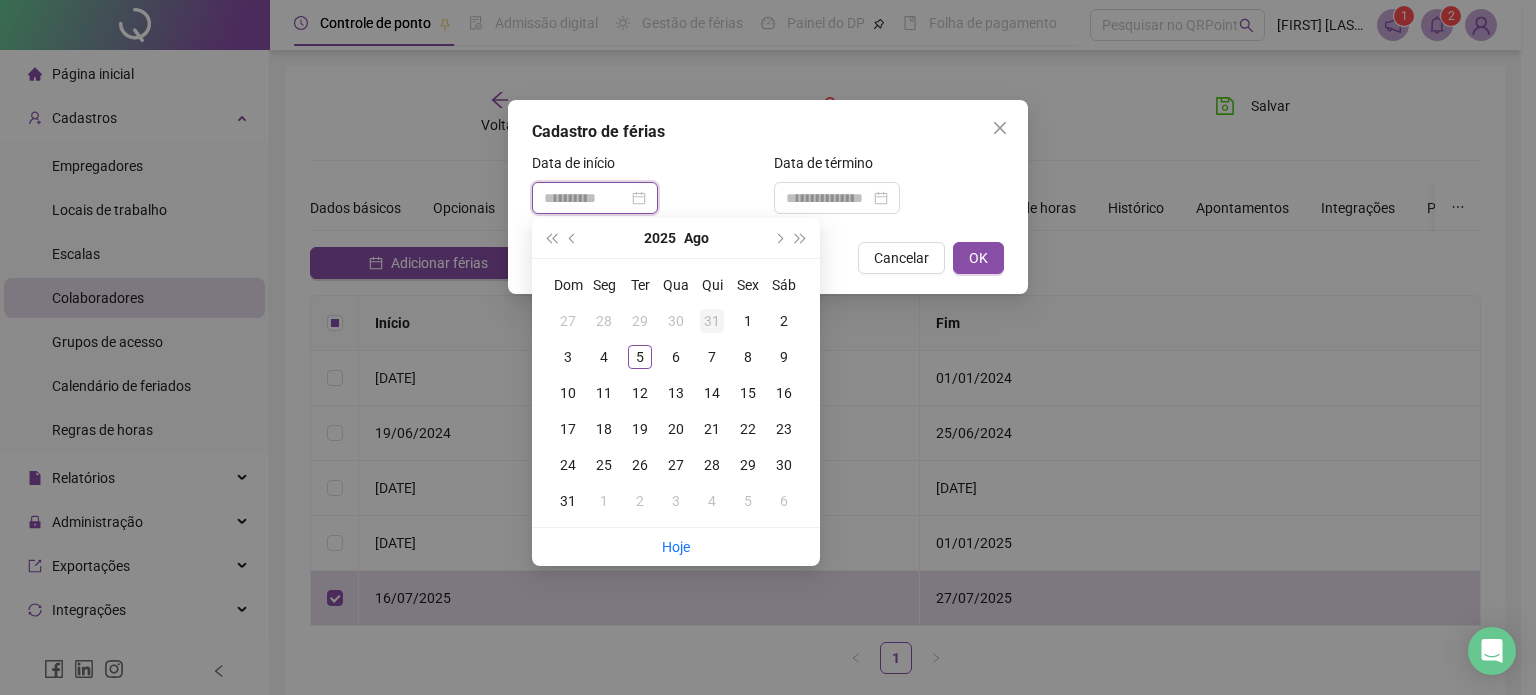type on "**********" 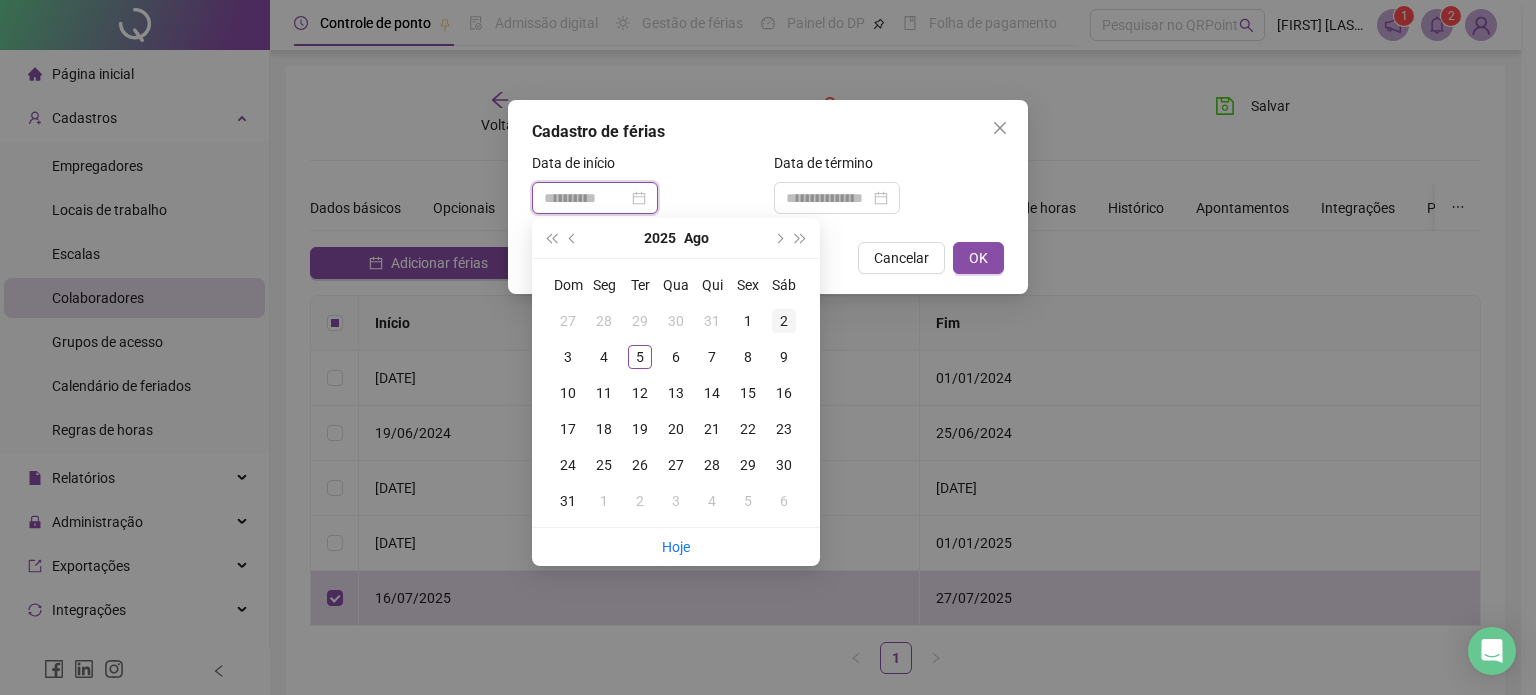 type on "**********" 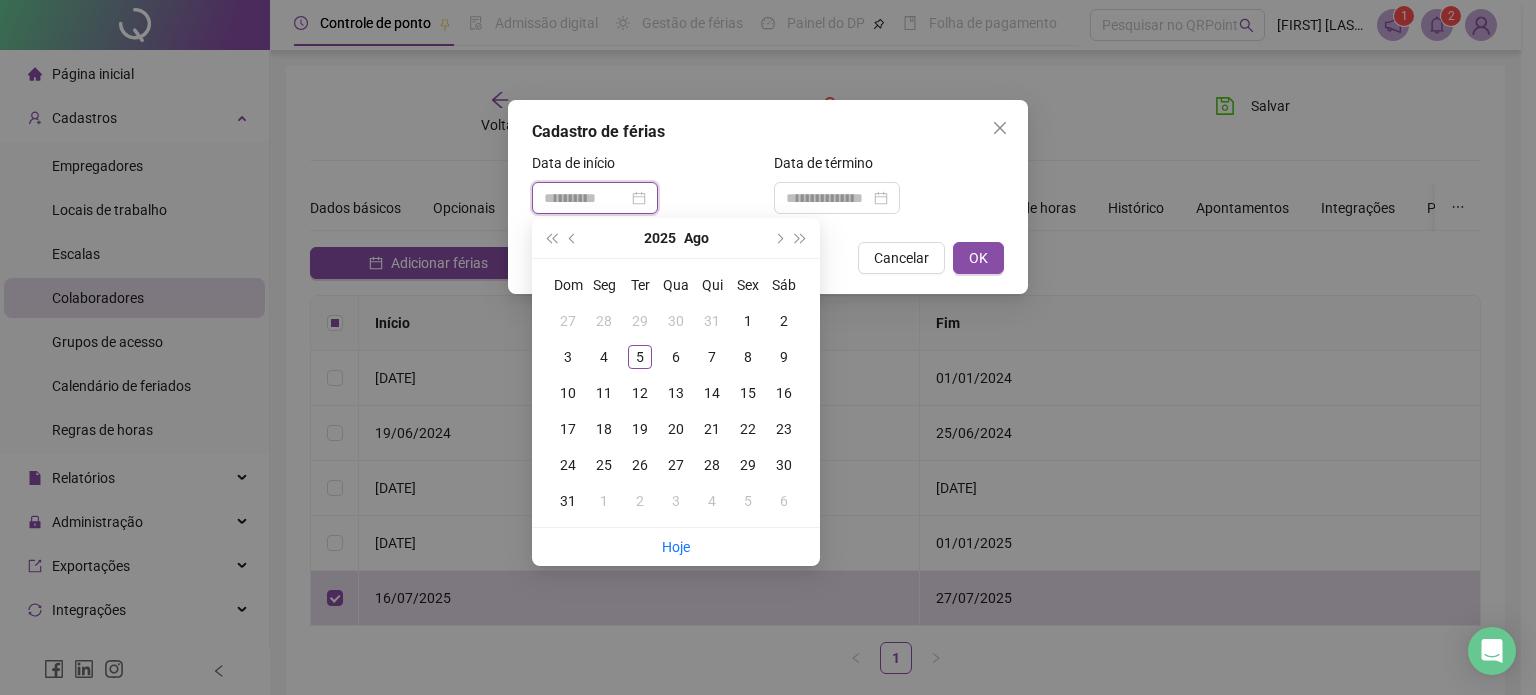 type 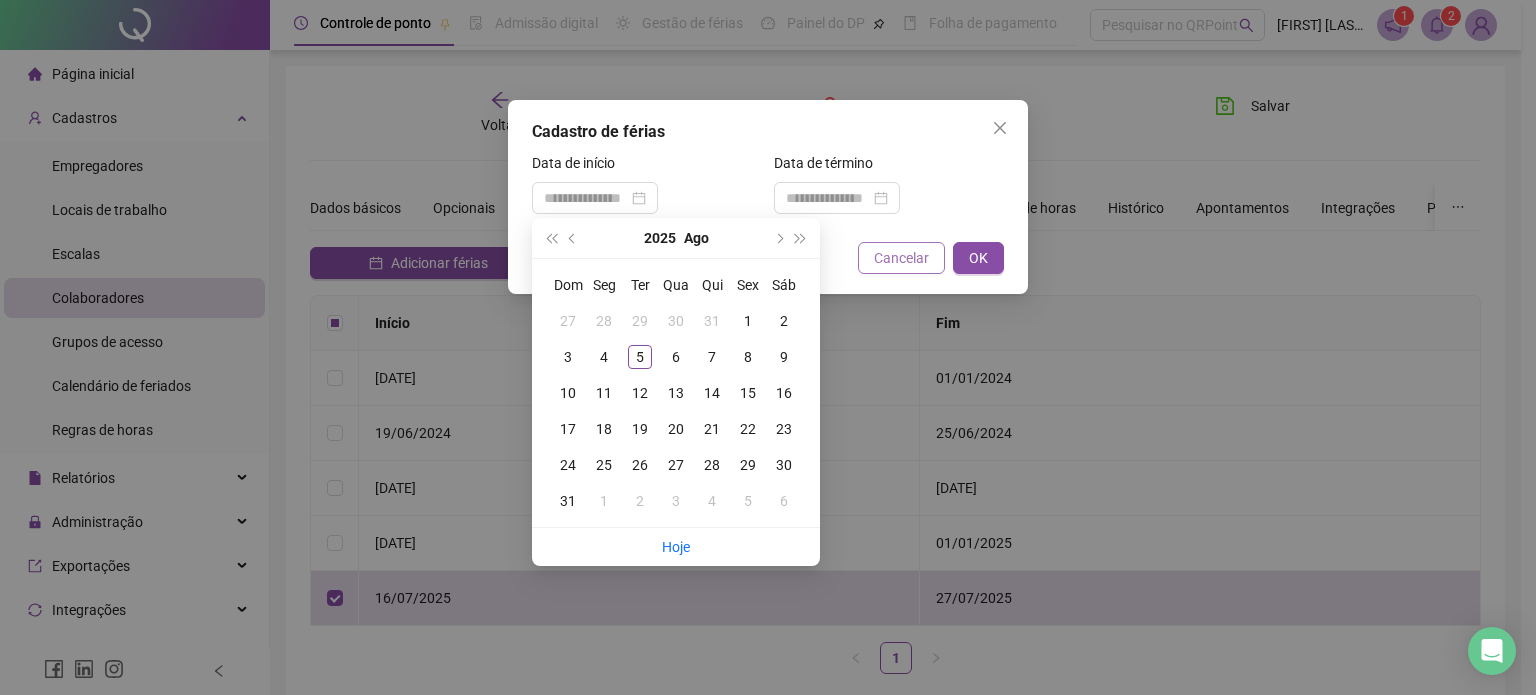 click on "Cancelar" at bounding box center (901, 258) 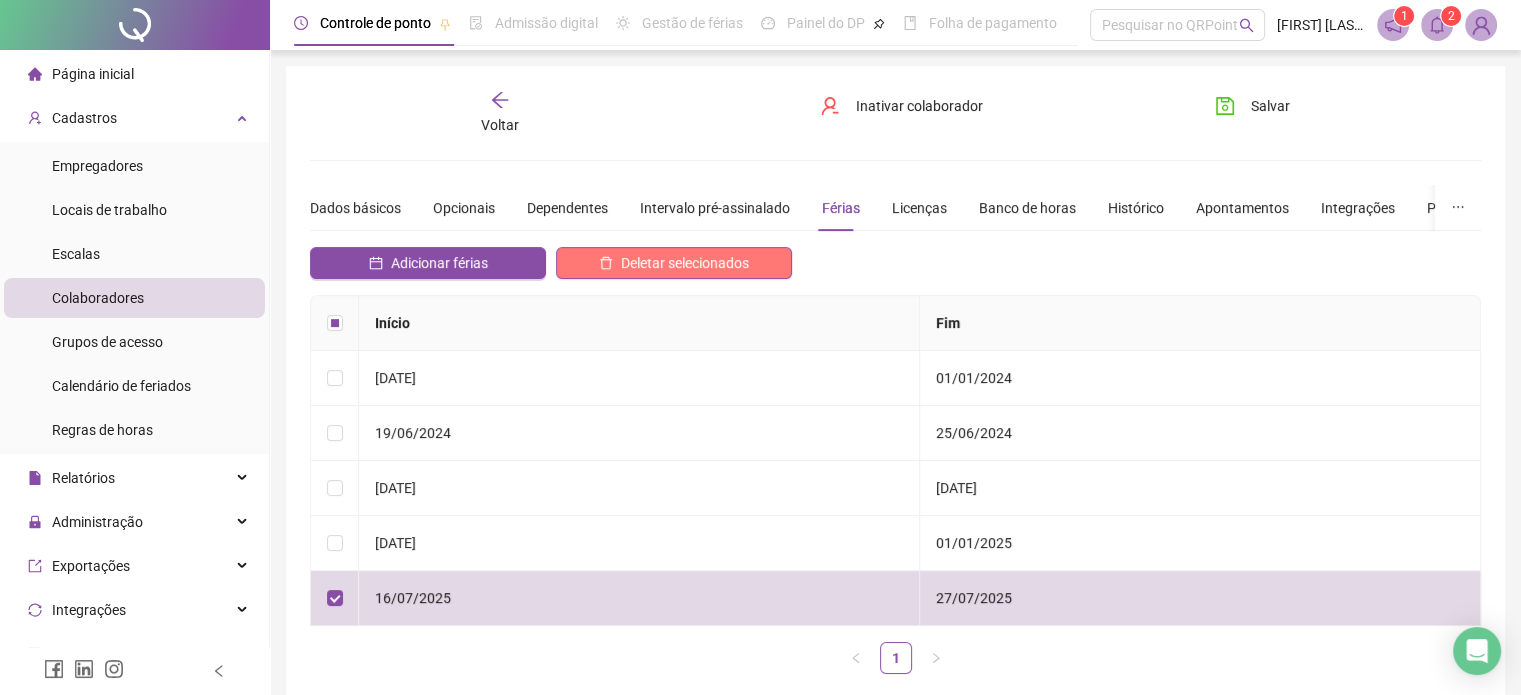 click on "Deletar selecionados" at bounding box center [685, 263] 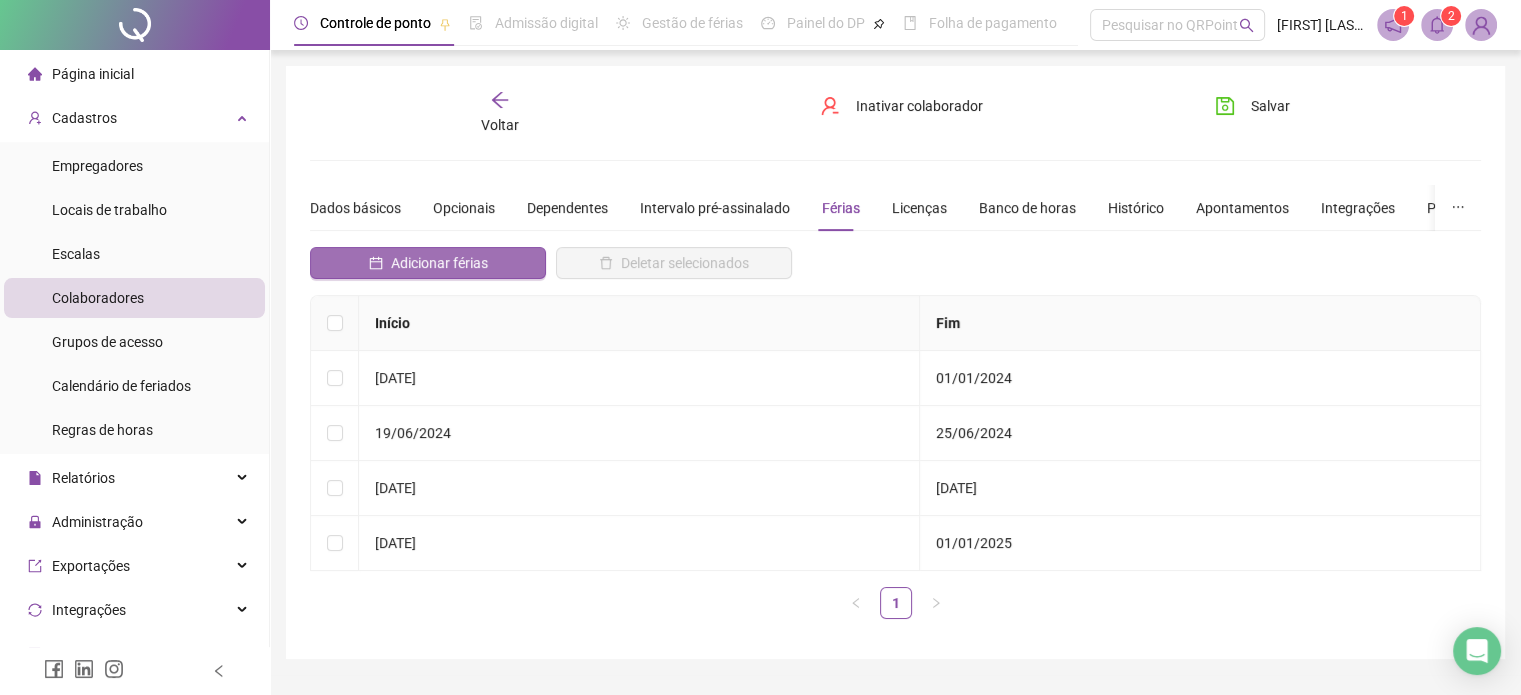 click on "Adicionar férias" at bounding box center [439, 263] 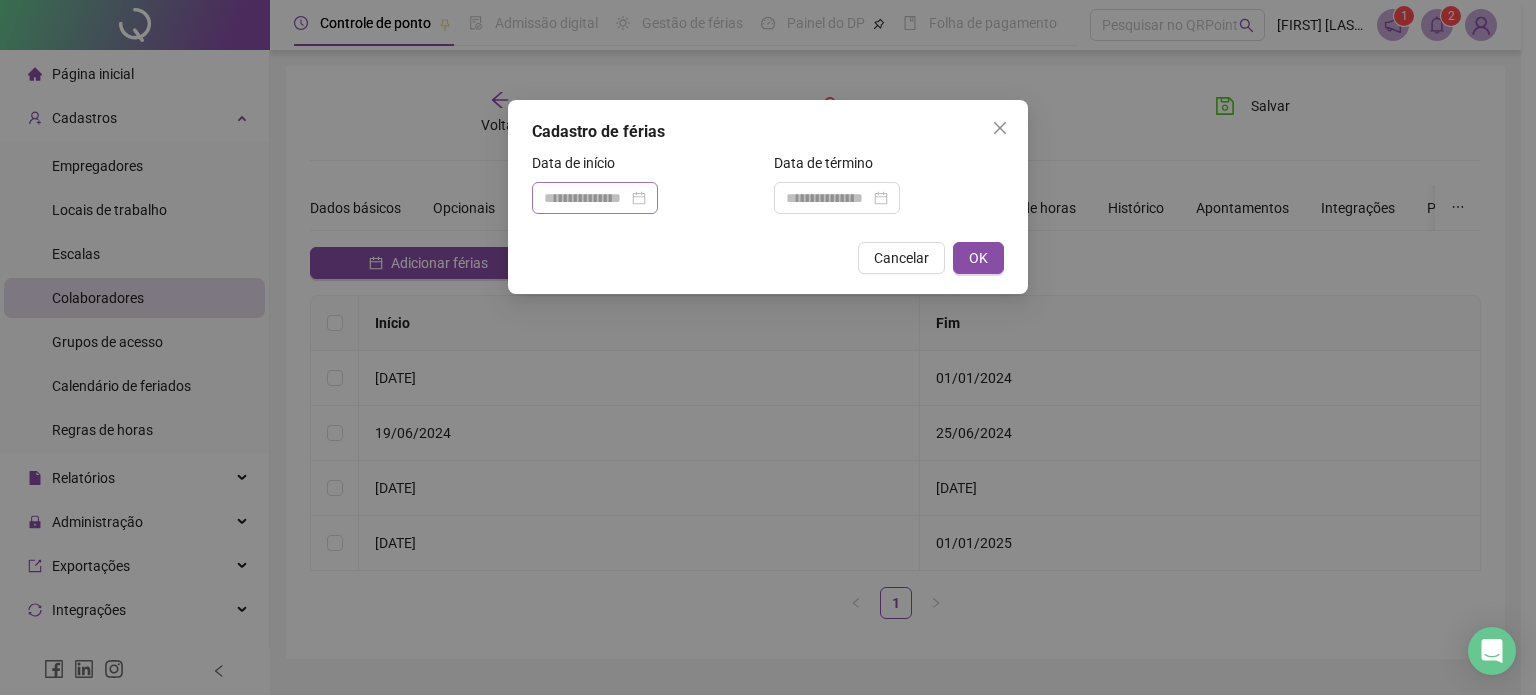 click at bounding box center (595, 198) 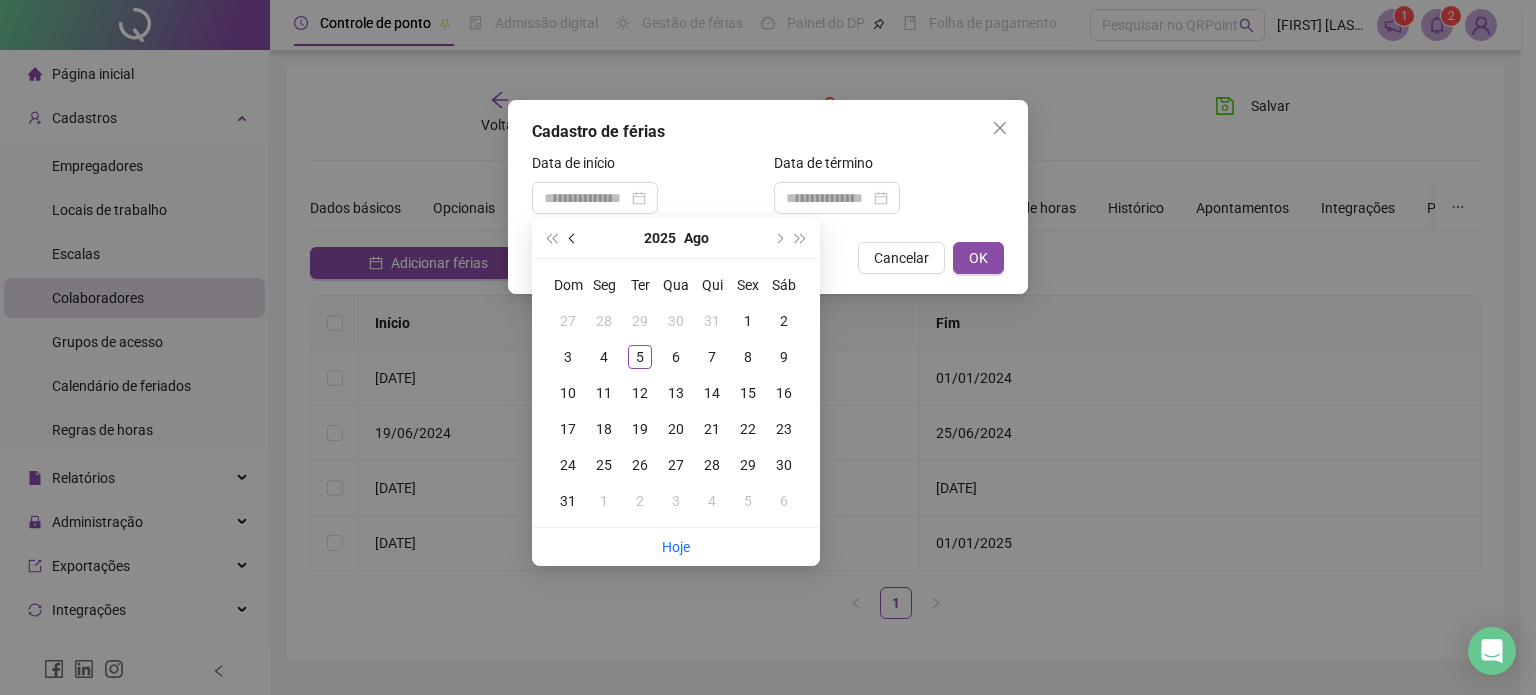 click at bounding box center (574, 238) 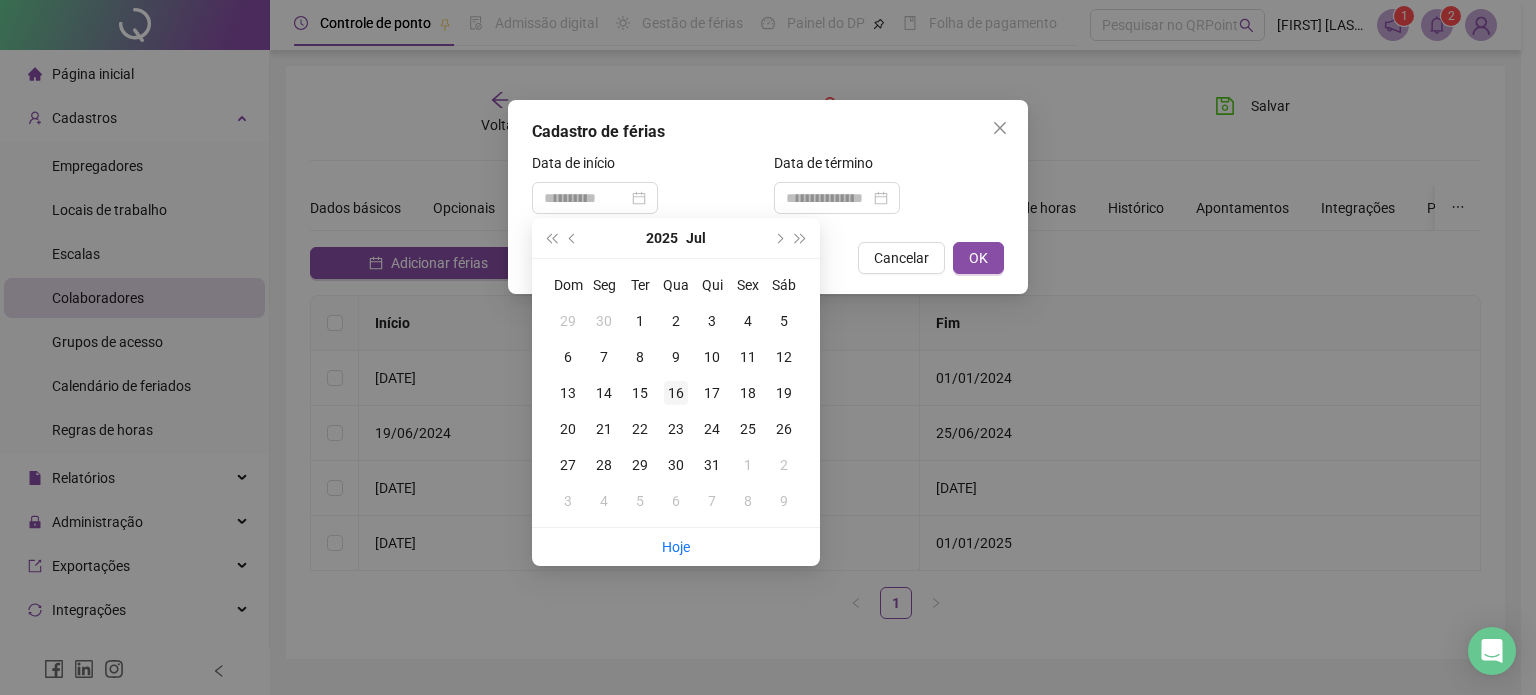 type on "**********" 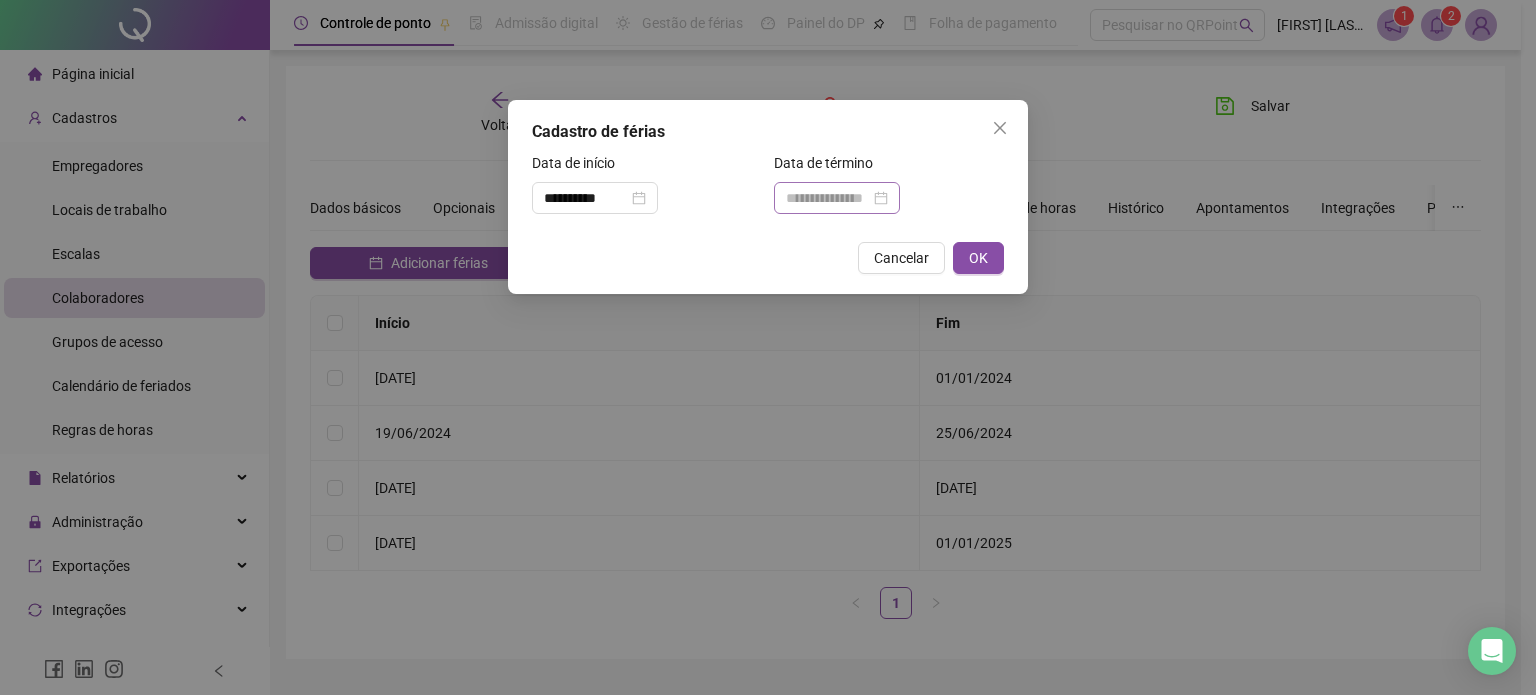 click at bounding box center (837, 198) 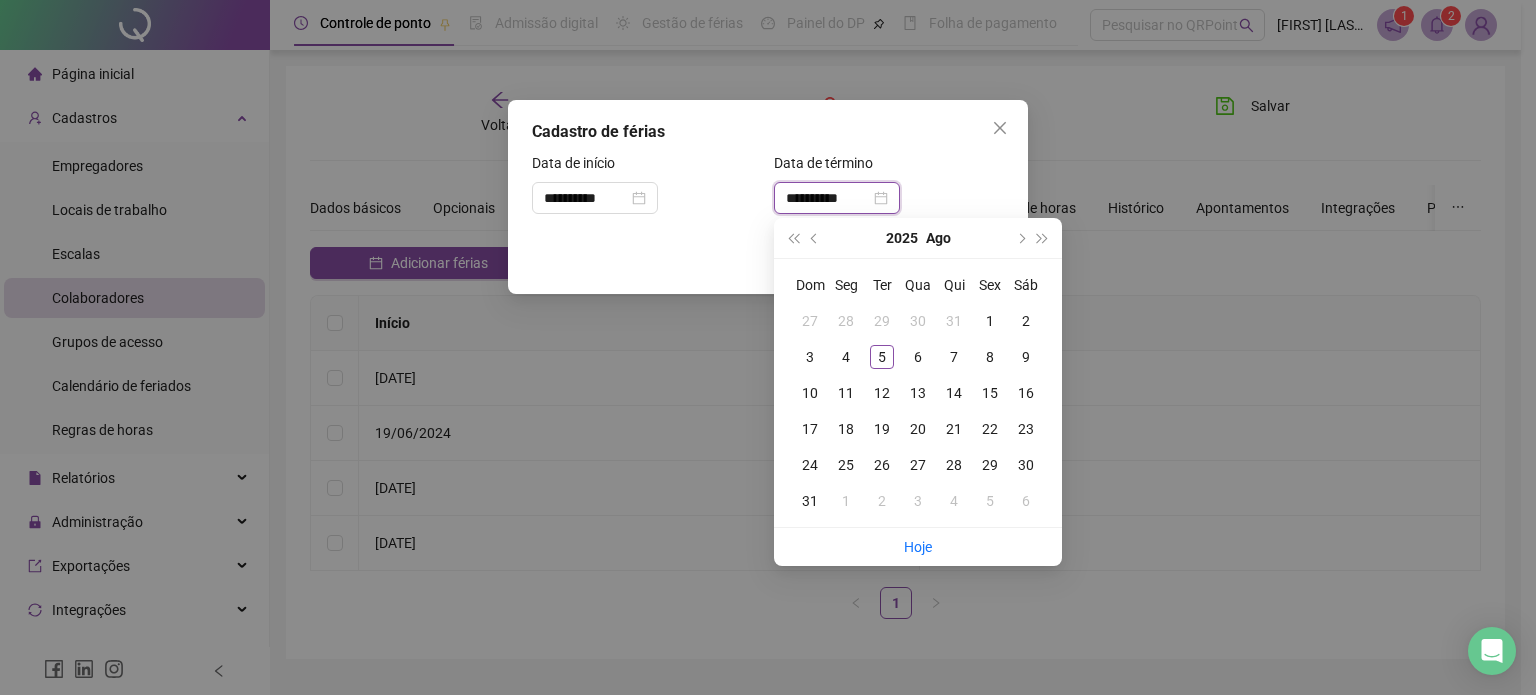 type on "**********" 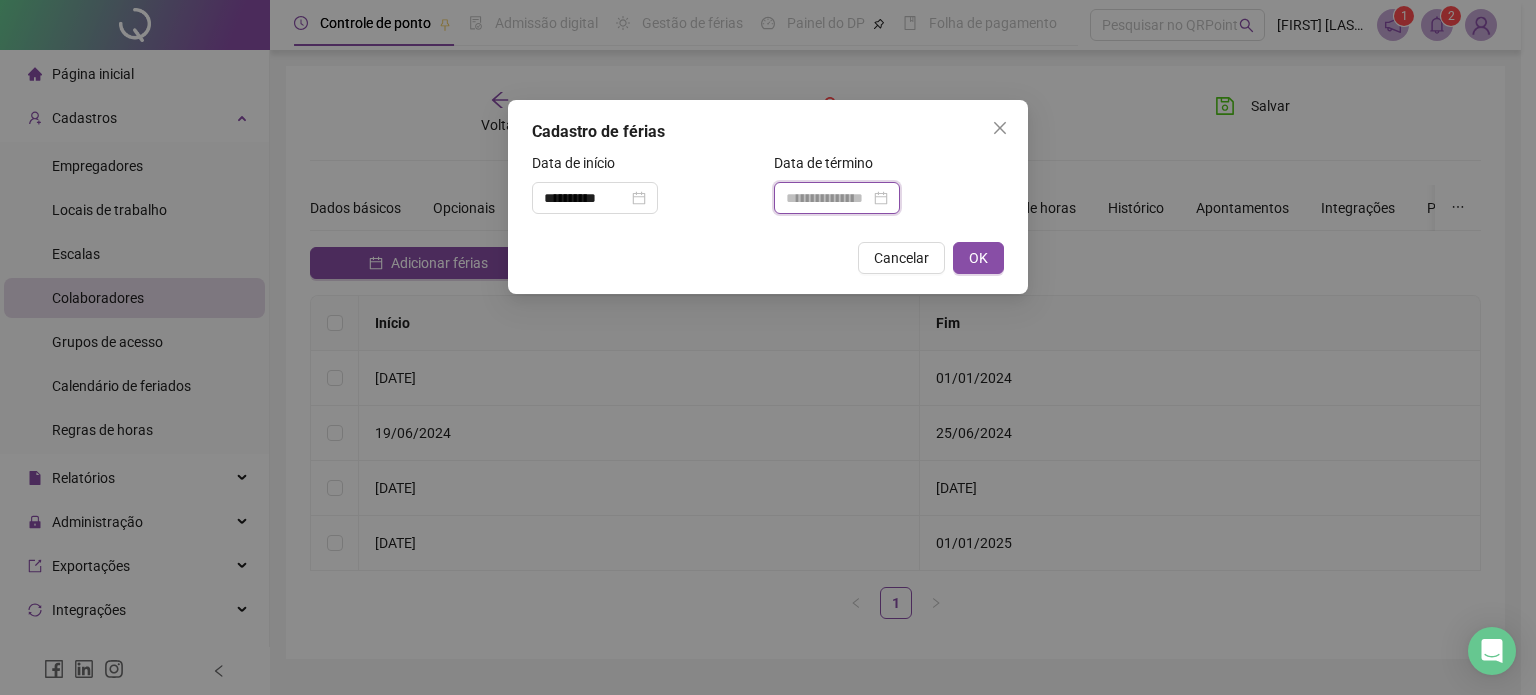 click at bounding box center (837, 198) 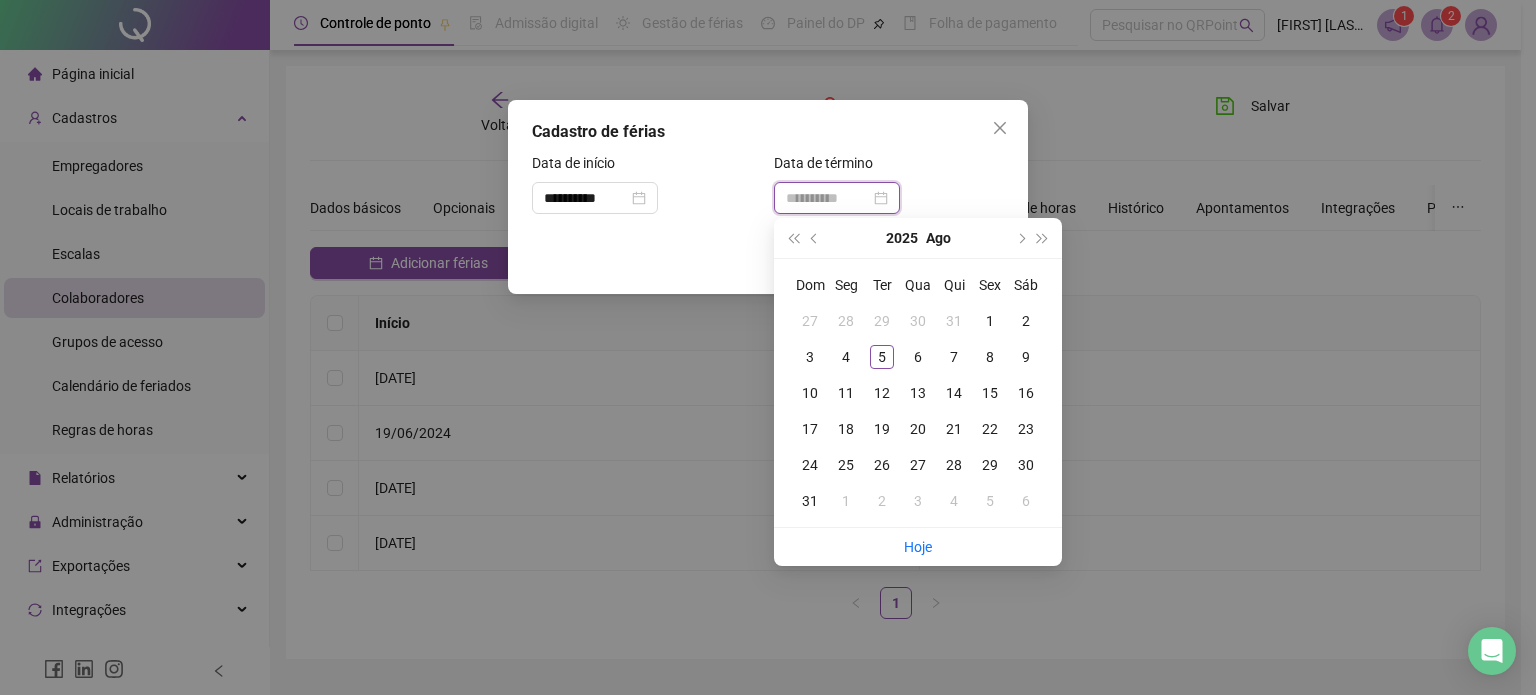 type on "**********" 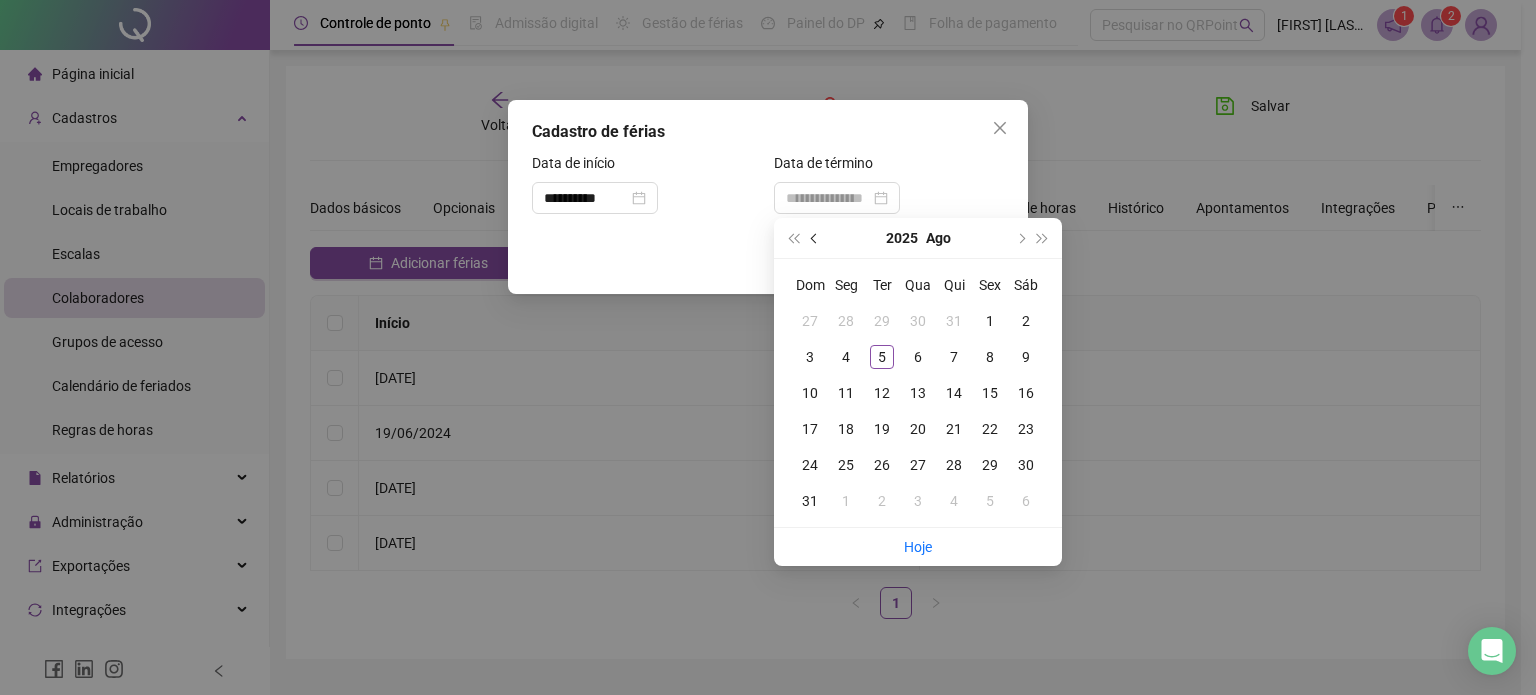 click at bounding box center (815, 238) 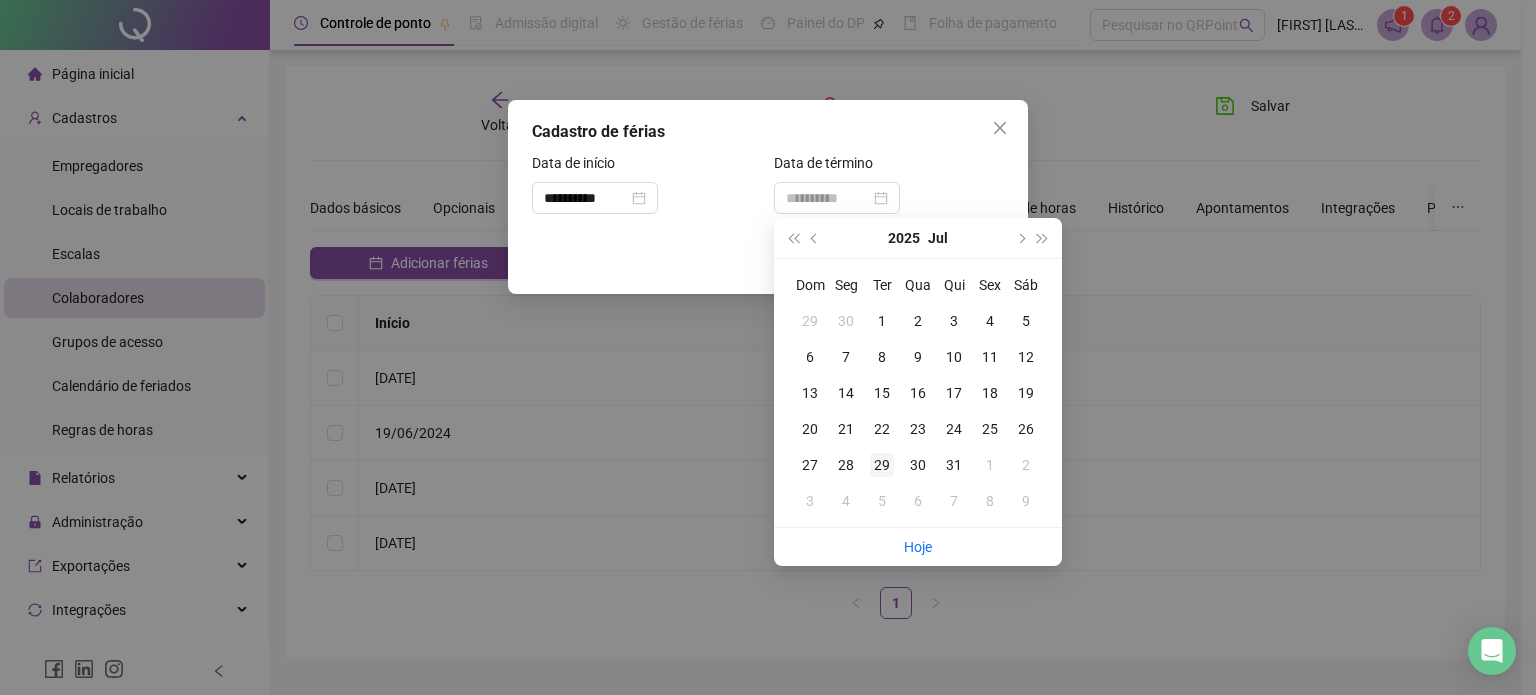type on "**********" 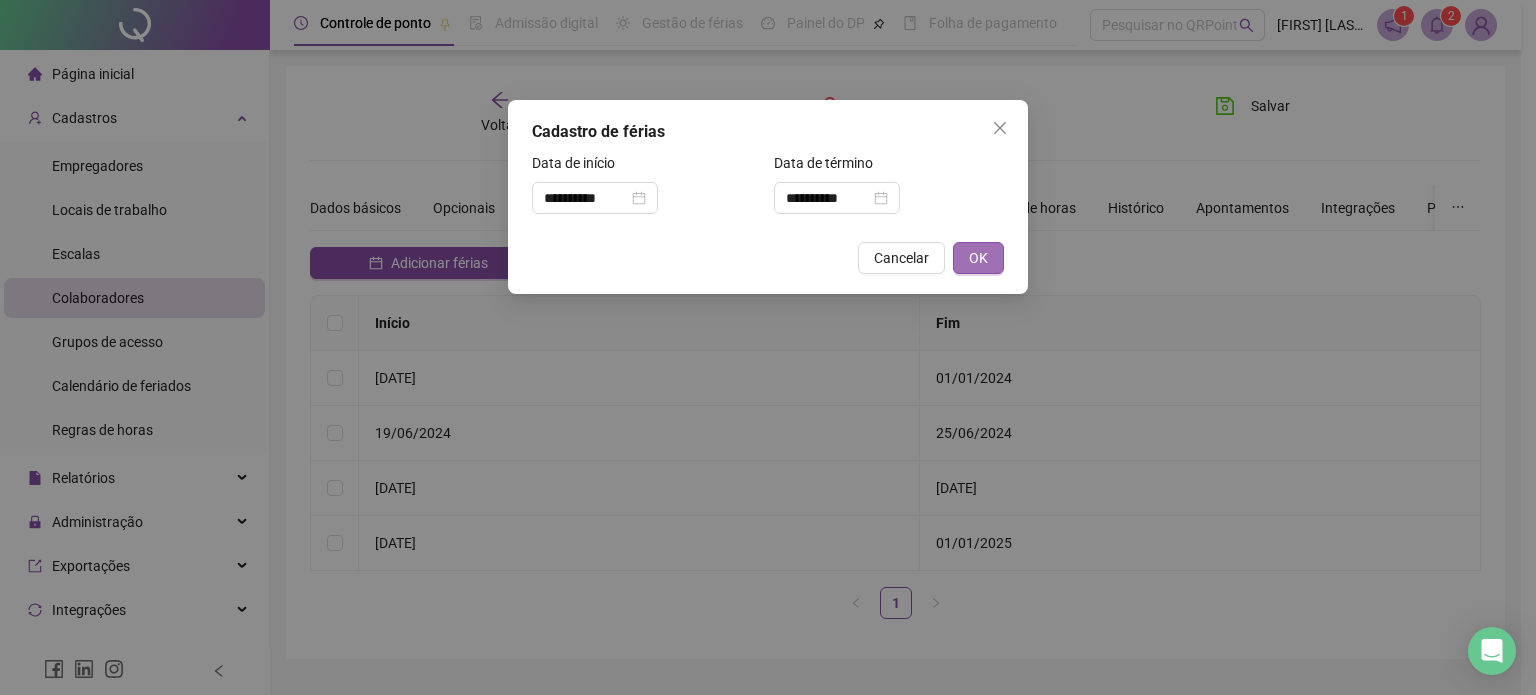 click on "OK" at bounding box center (978, 258) 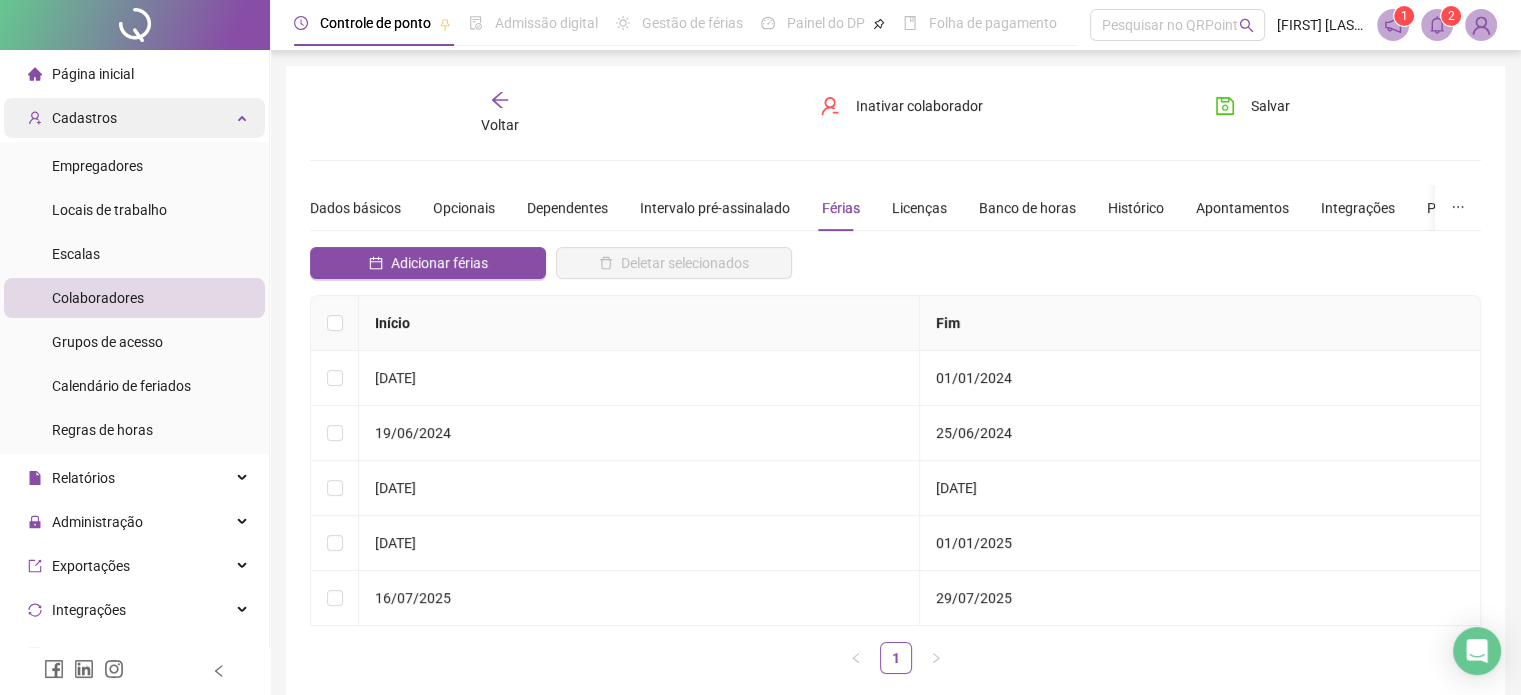 click on "Cadastros" at bounding box center [134, 118] 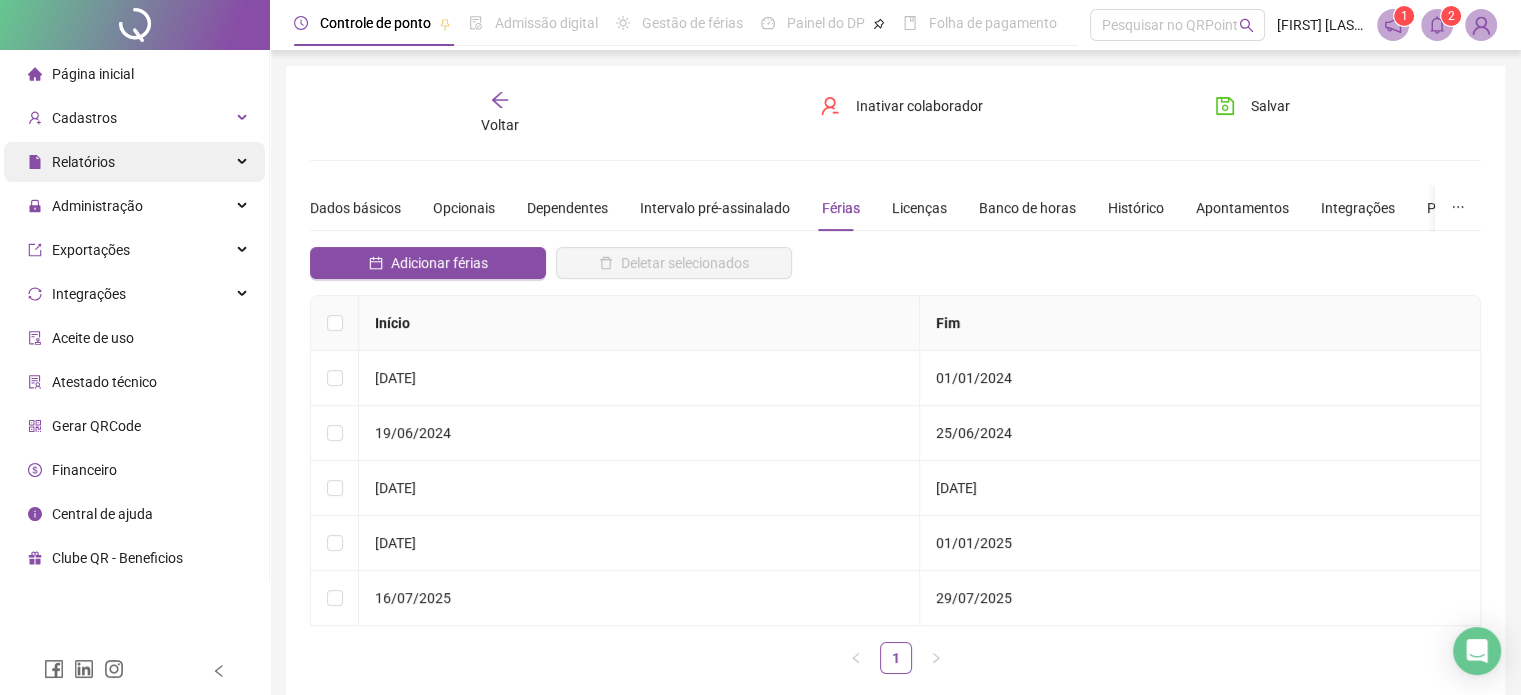click on "Relatórios" at bounding box center (134, 162) 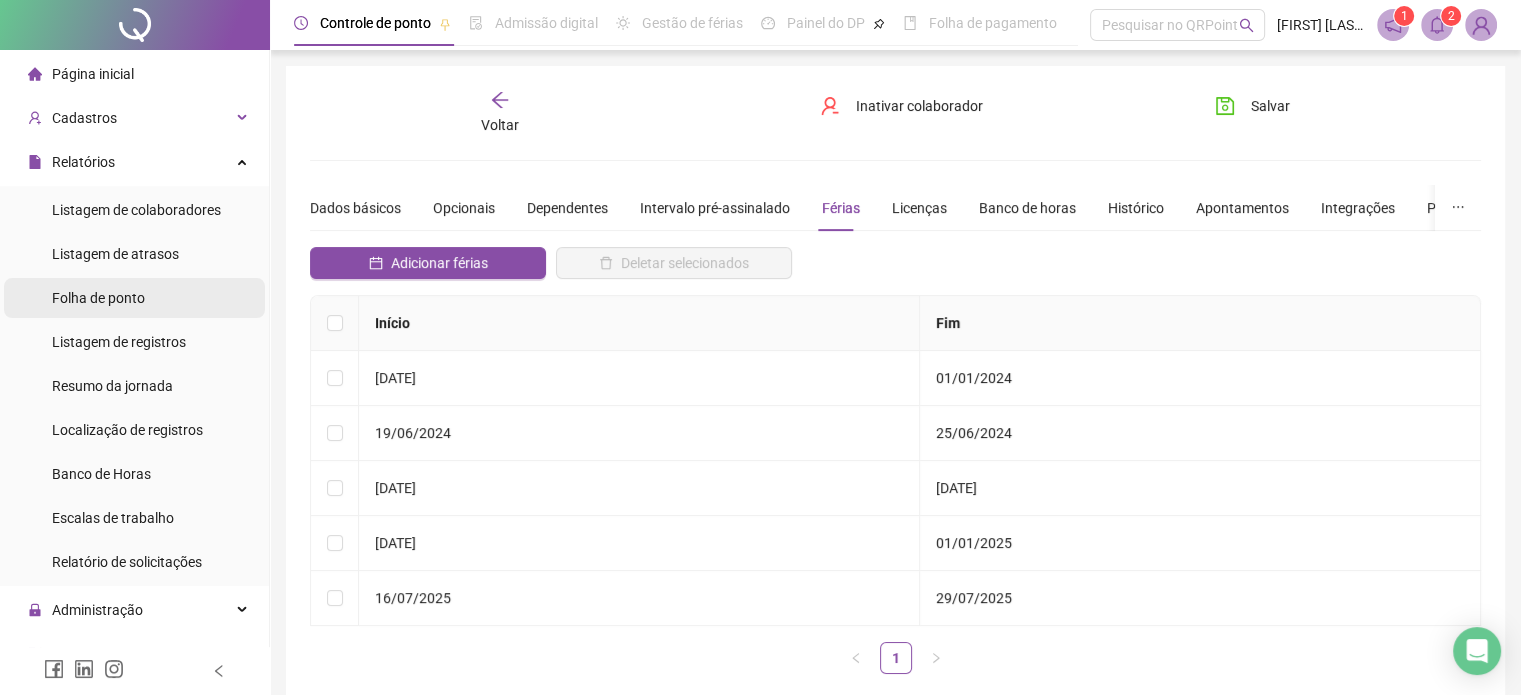 click on "Folha de ponto" at bounding box center (98, 298) 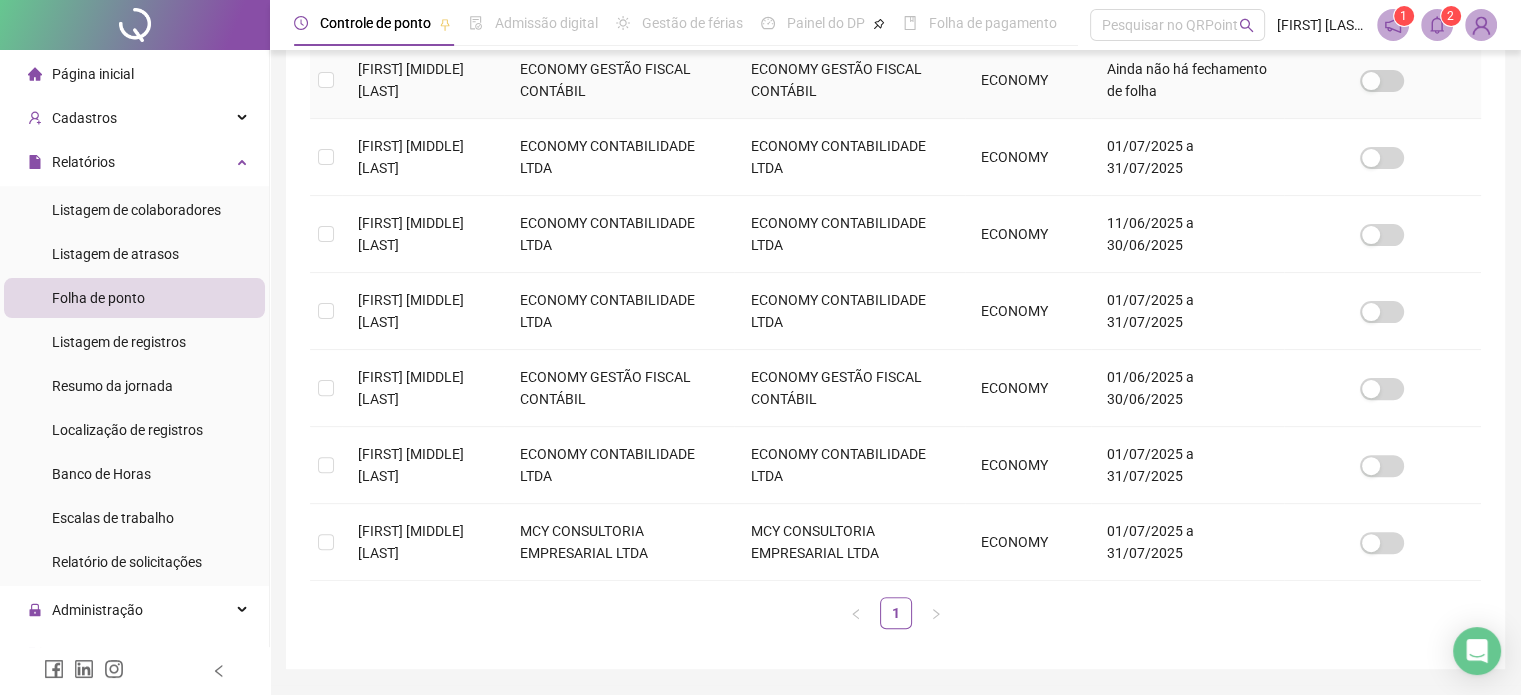 scroll, scrollTop: 561, scrollLeft: 0, axis: vertical 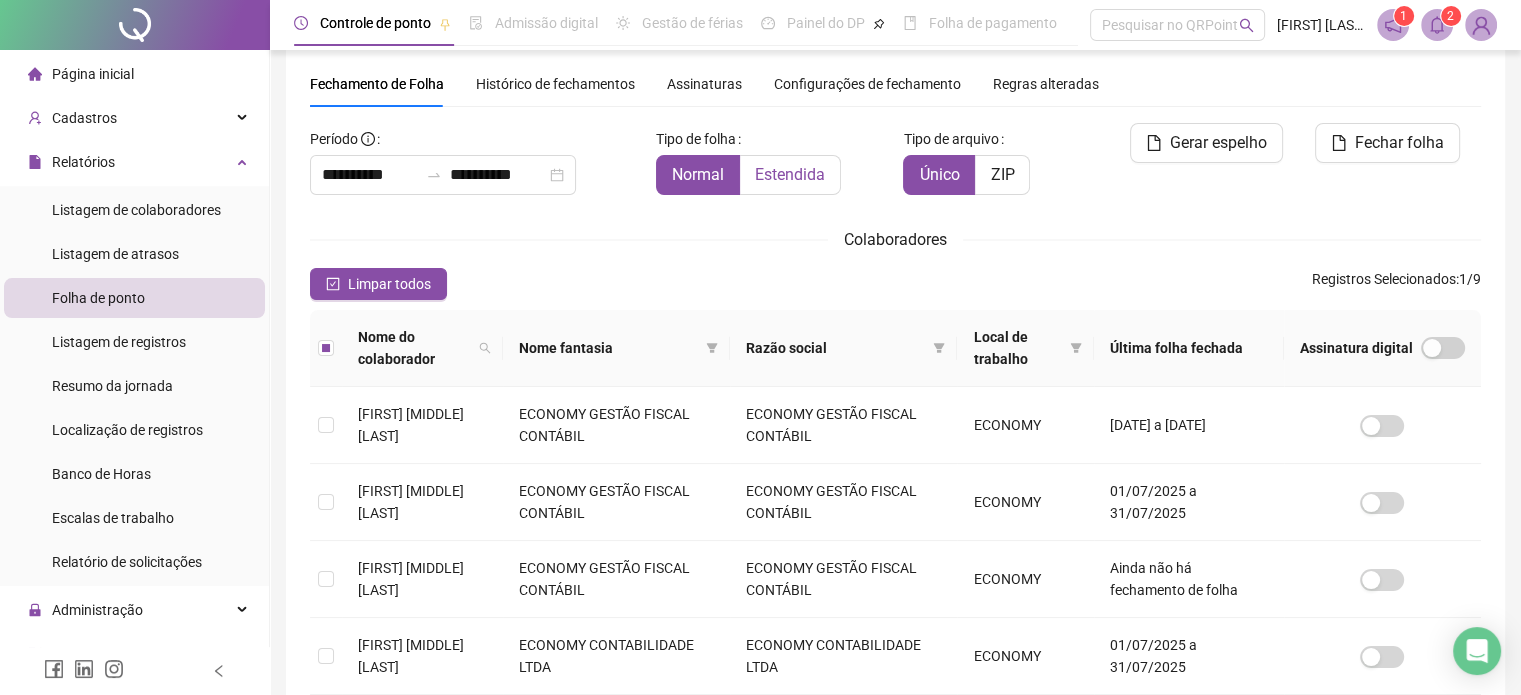 click on "Estendida" at bounding box center (790, 174) 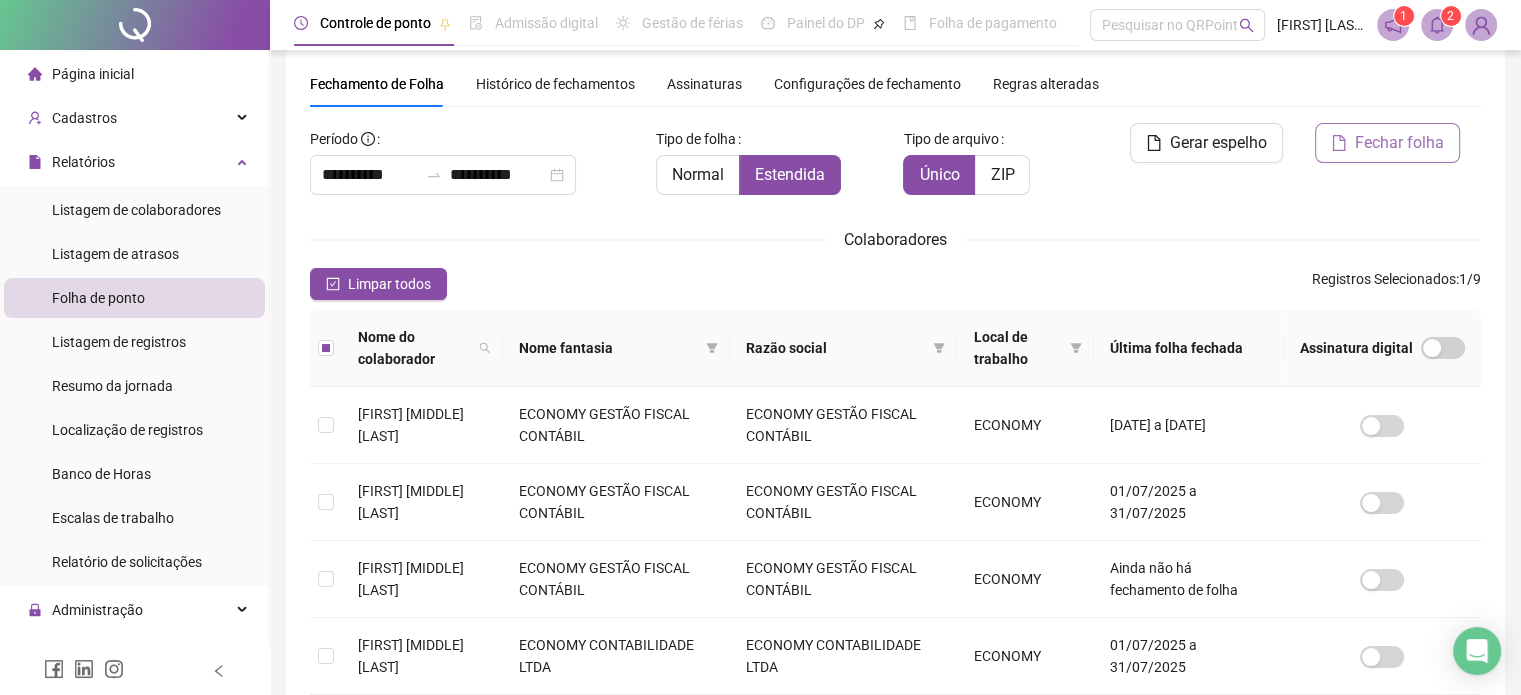 click on "Fechar folha" at bounding box center (1399, 143) 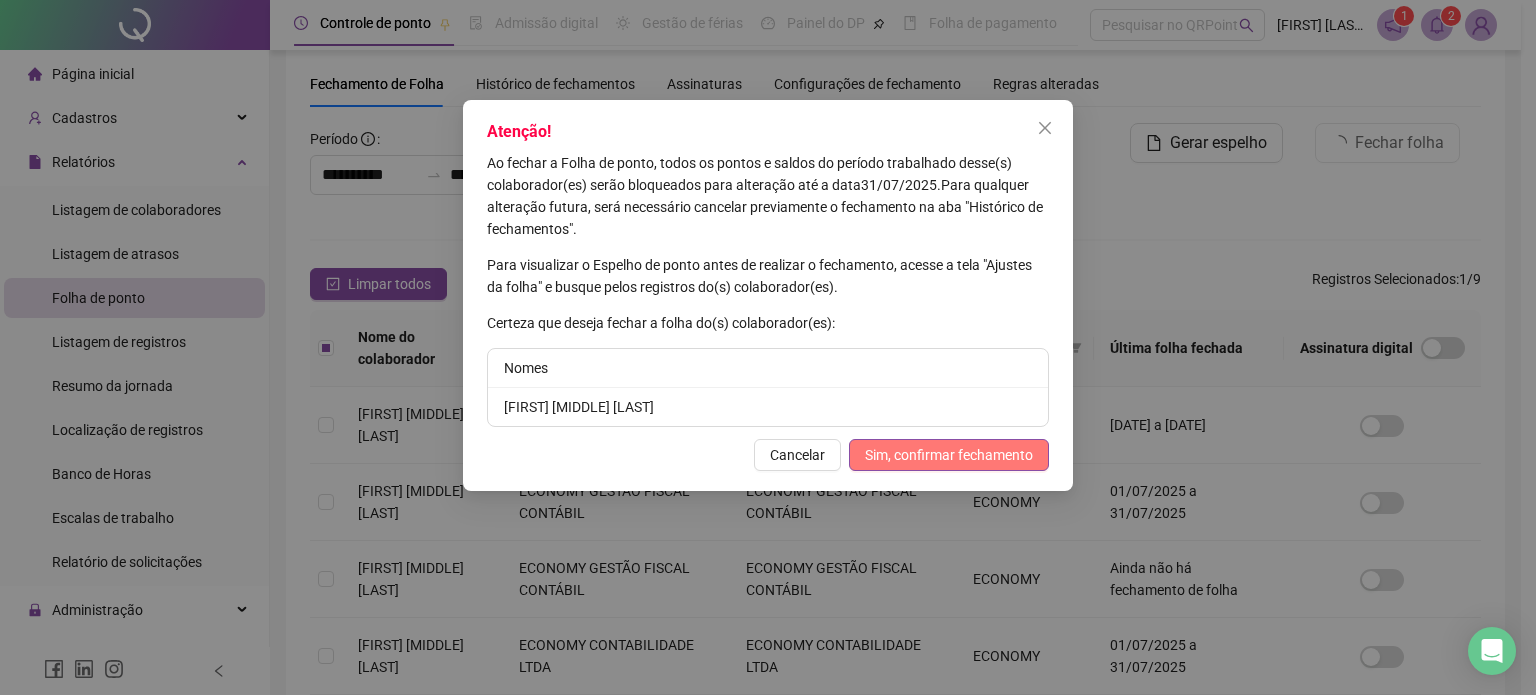 click on "Sim, confirmar fechamento" at bounding box center [949, 455] 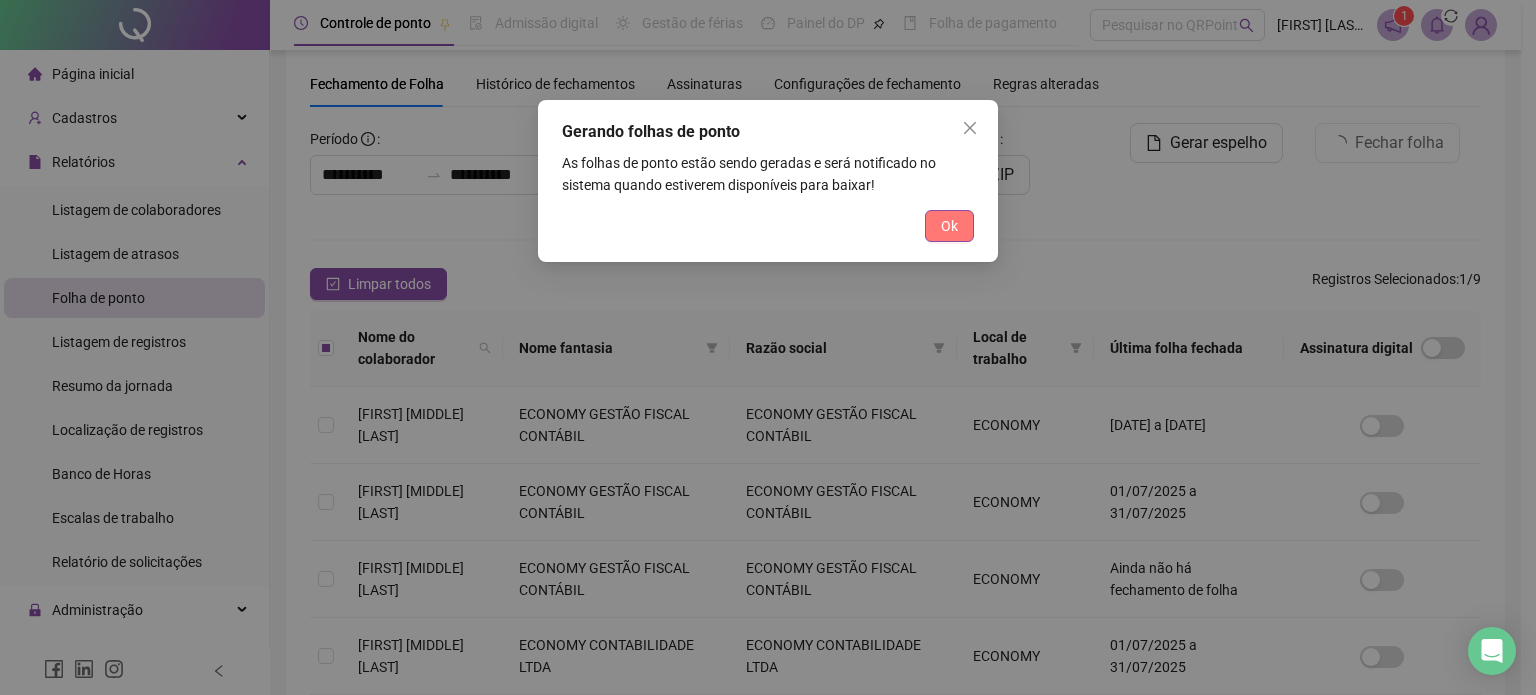 click on "Ok" at bounding box center (949, 226) 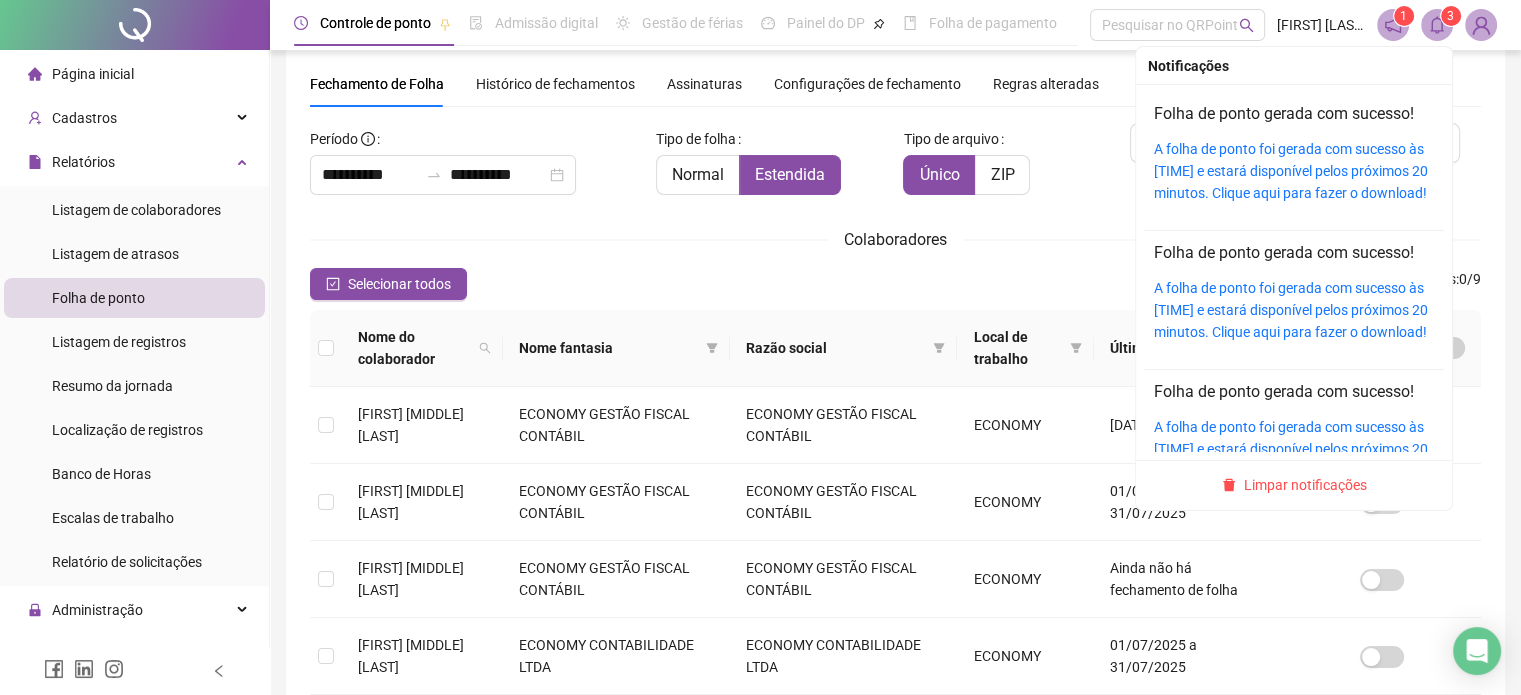 click 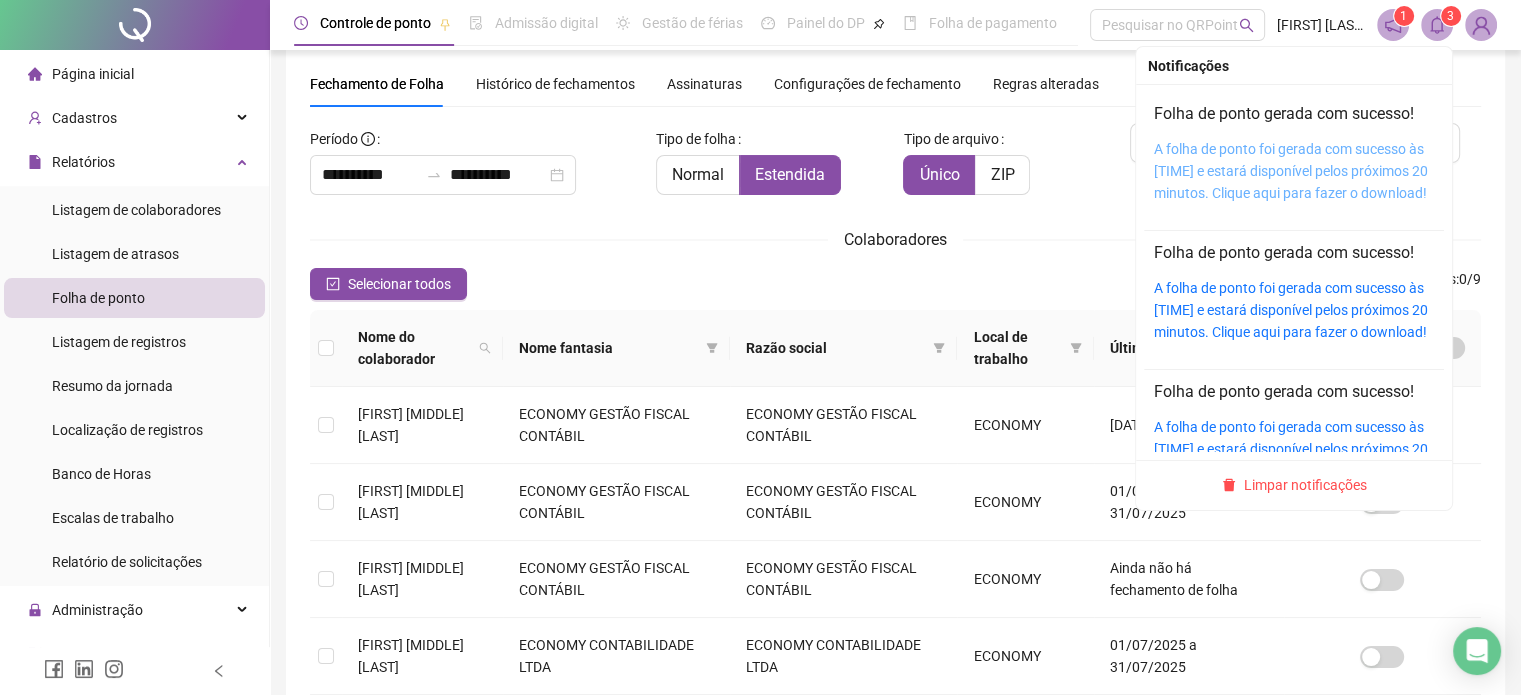 click on "A folha de ponto foi gerada com sucesso às [TIME] e estará disponível pelos próximos 20 minutos.
Clique aqui para fazer o download!" at bounding box center (1291, 171) 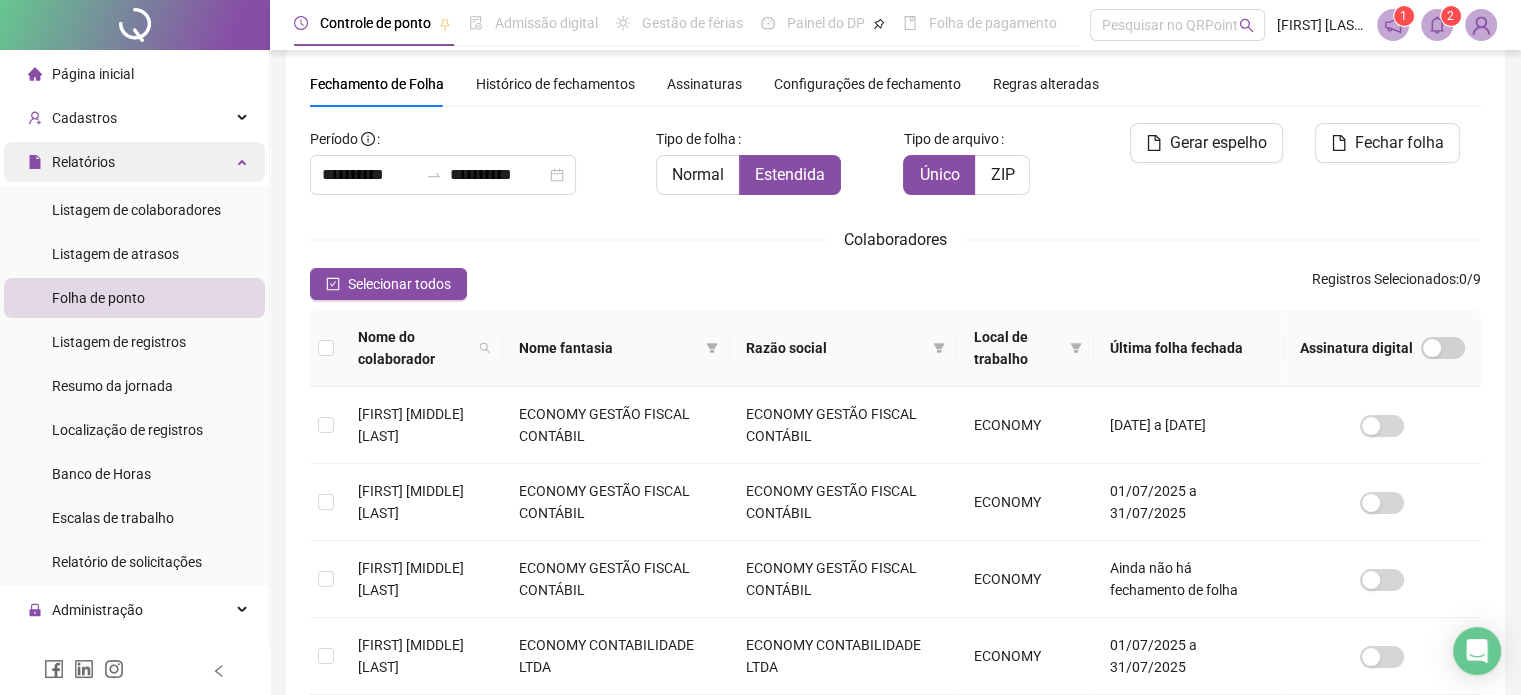click on "Relatórios" at bounding box center (134, 162) 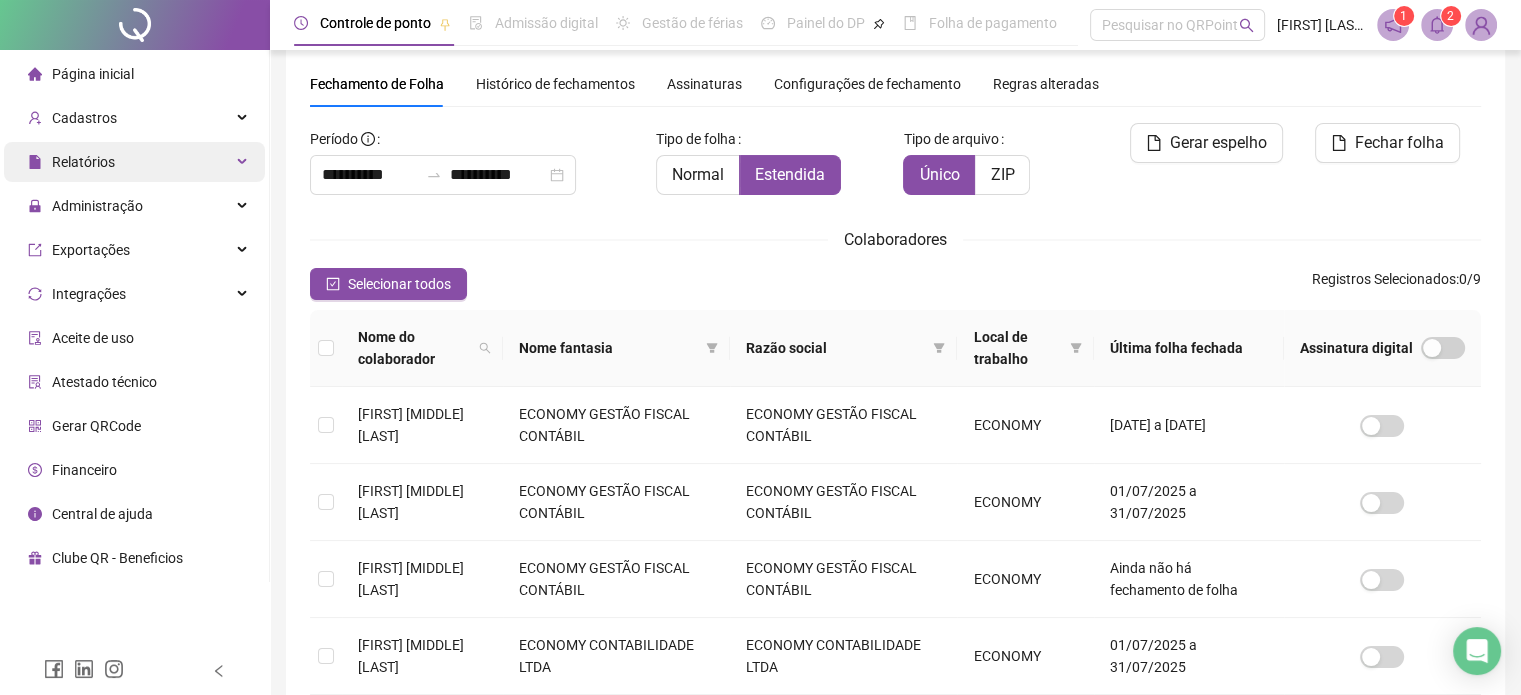 click on "Relatórios" at bounding box center (134, 162) 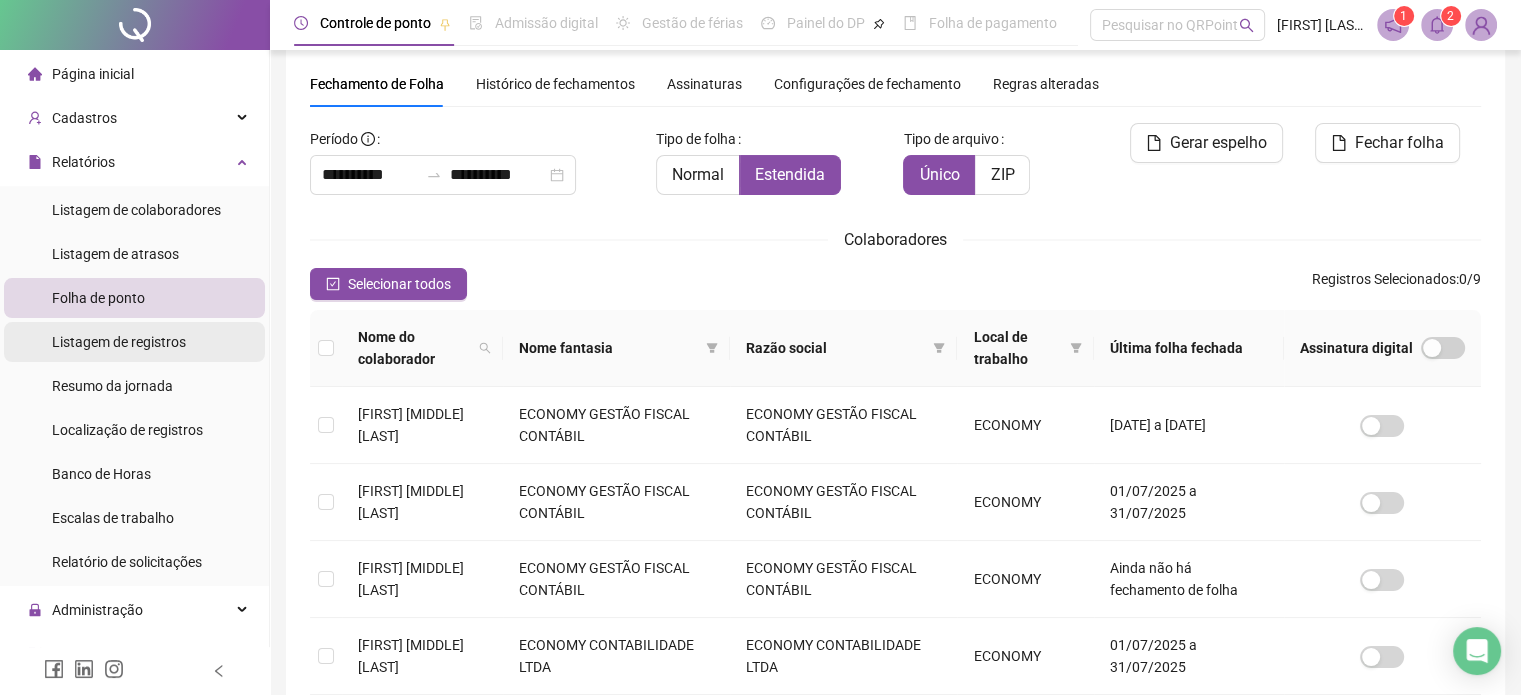 click on "Listagem de registros" at bounding box center (119, 342) 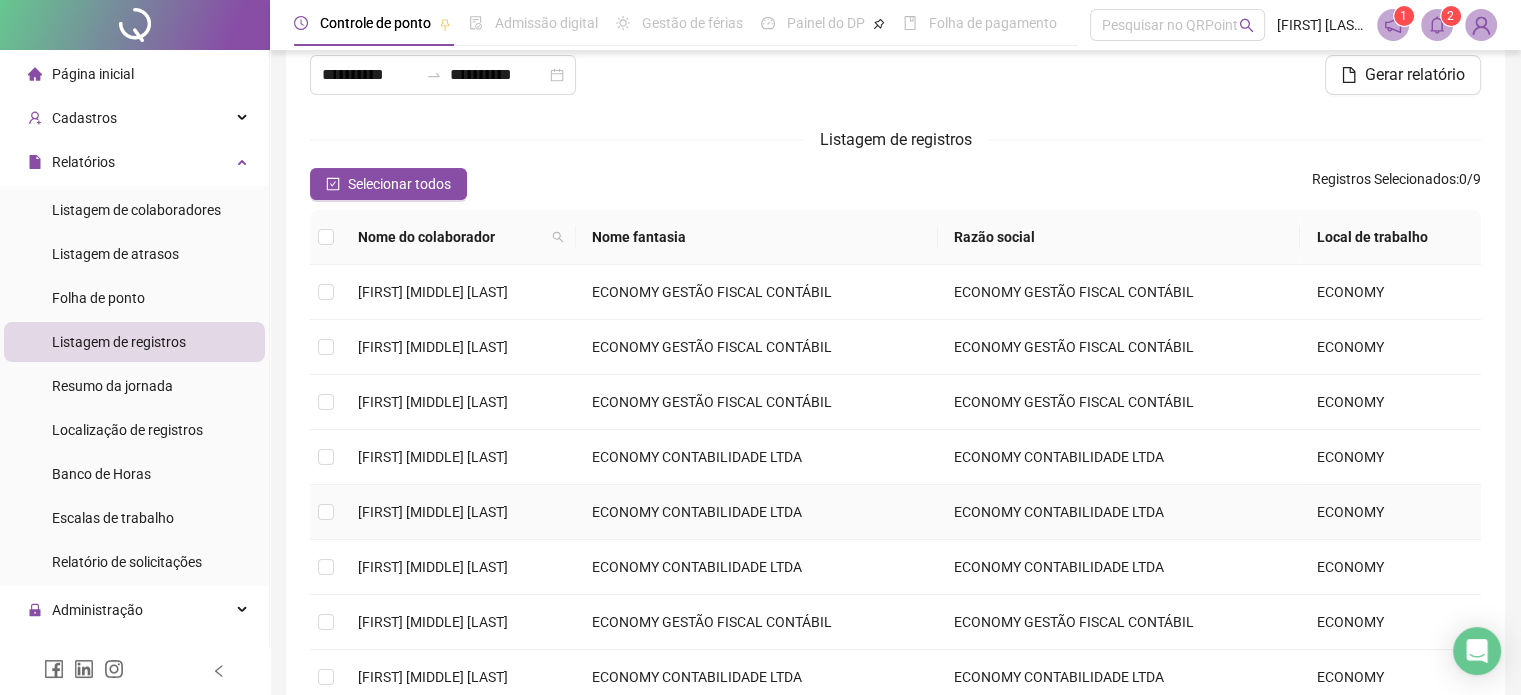 scroll, scrollTop: 100, scrollLeft: 0, axis: vertical 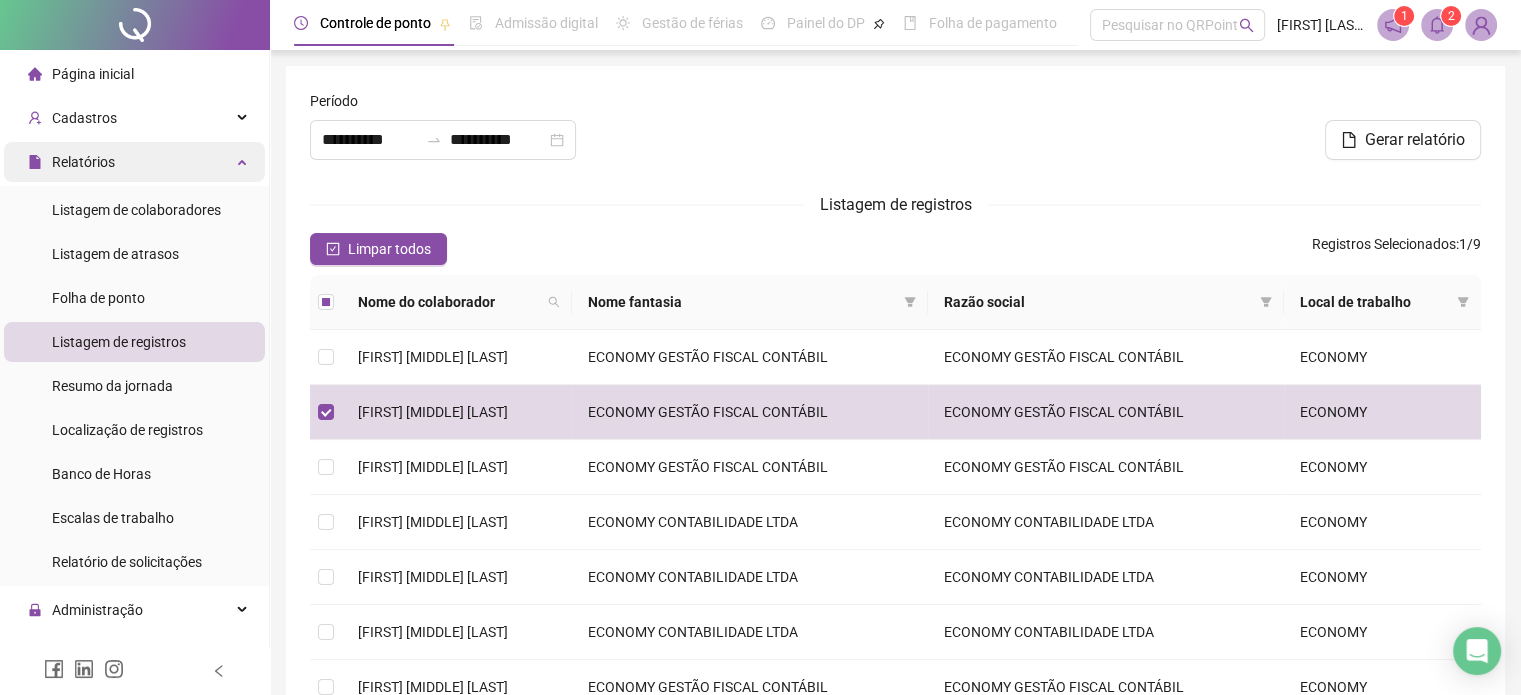 click at bounding box center [244, 160] 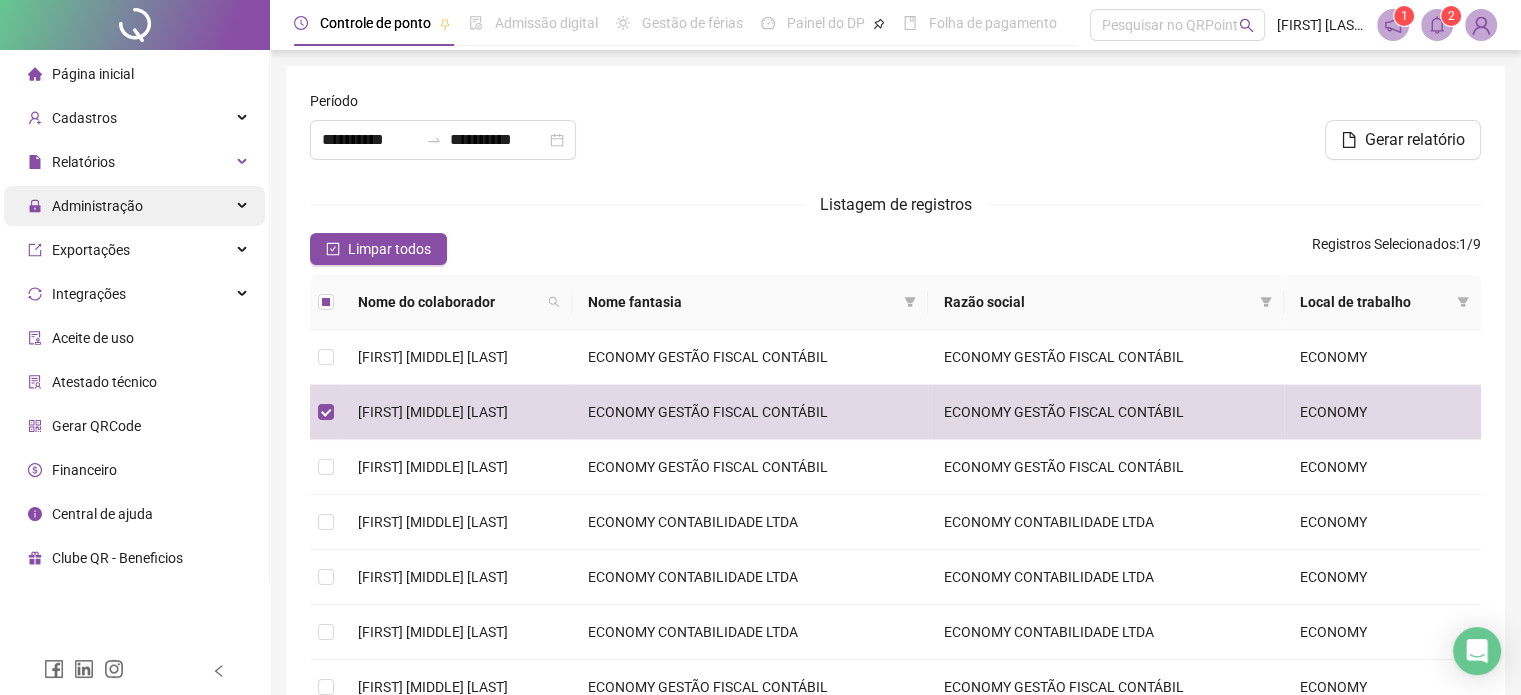 click on "Administração" at bounding box center (134, 206) 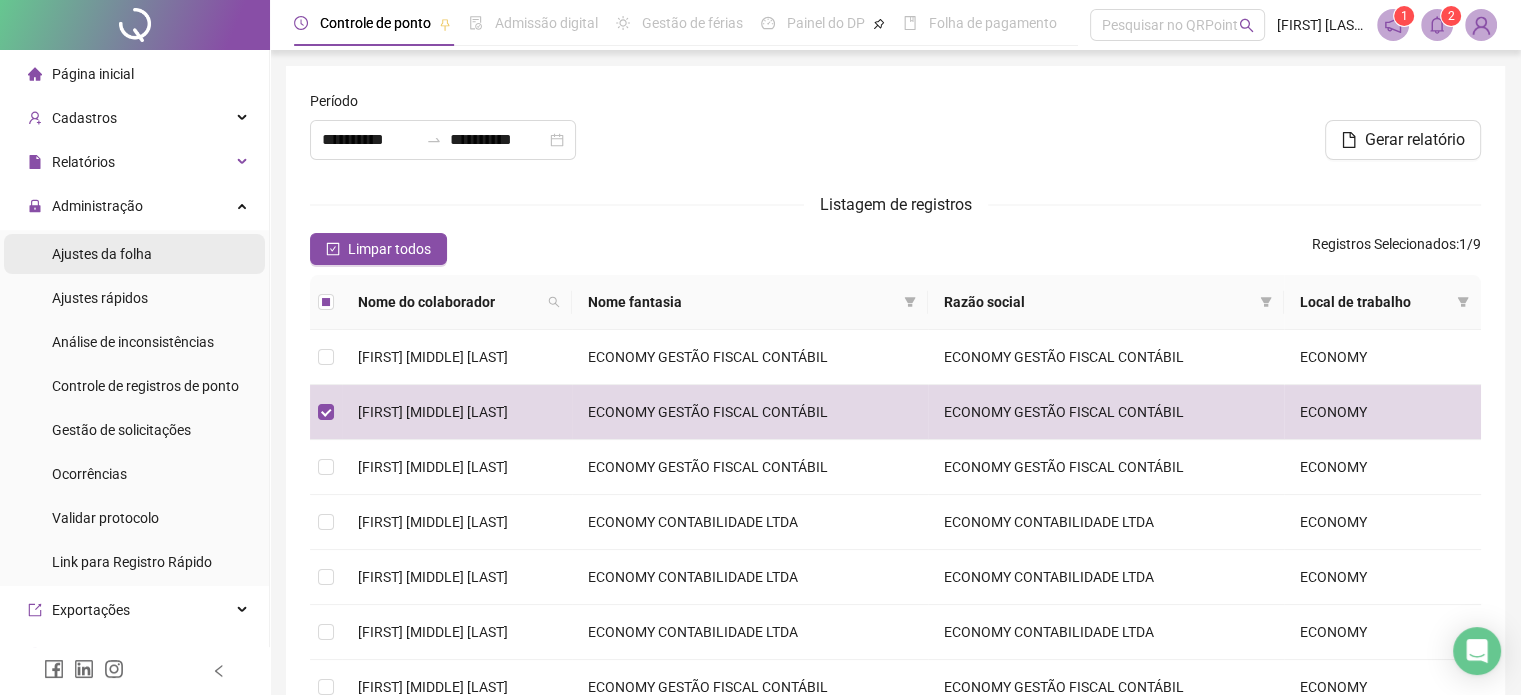 click on "Ajustes da folha" at bounding box center (102, 254) 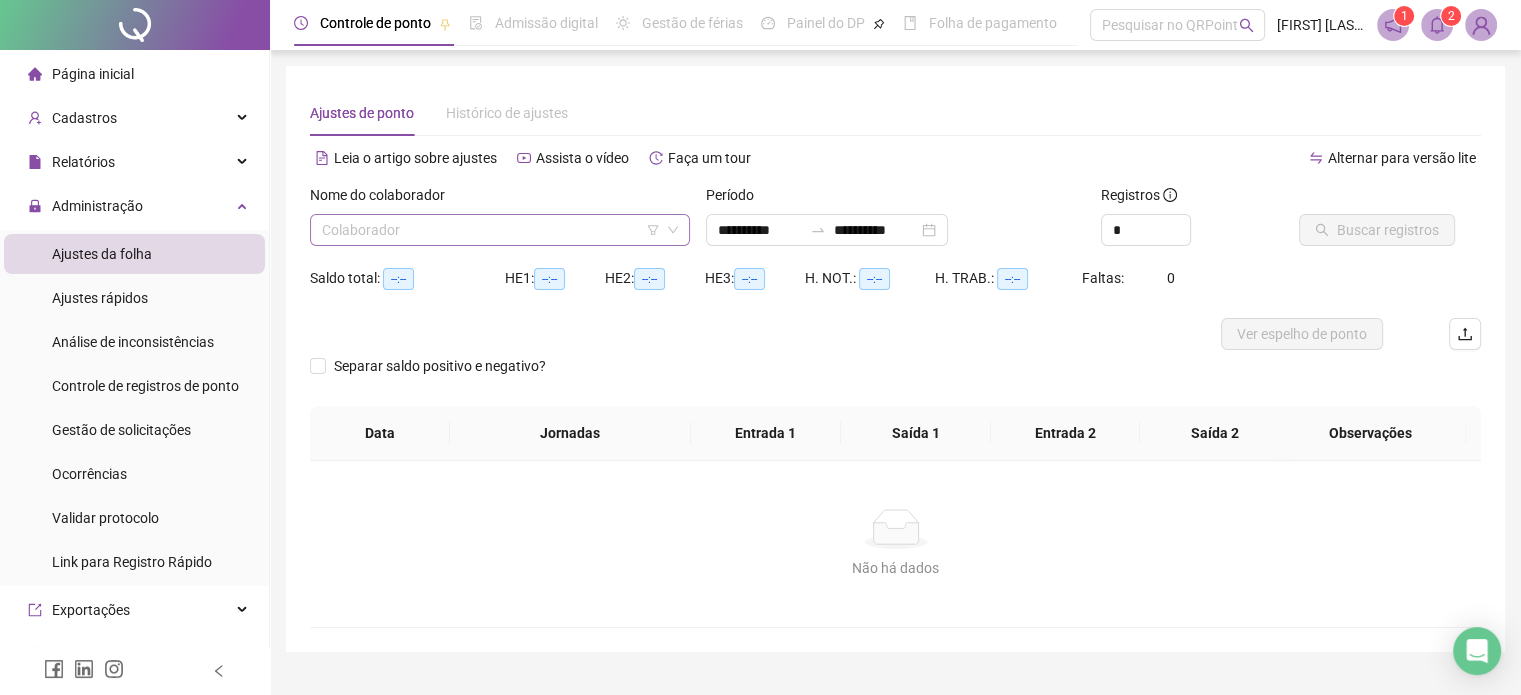 click at bounding box center [491, 230] 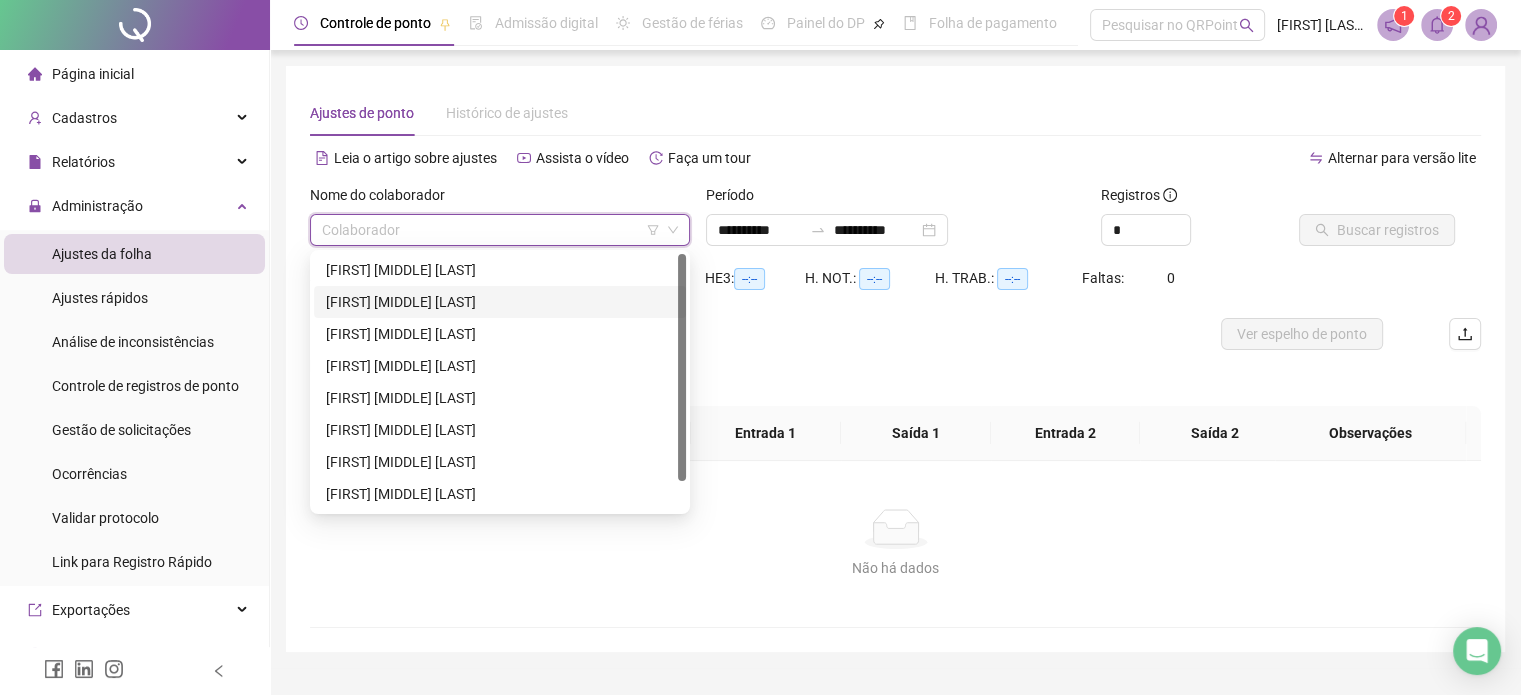 click on "[FIRST] [MIDDLE] [LAST]" at bounding box center [500, 302] 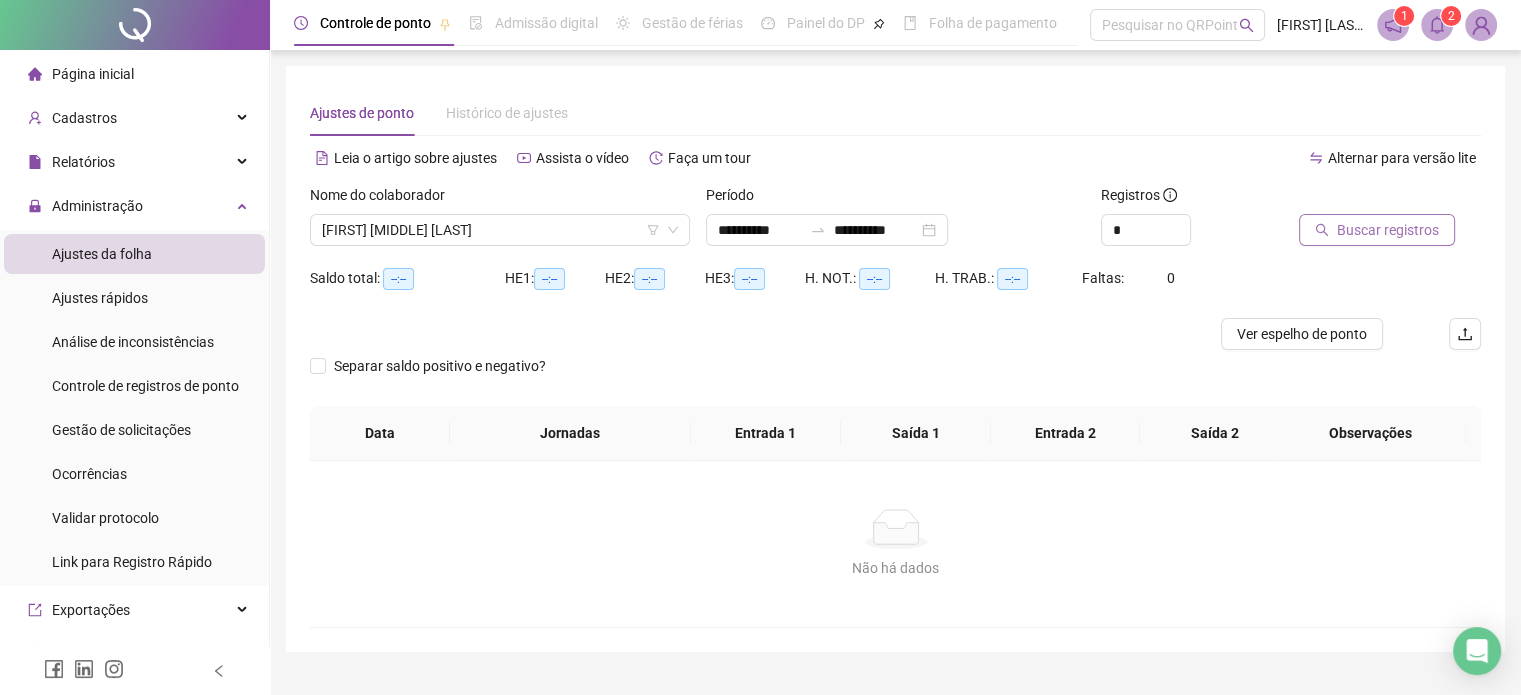 click on "Buscar registros" at bounding box center [1388, 230] 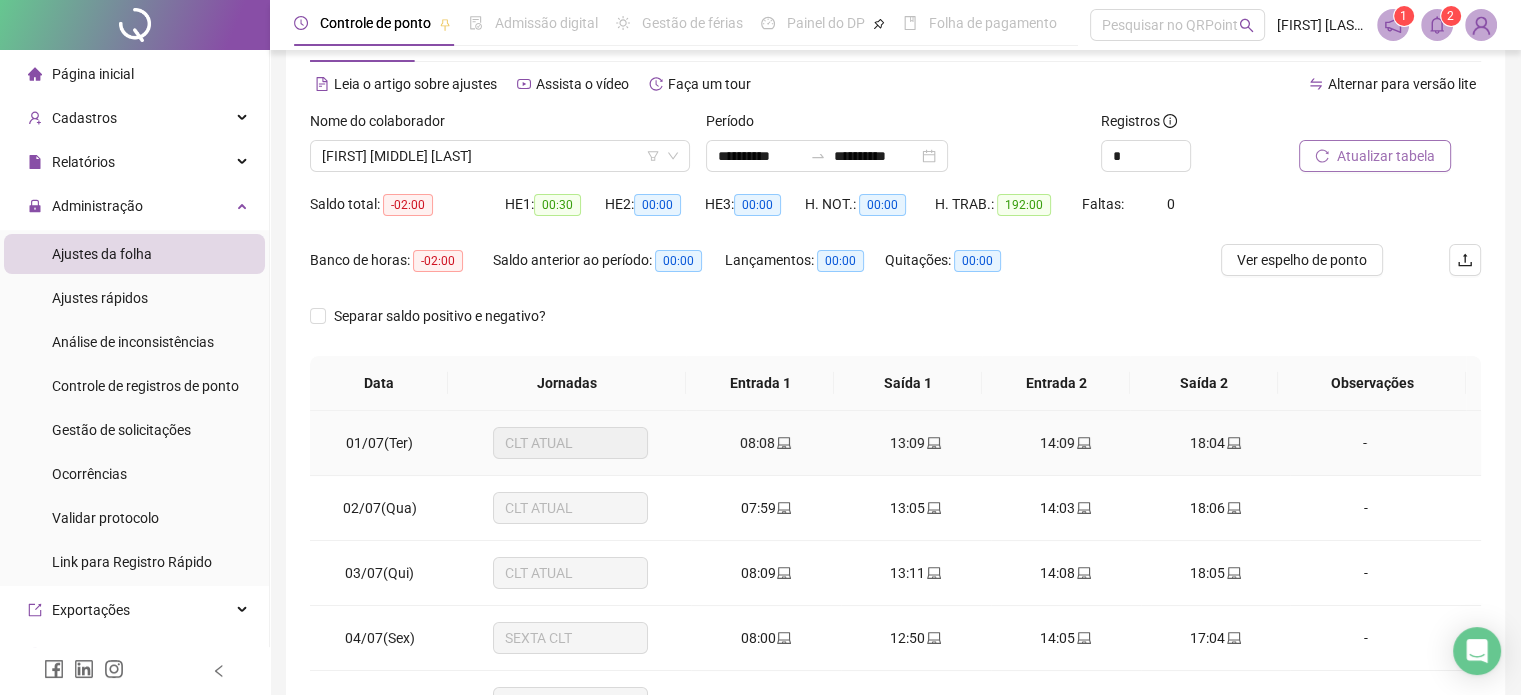 scroll, scrollTop: 100, scrollLeft: 0, axis: vertical 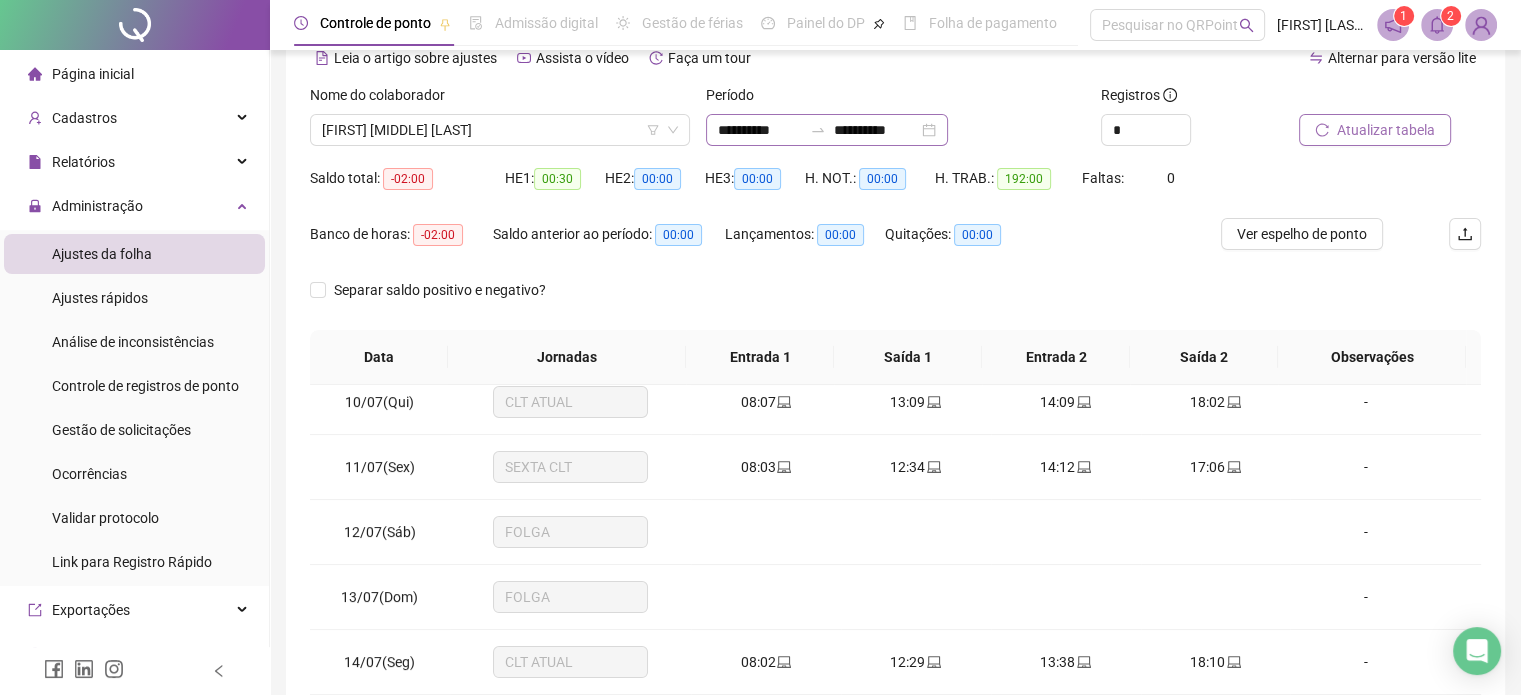click on "**********" at bounding box center [827, 130] 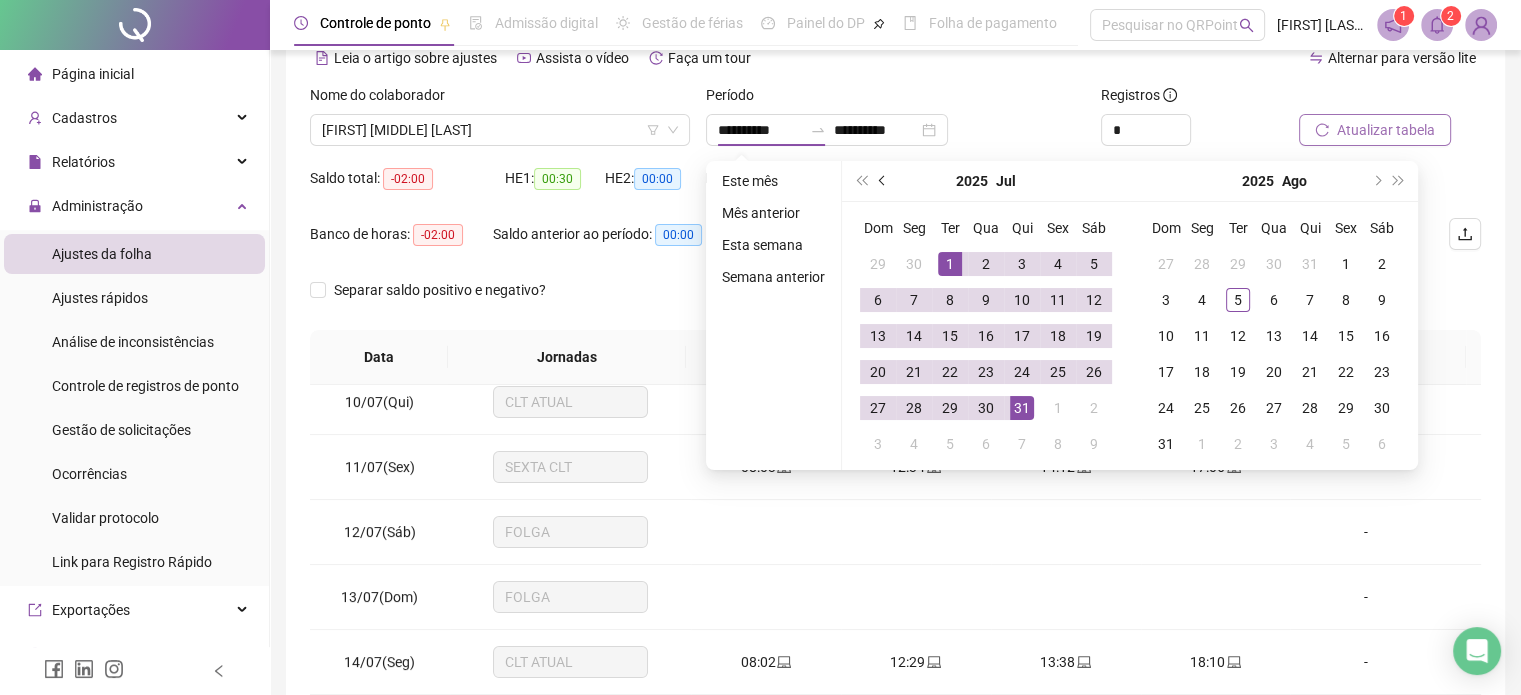 click at bounding box center (884, 181) 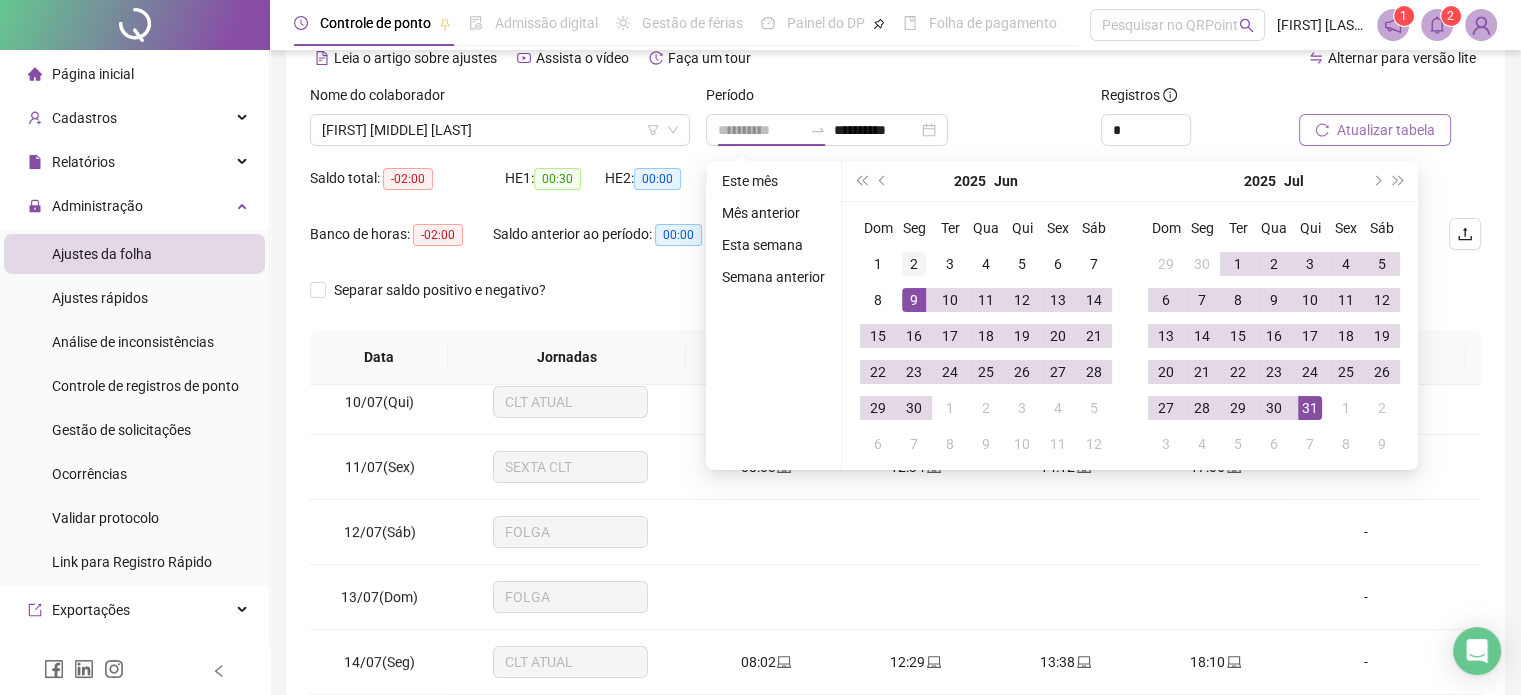 type on "**********" 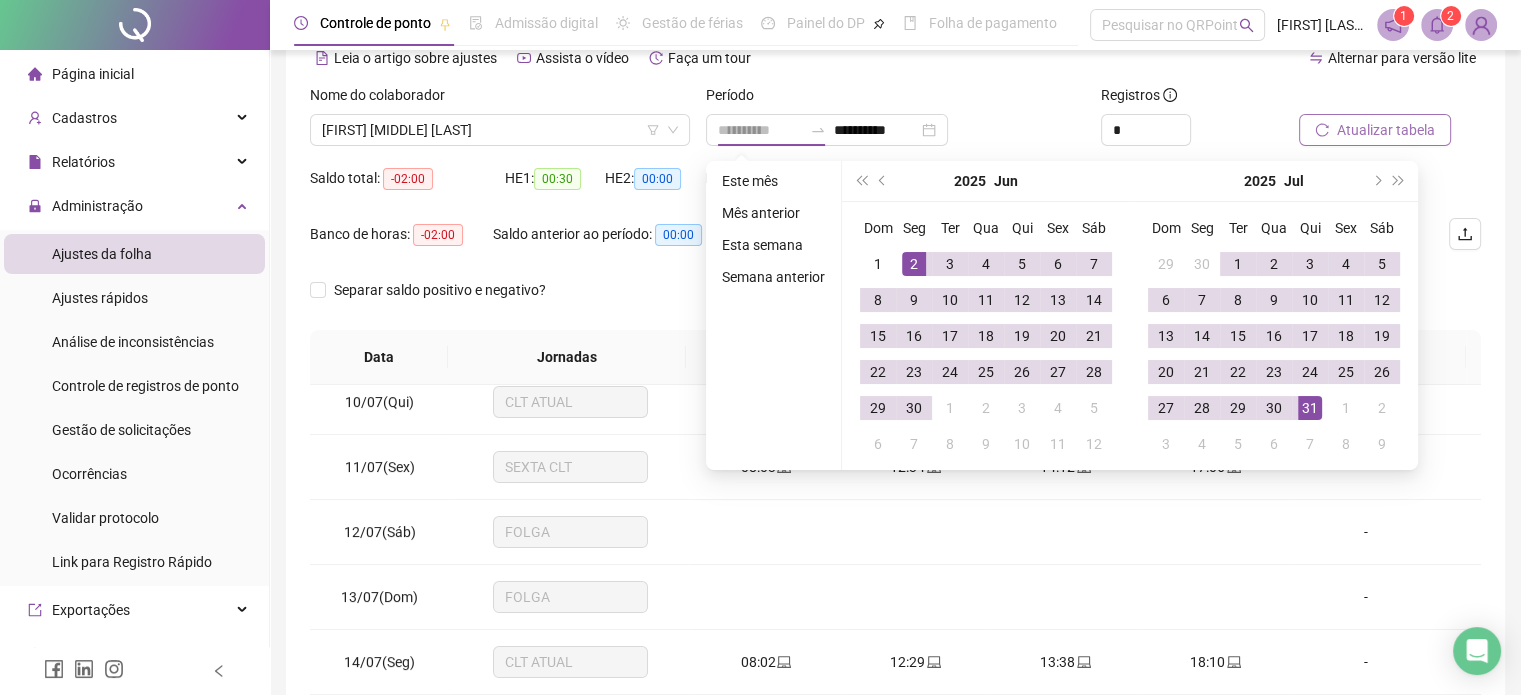click on "2" at bounding box center (914, 264) 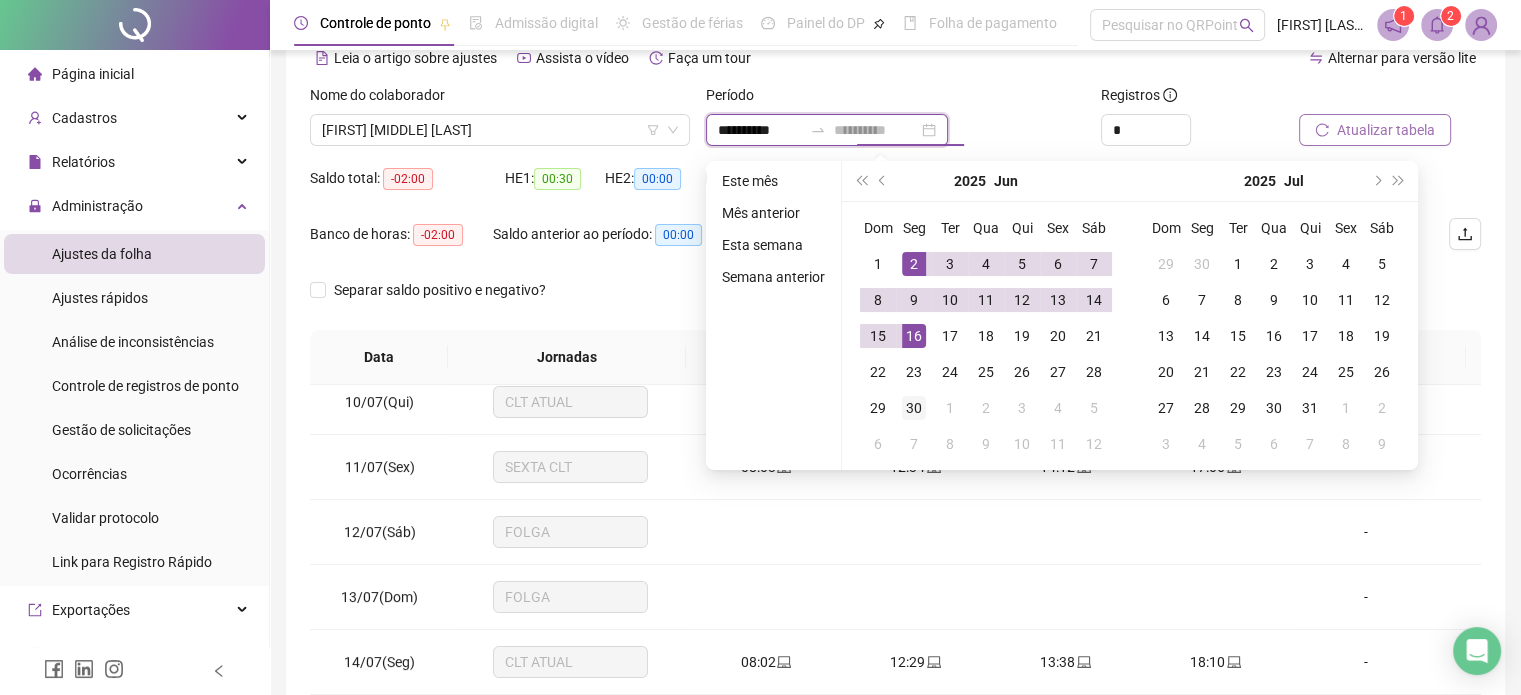 type on "**********" 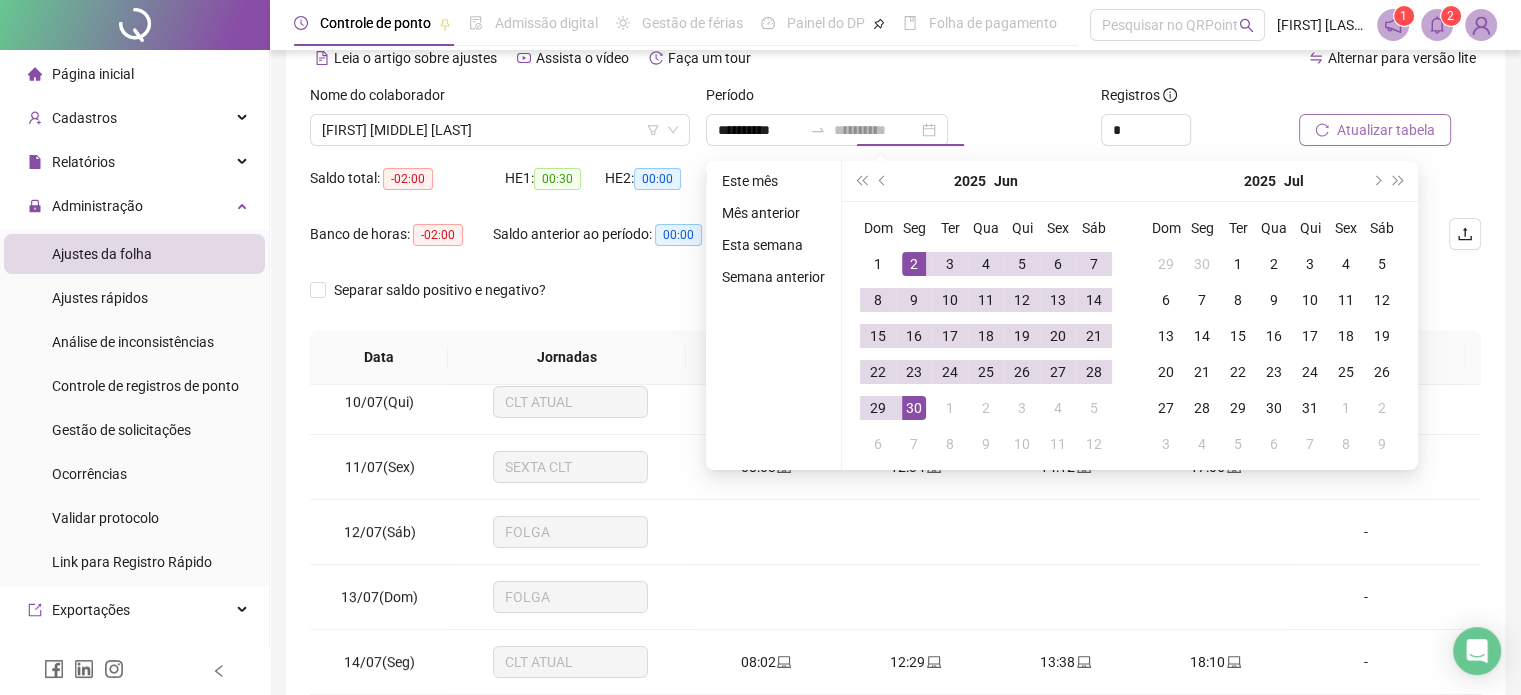 click on "30" at bounding box center (914, 408) 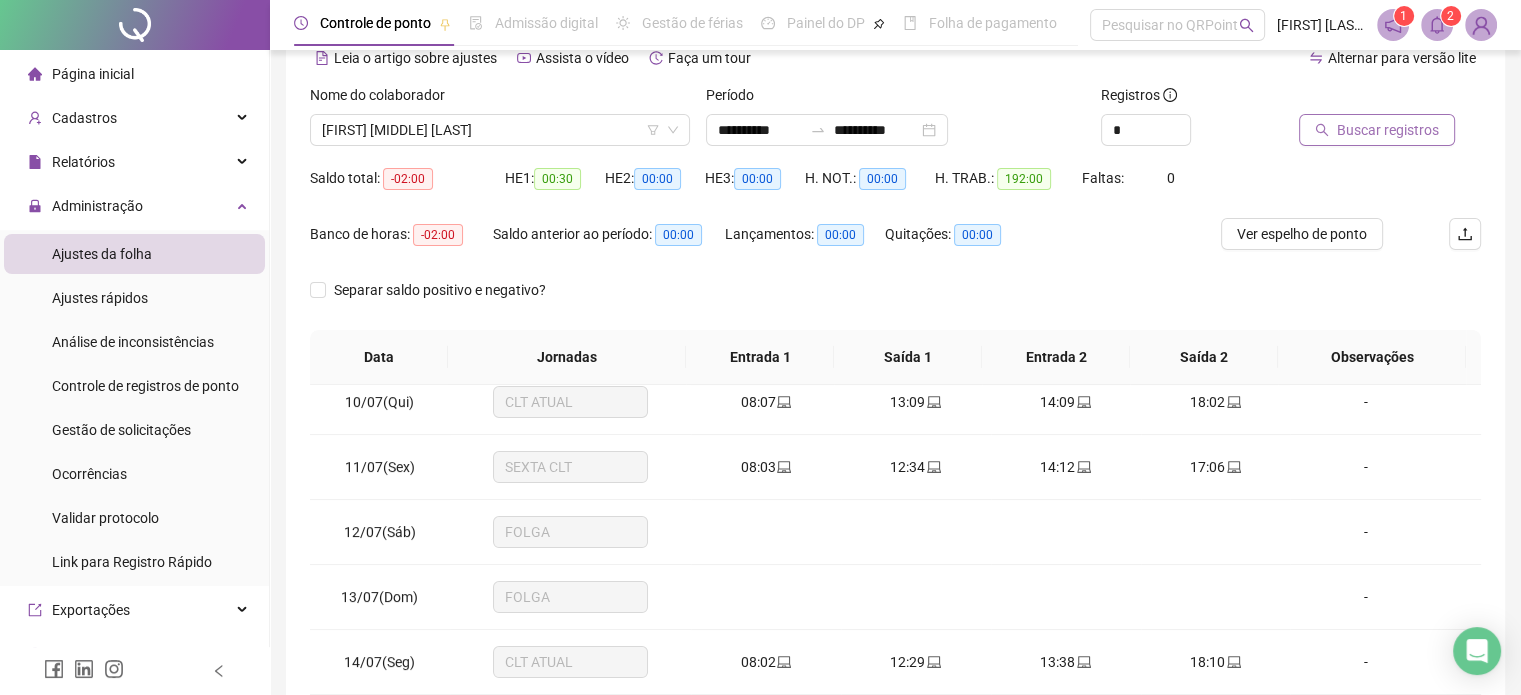 click on "Buscar registros" at bounding box center (1388, 130) 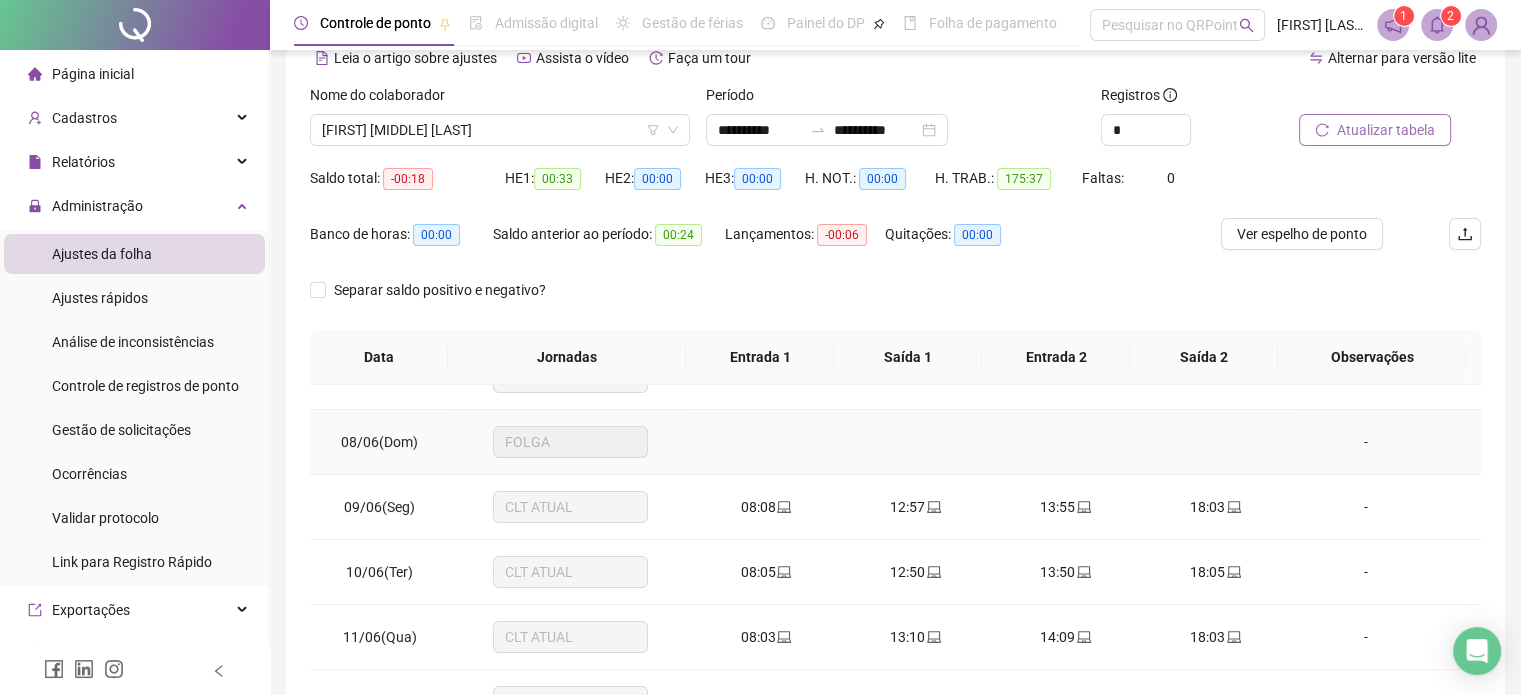 scroll, scrollTop: 400, scrollLeft: 0, axis: vertical 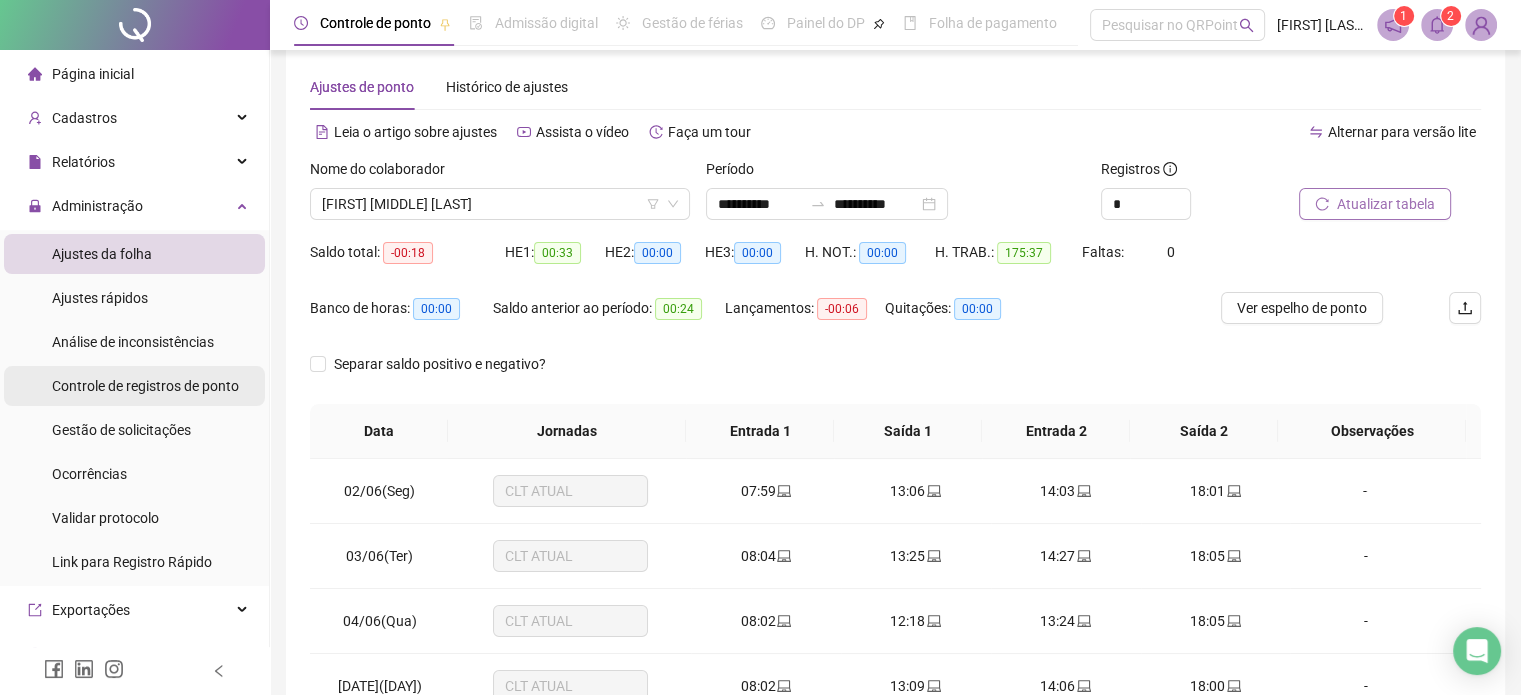 click on "Controle de registros de ponto" at bounding box center [145, 386] 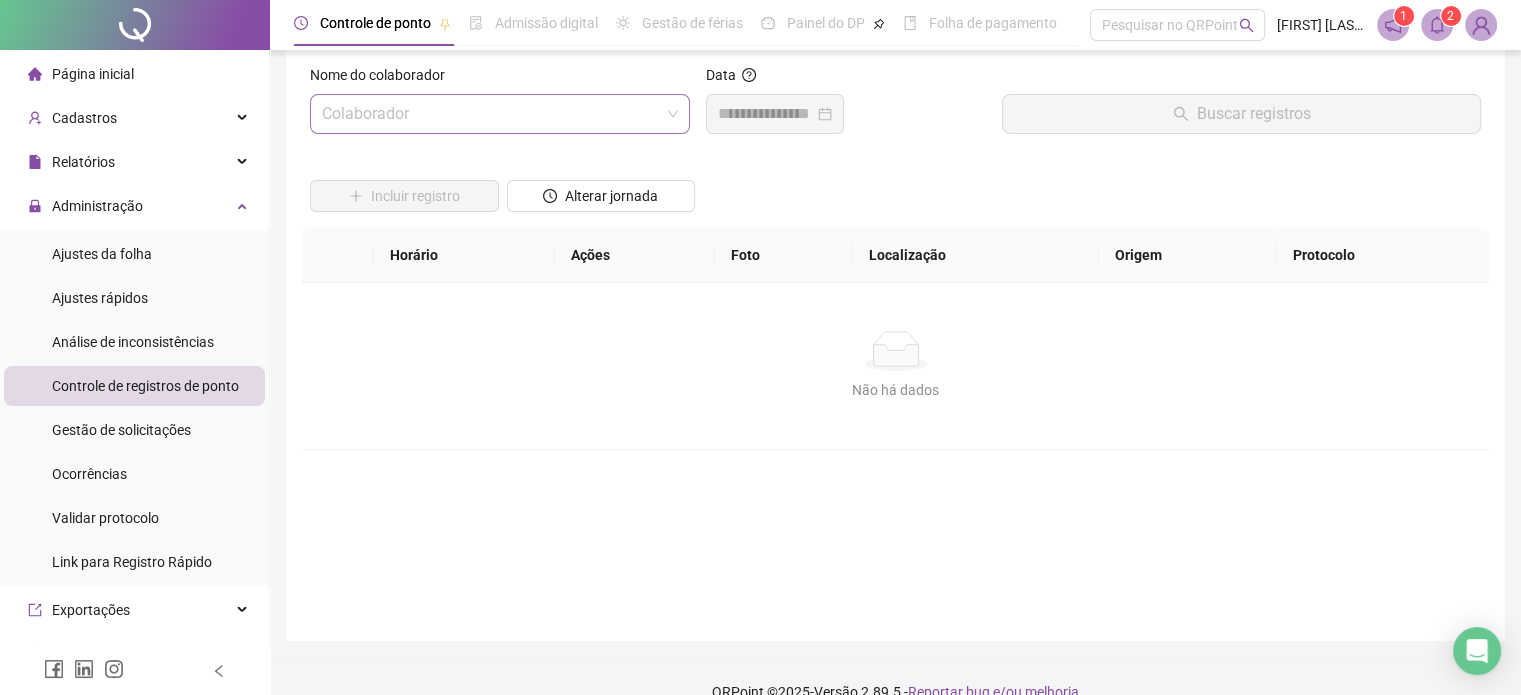 click at bounding box center [491, 114] 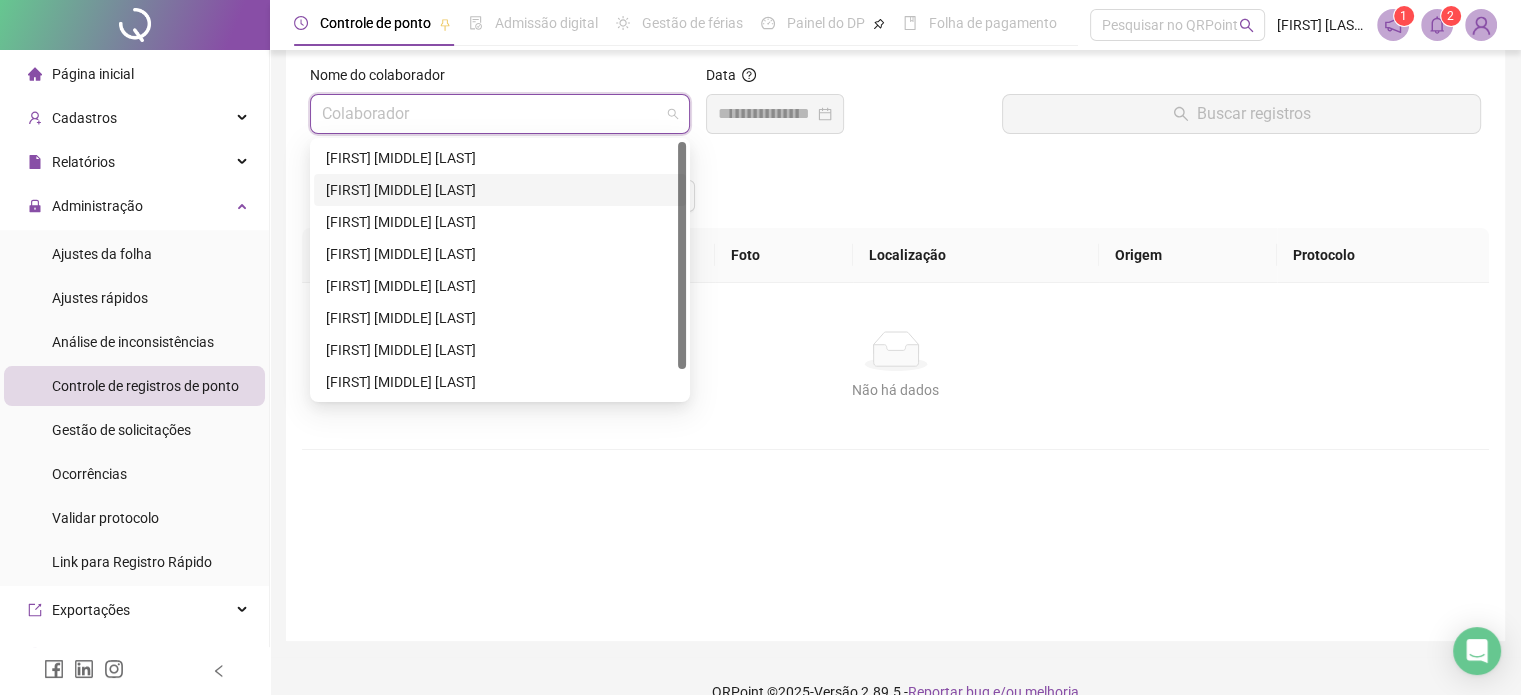 click on "[FIRST] [MIDDLE] [LAST]" at bounding box center [500, 190] 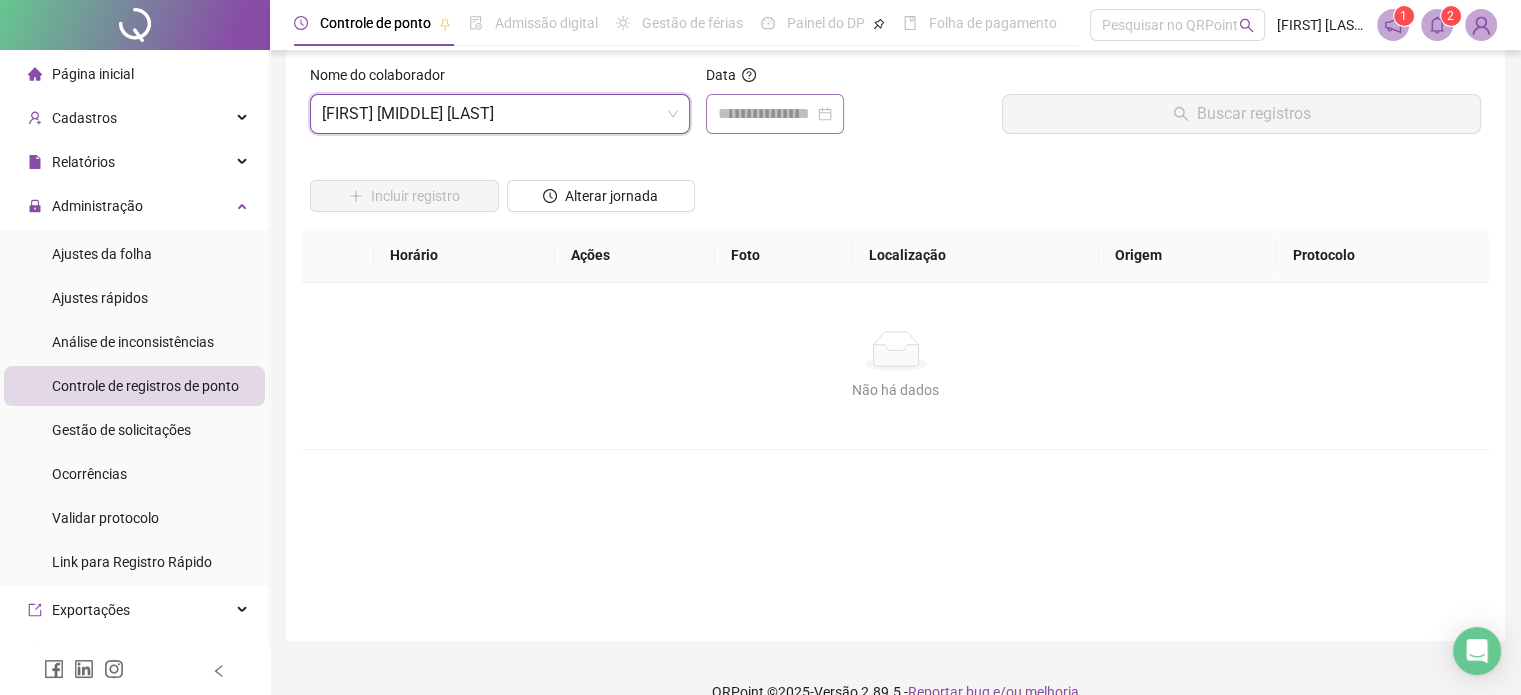 click at bounding box center [775, 114] 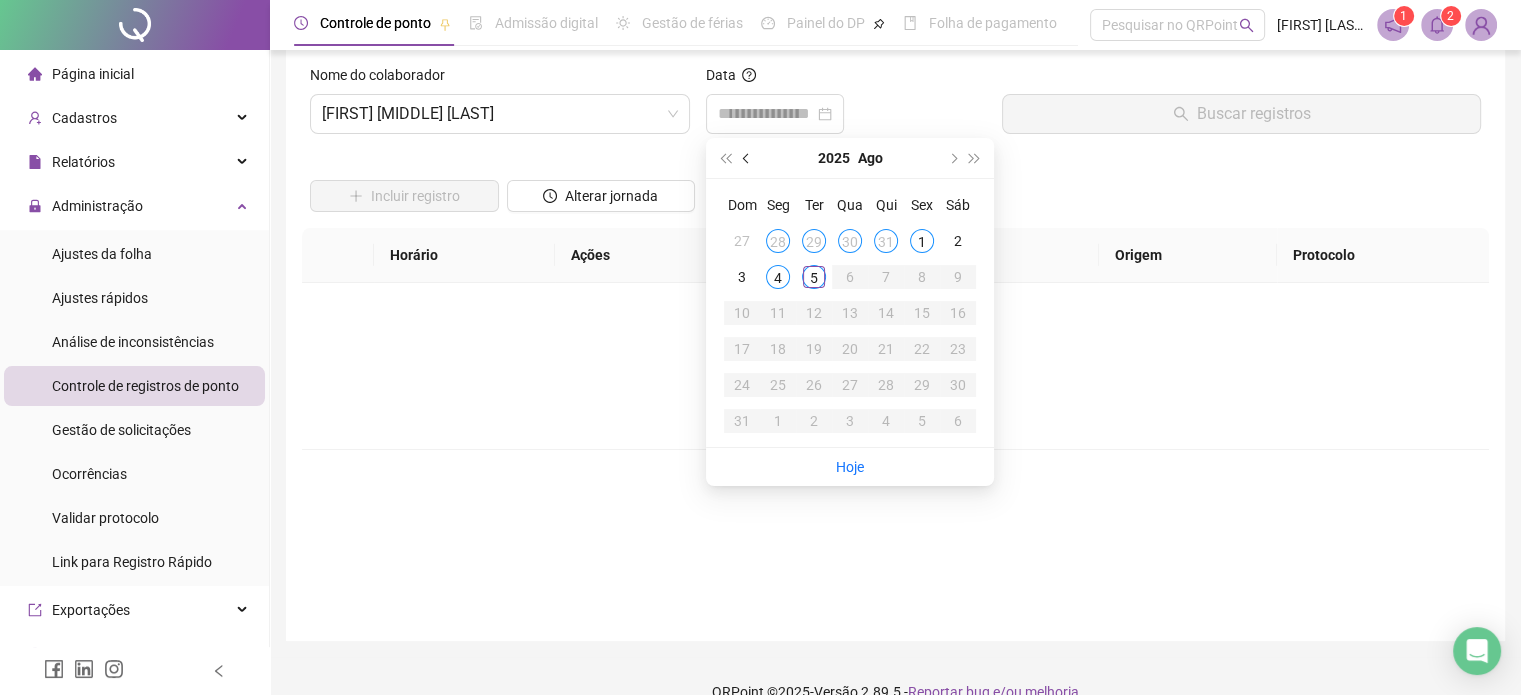 click at bounding box center [748, 158] 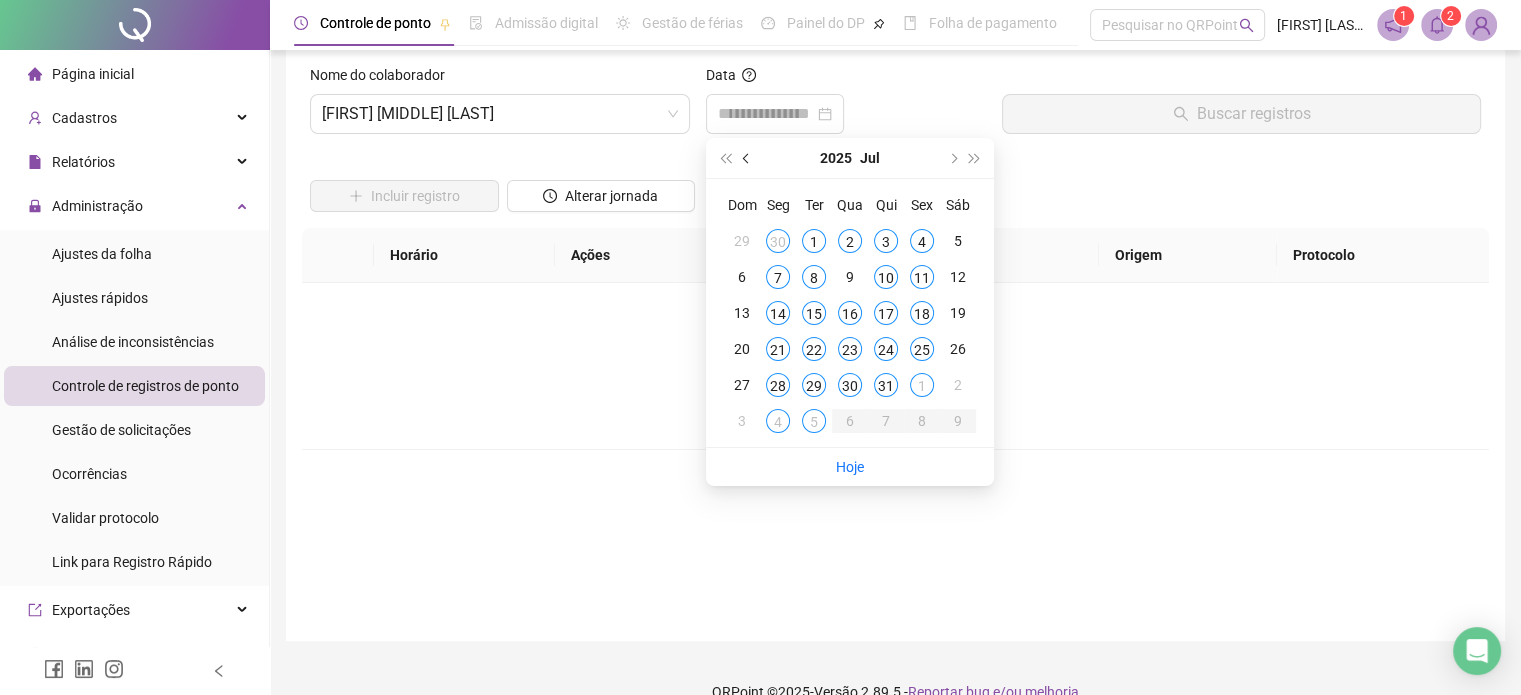 click at bounding box center (748, 158) 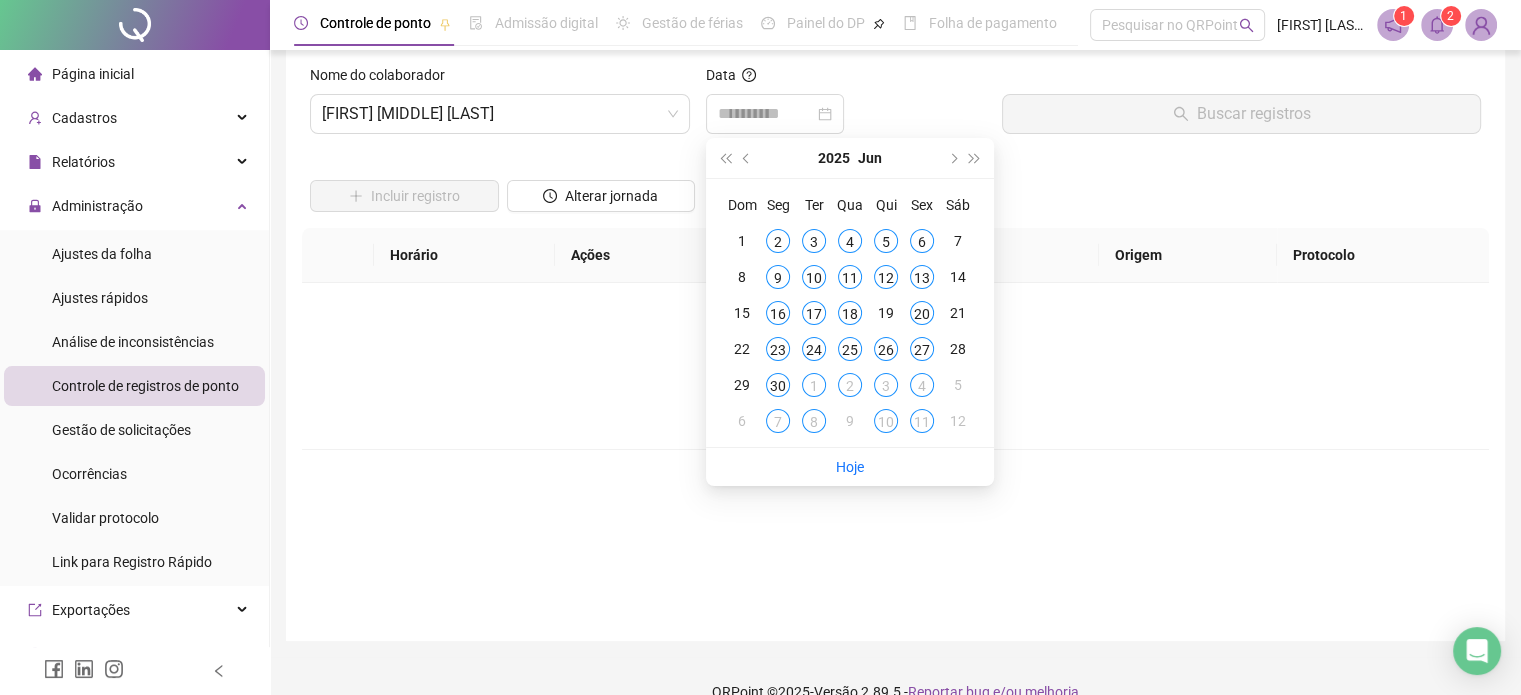 type on "**********" 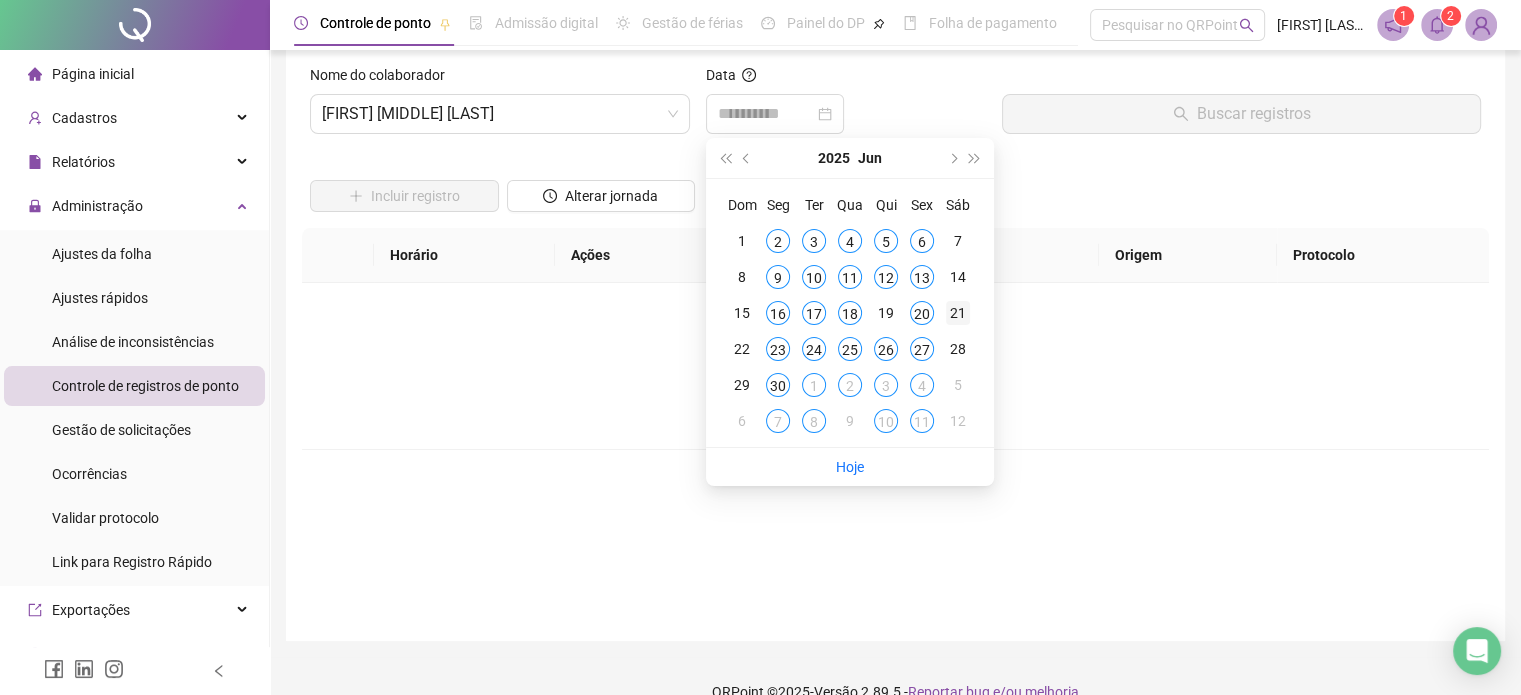 type on "**********" 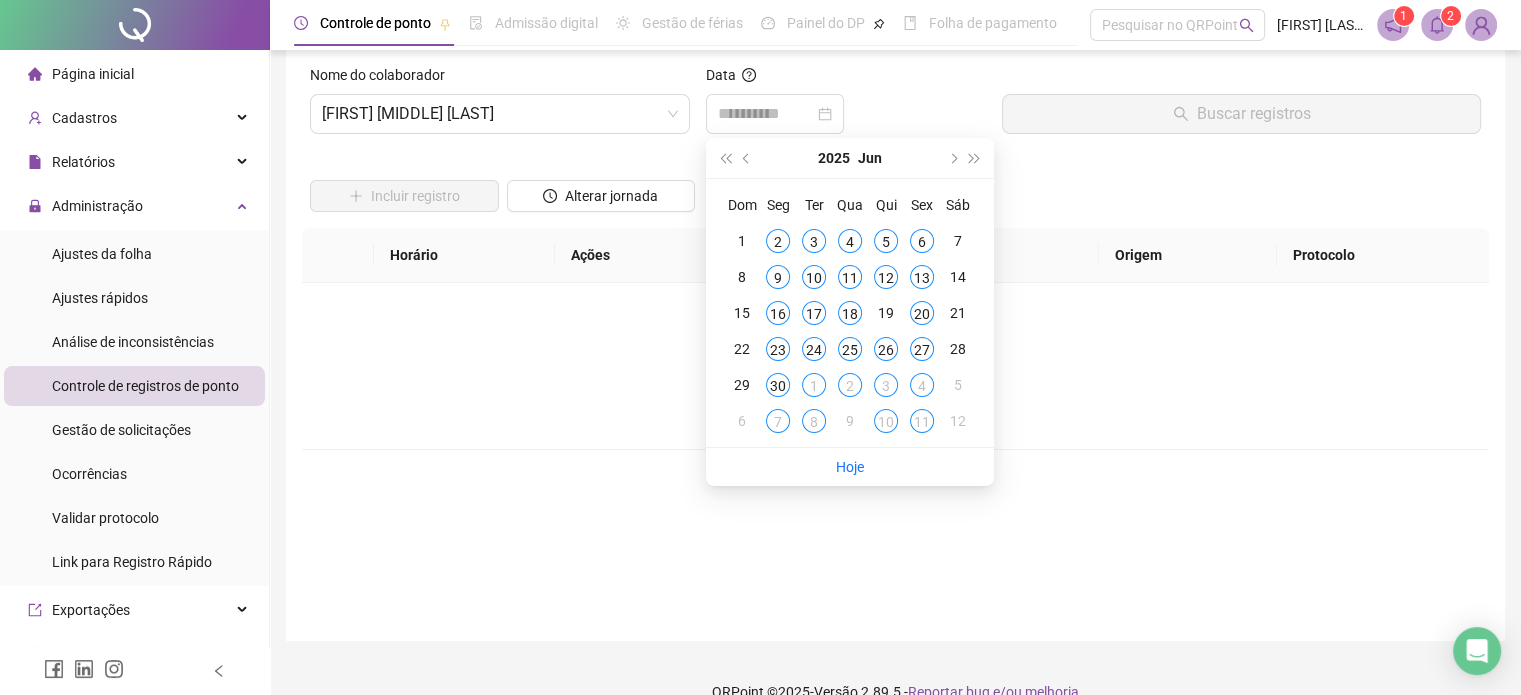 type 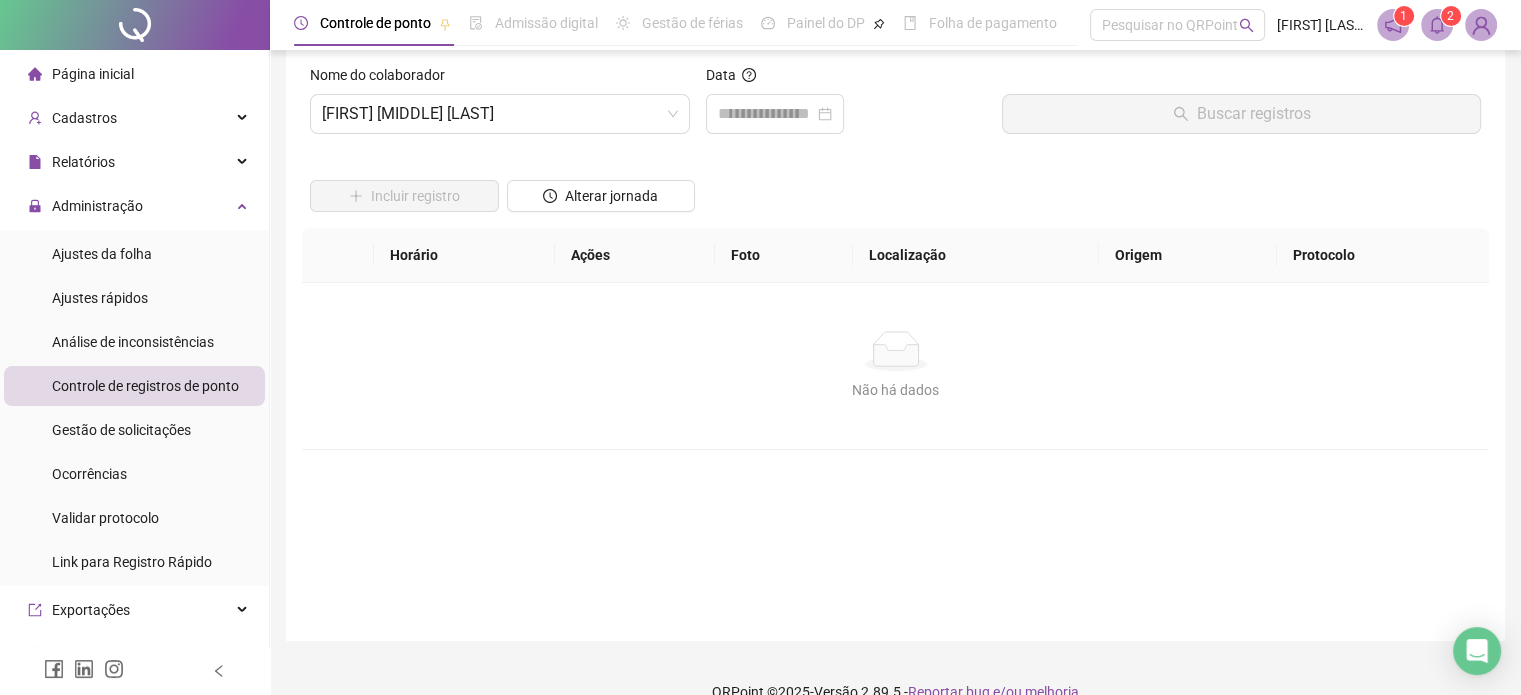 click at bounding box center [846, 114] 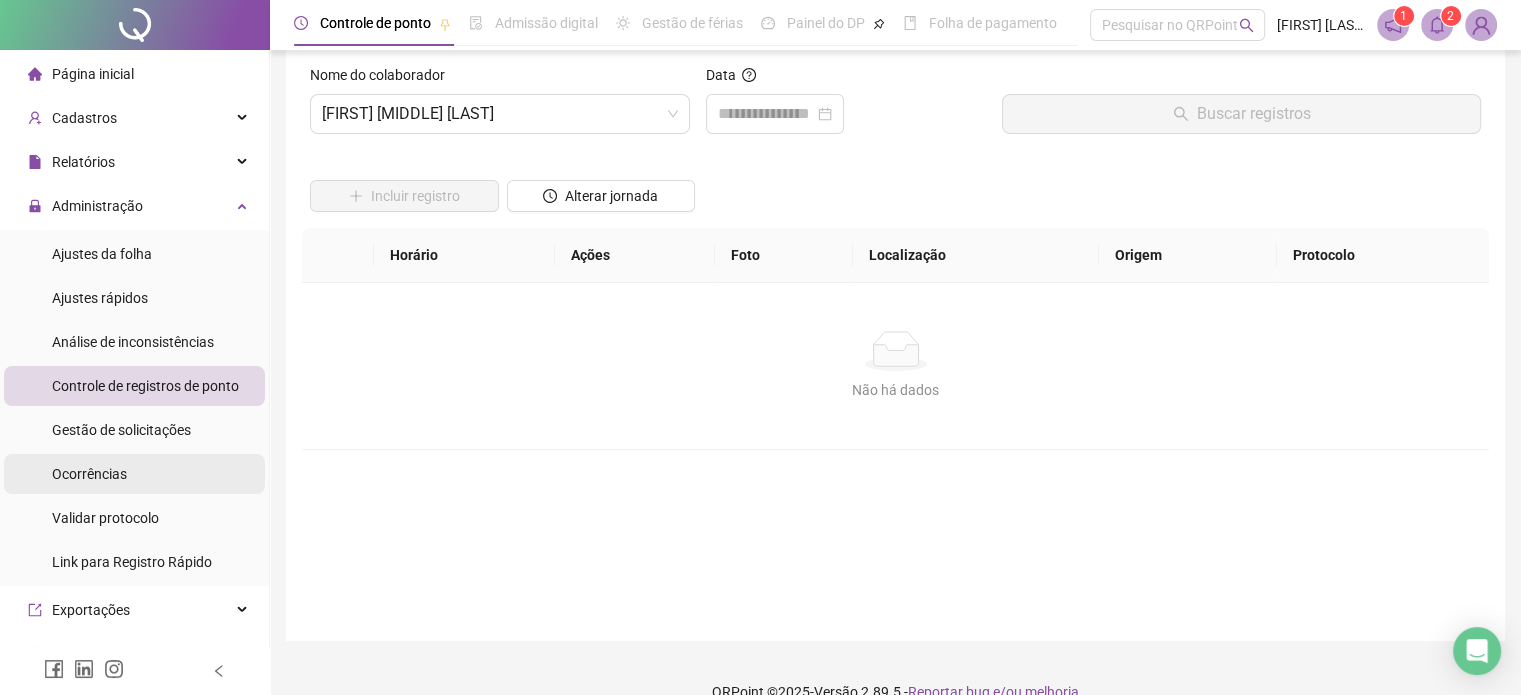 click on "Ocorrências" at bounding box center (134, 474) 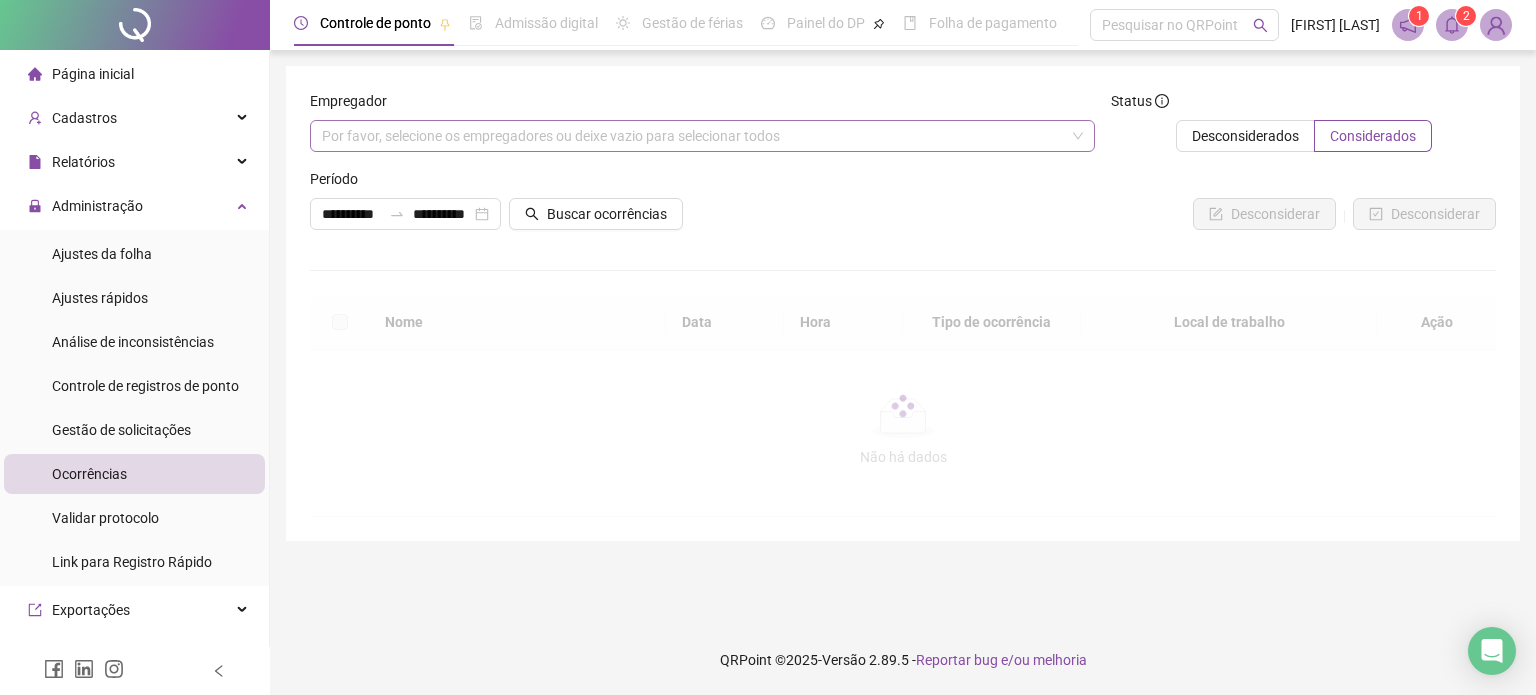 click on "Por favor, selecione os empregadores ou deixe vazio para selecionar todos" at bounding box center [702, 136] 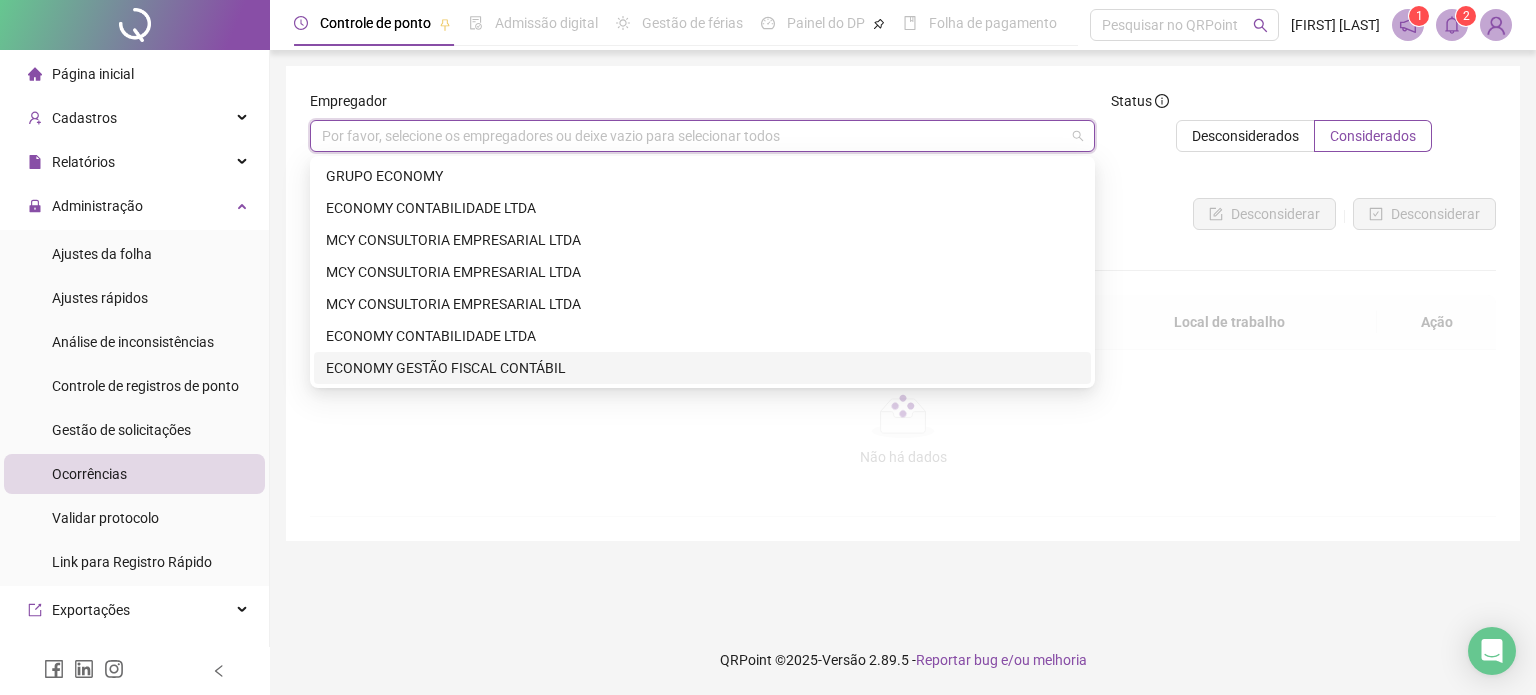 click on "ECONOMY GESTÃO FISCAL CONTÁBIL" at bounding box center [702, 368] 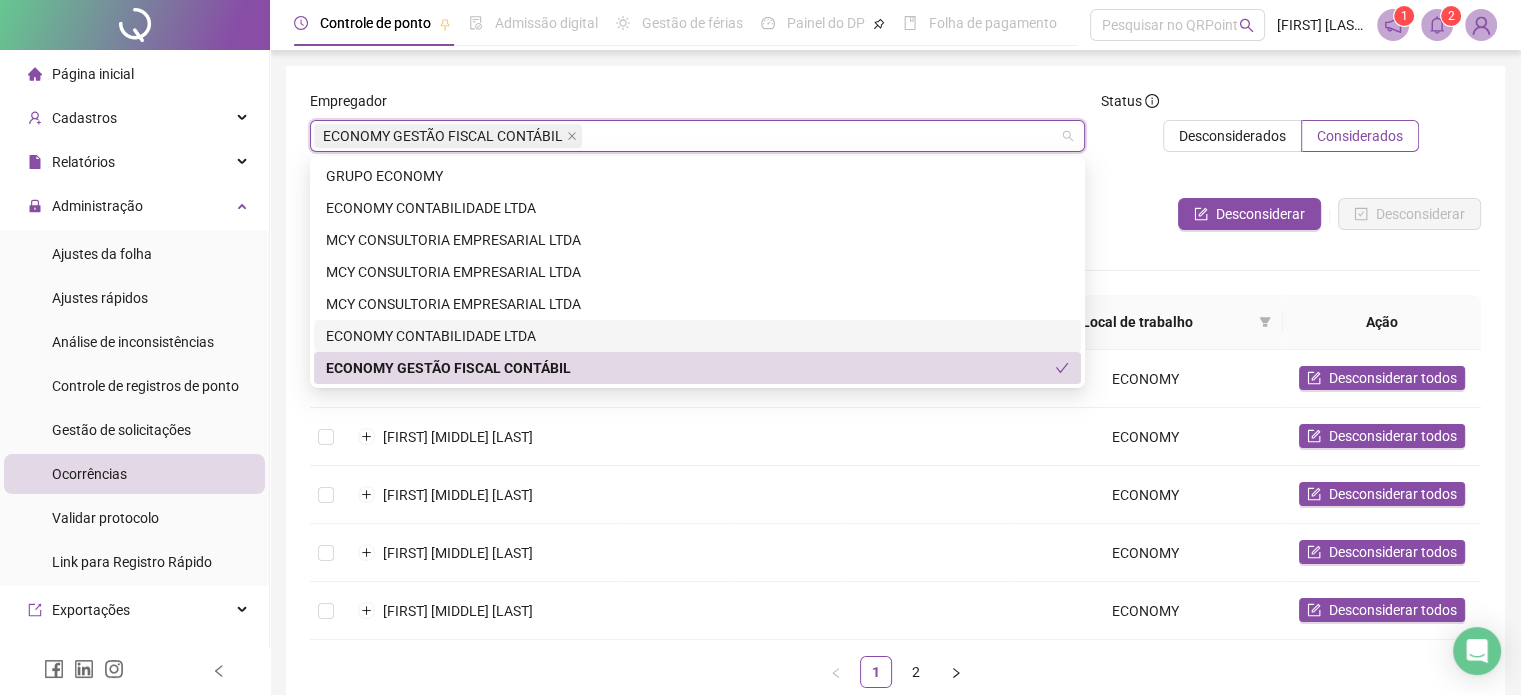 click on "**********" at bounding box center [895, 397] 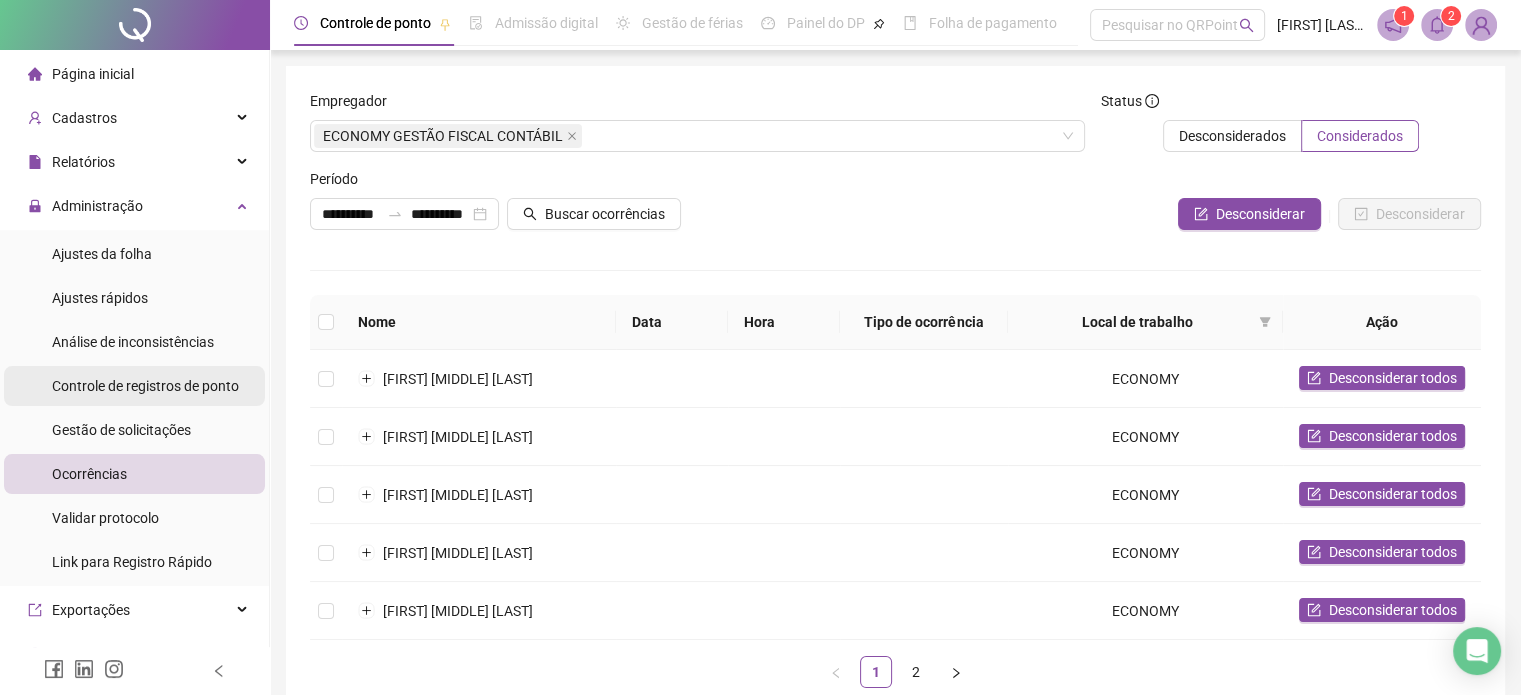 click on "Controle de registros de ponto" at bounding box center [145, 386] 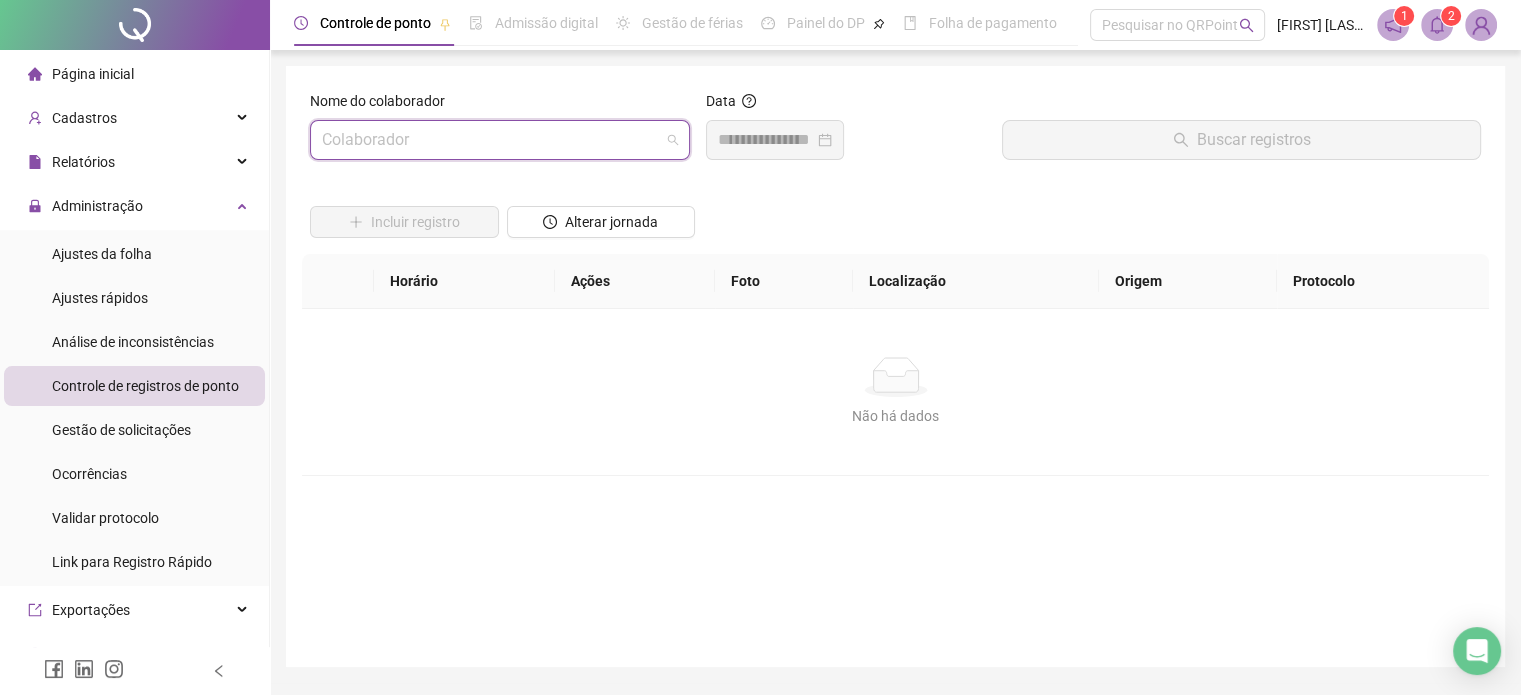 click at bounding box center (491, 140) 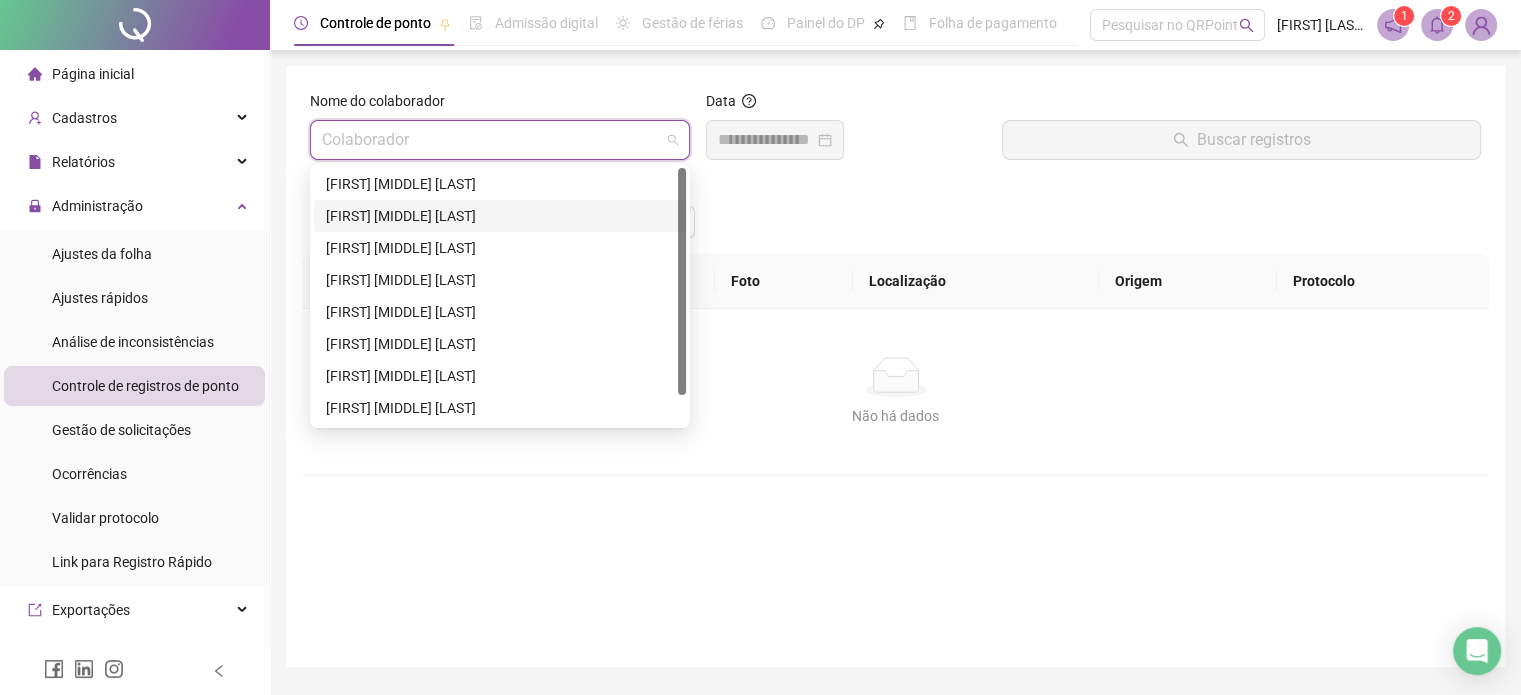 click on "[FIRST] [MIDDLE] [LAST]" at bounding box center (500, 216) 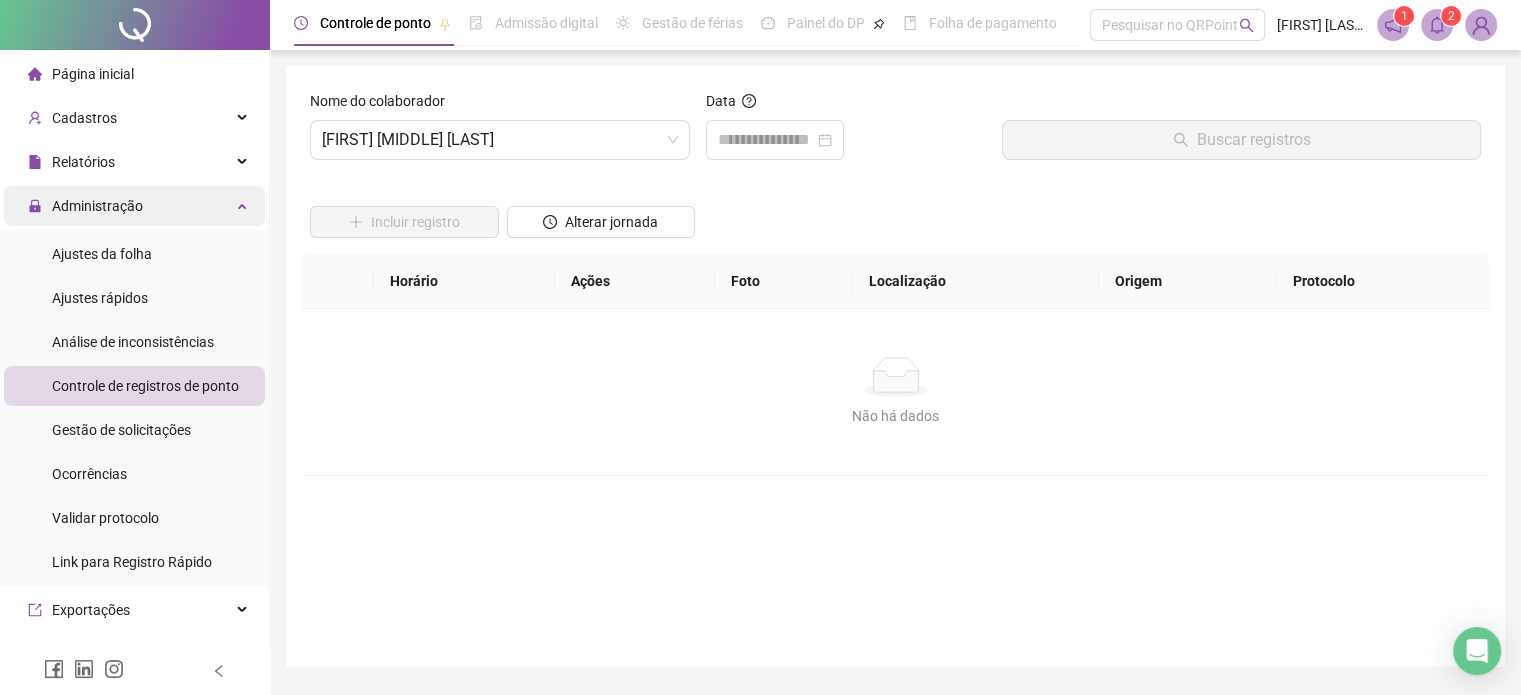 click on "Administração" at bounding box center [134, 206] 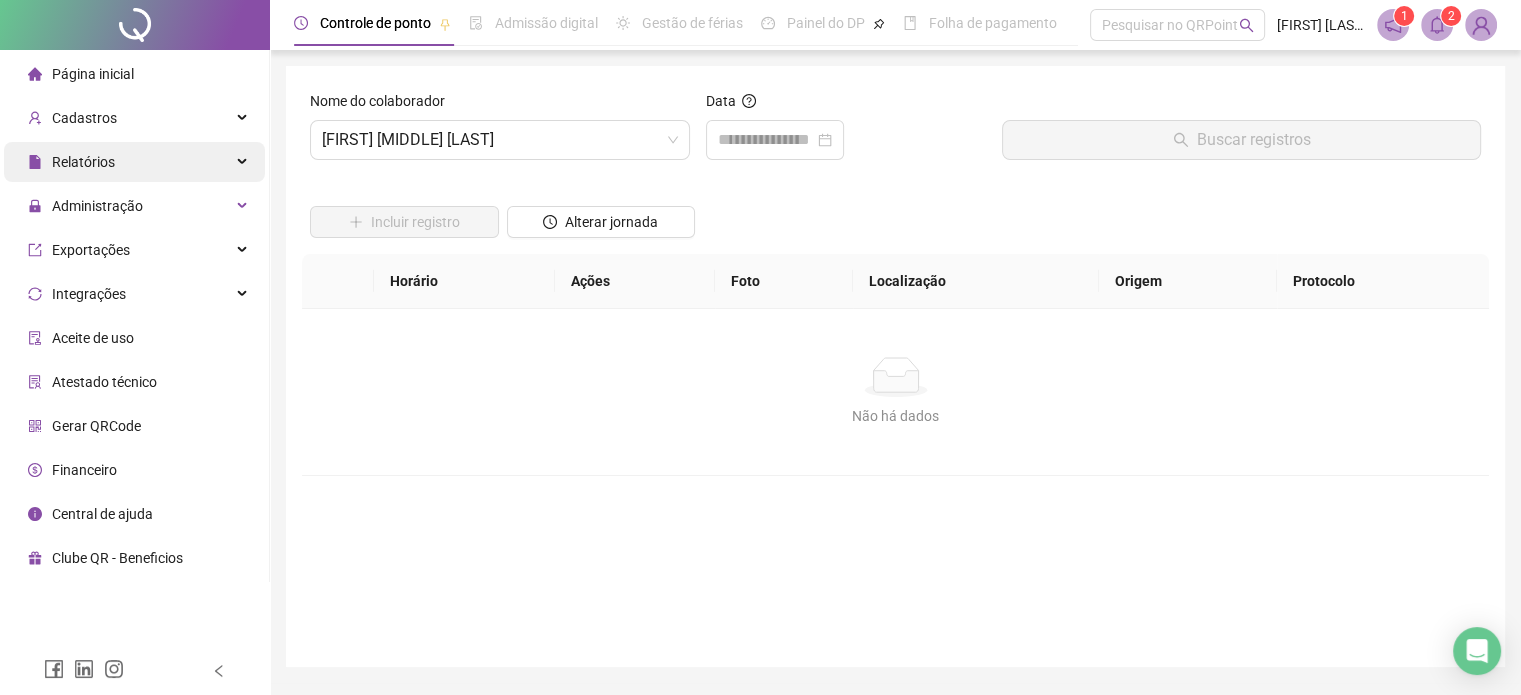 click on "Relatórios" at bounding box center [134, 162] 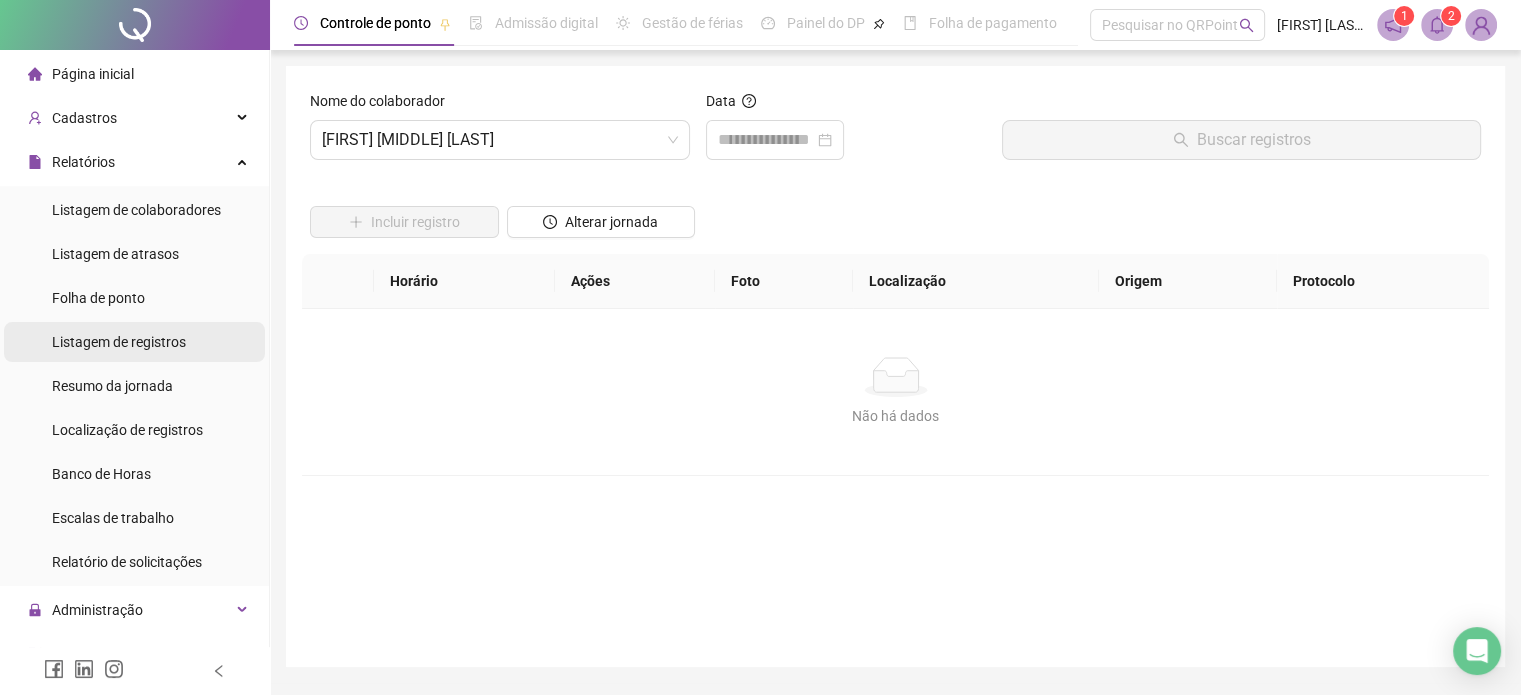 click on "Listagem de registros" at bounding box center (119, 342) 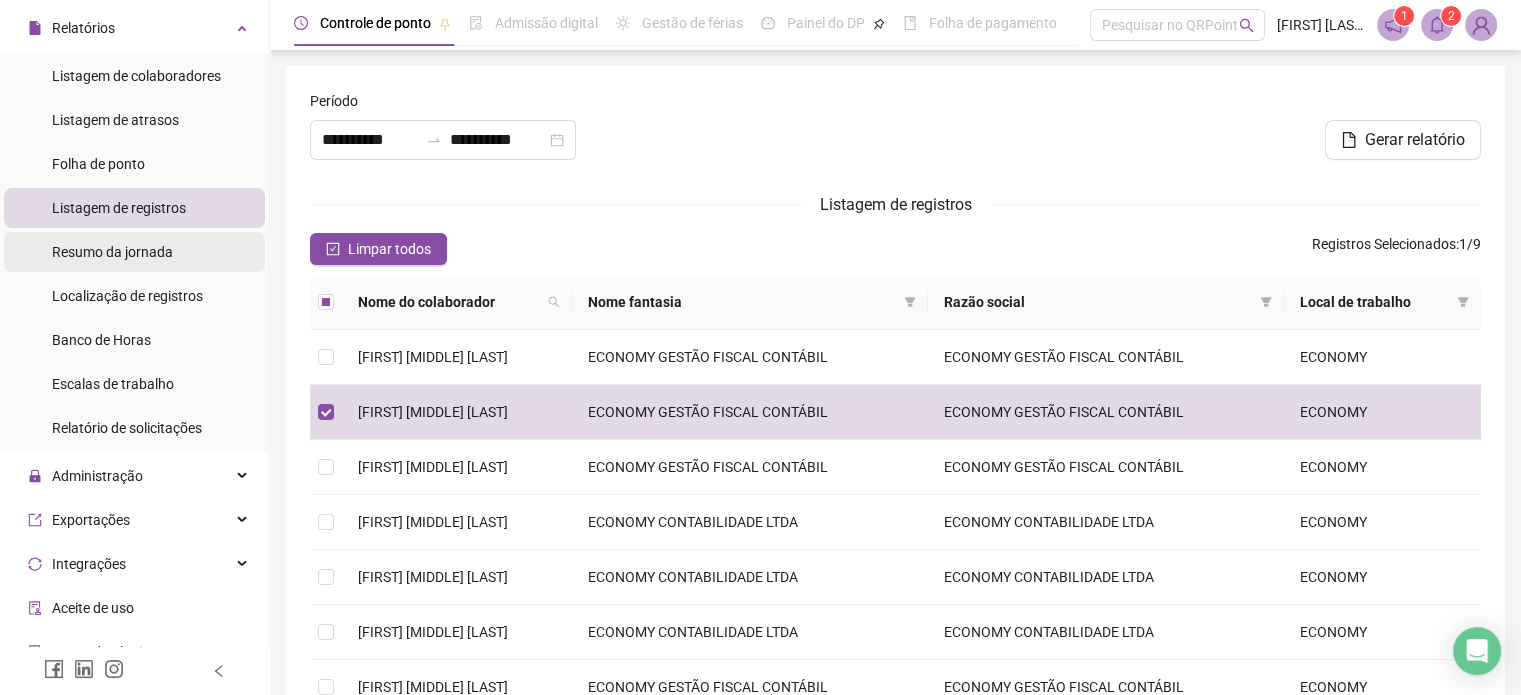 scroll, scrollTop: 100, scrollLeft: 0, axis: vertical 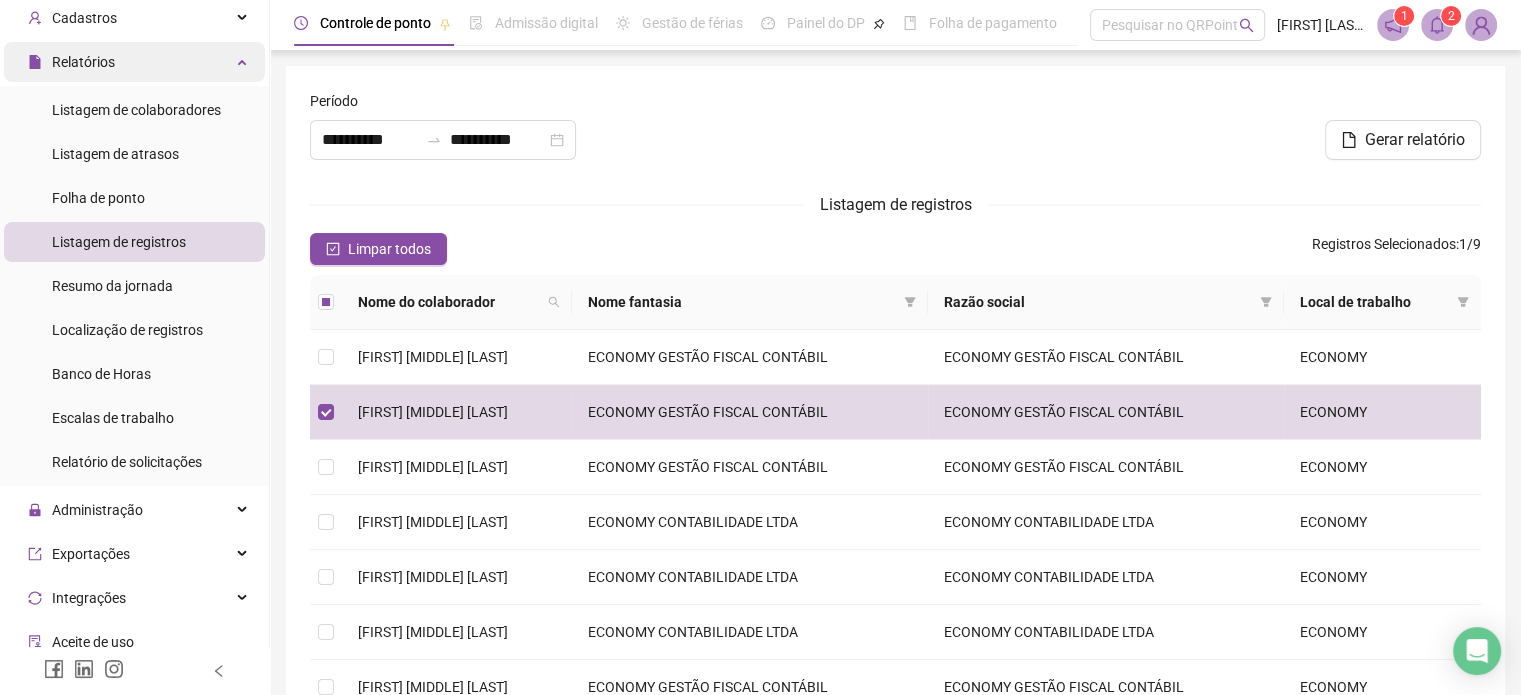 click on "Relatórios" at bounding box center (134, 62) 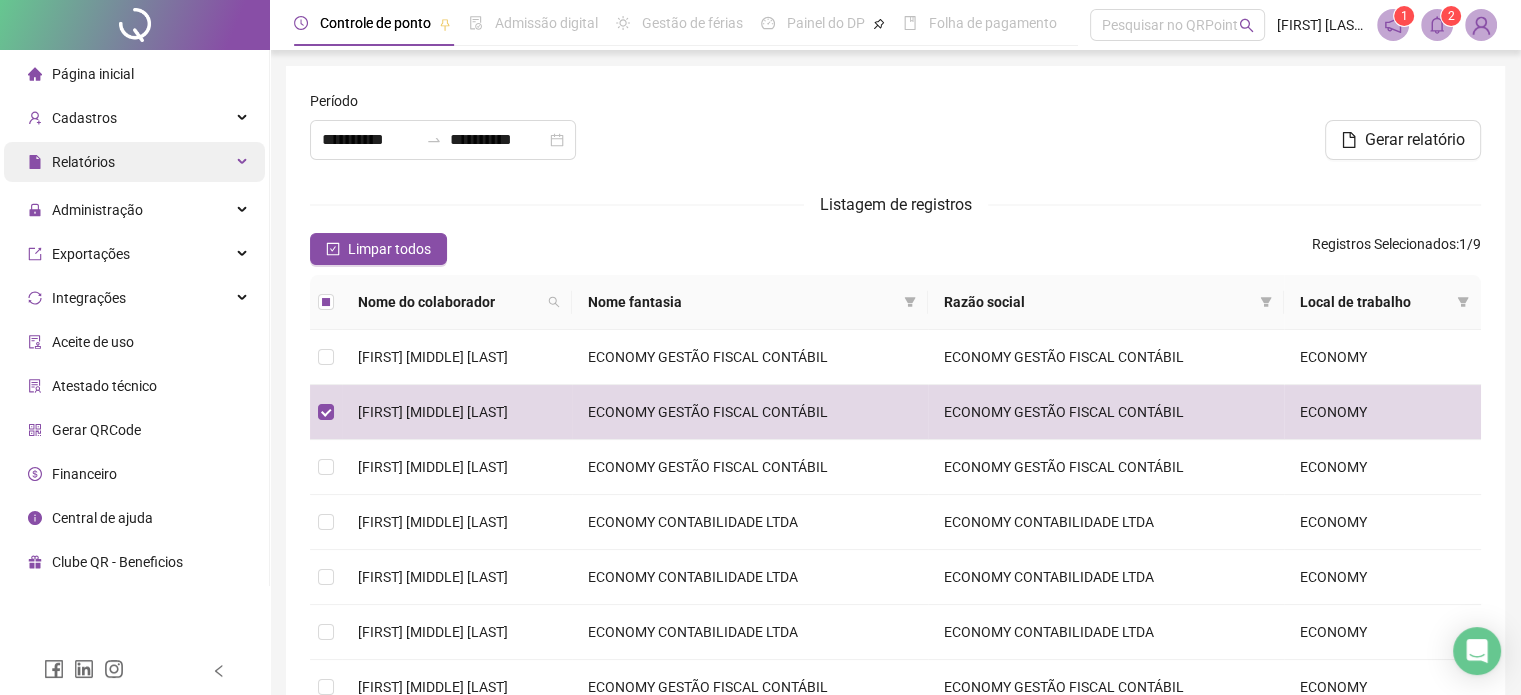 scroll, scrollTop: 0, scrollLeft: 0, axis: both 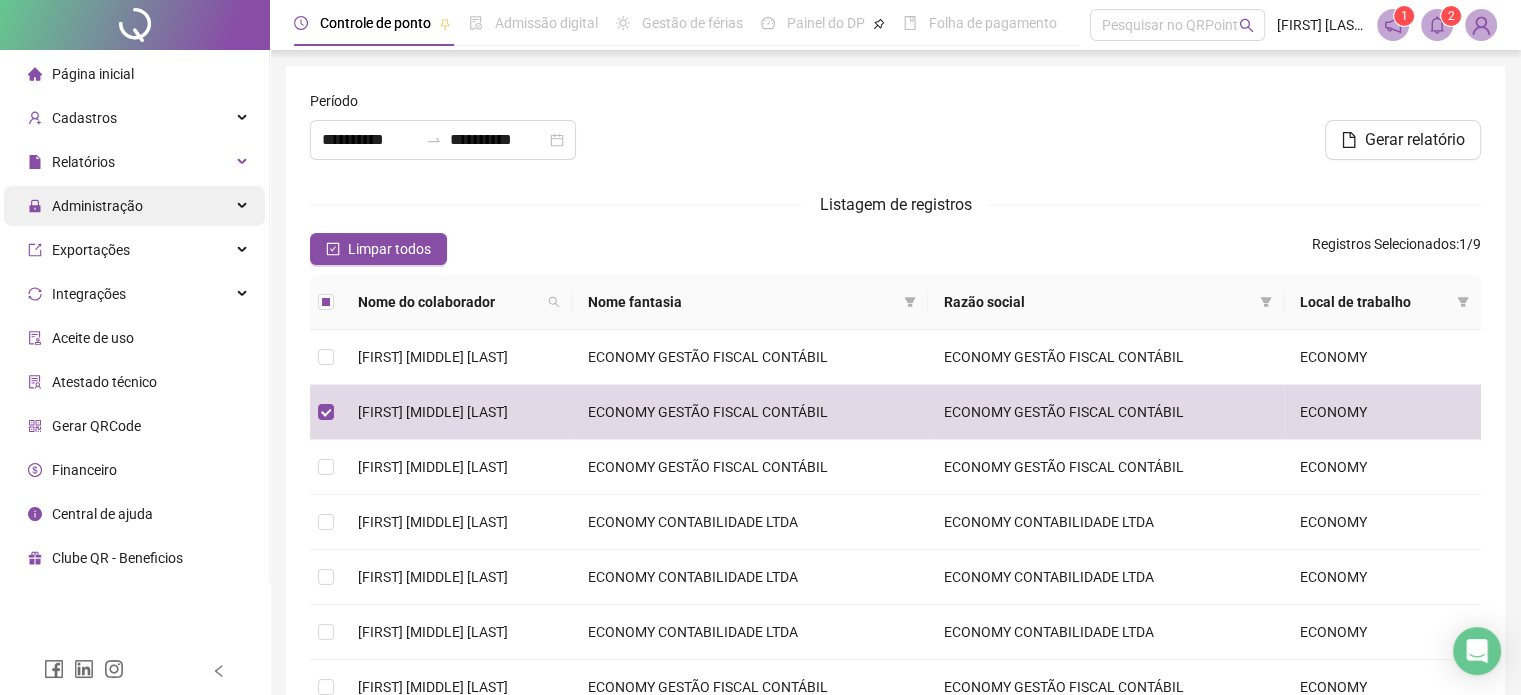 click on "Administração" at bounding box center (134, 206) 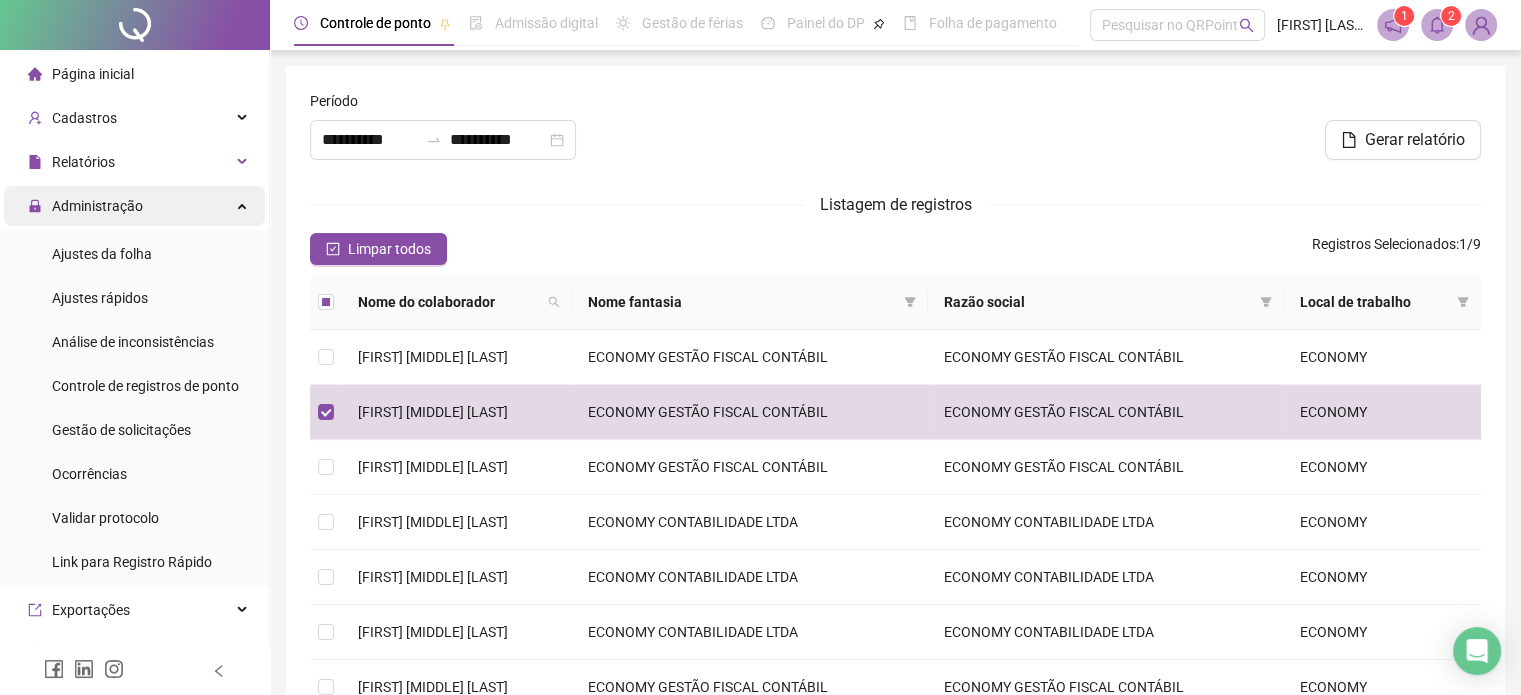 click on "Administração" at bounding box center (134, 206) 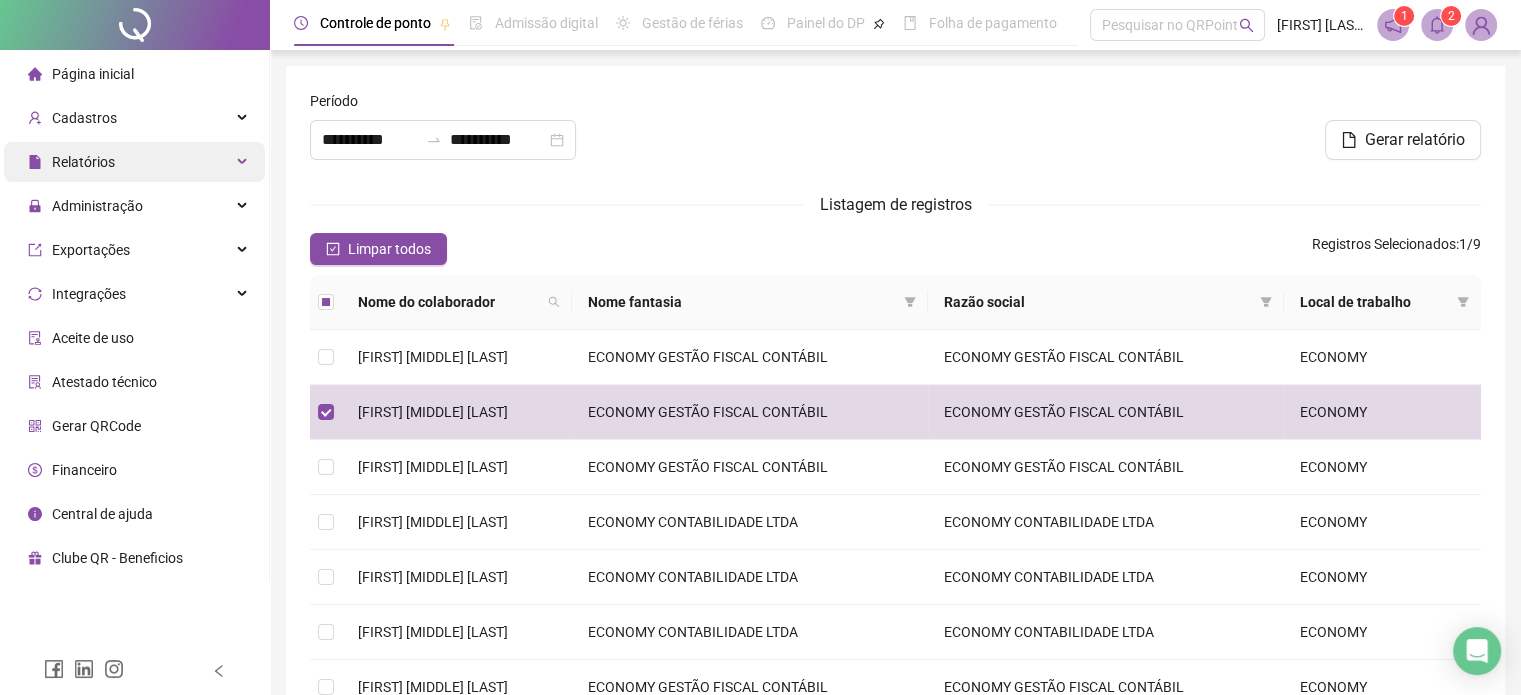 click on "Relatórios" at bounding box center [134, 162] 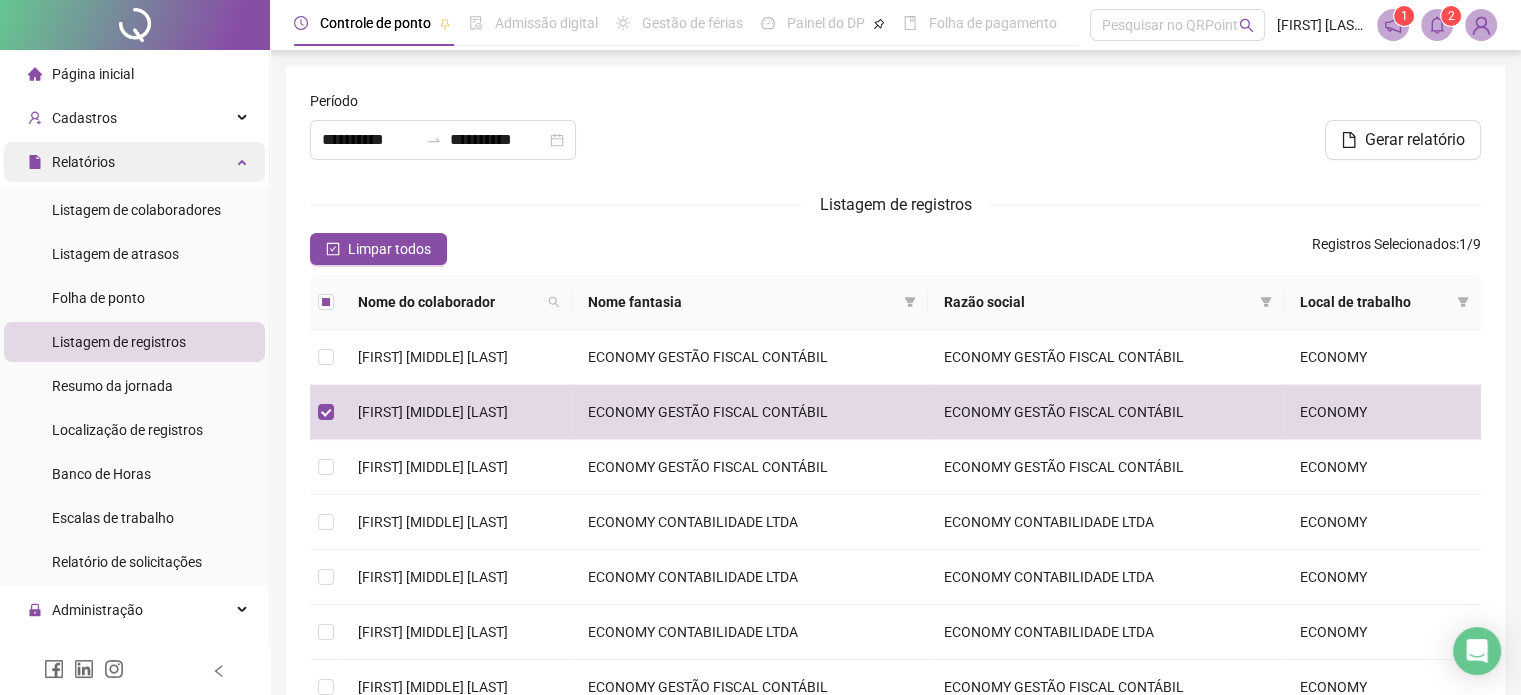 click on "Relatórios" at bounding box center [134, 162] 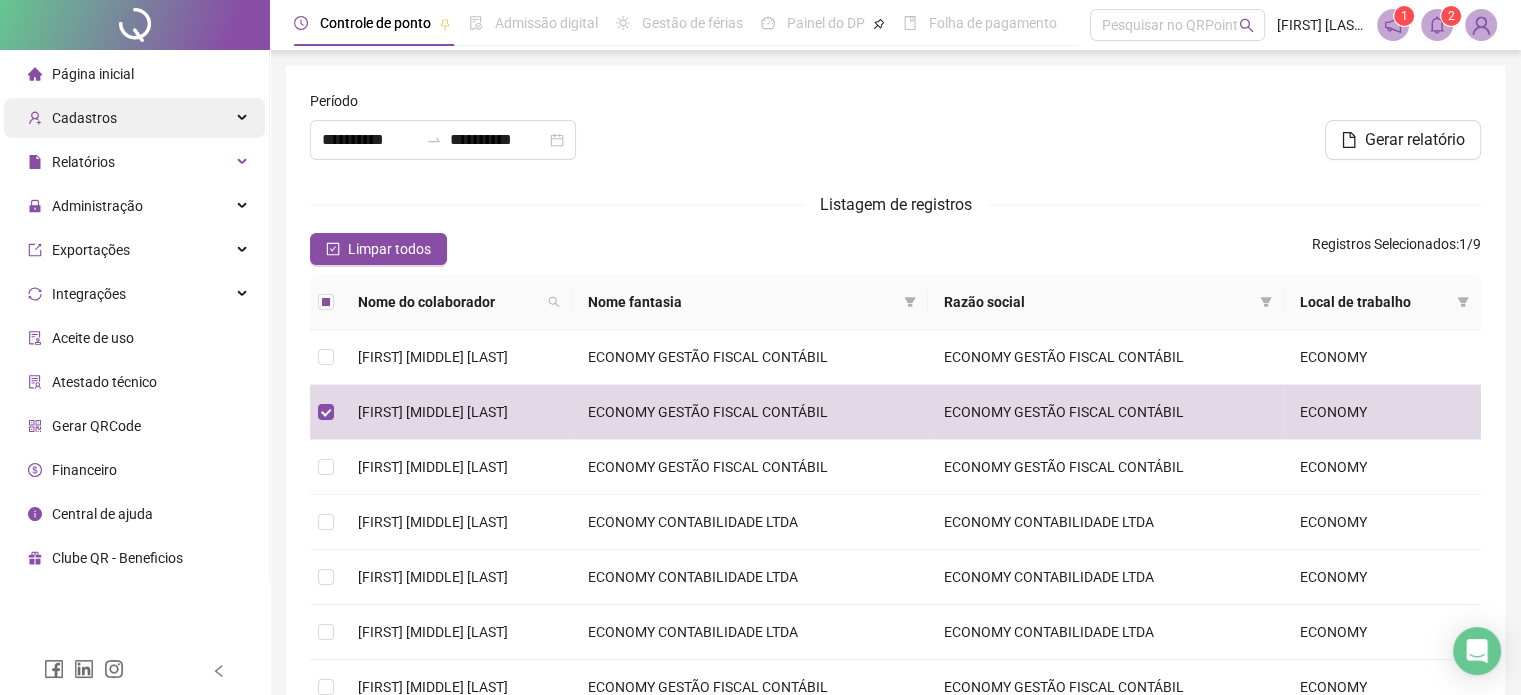 click on "Cadastros" at bounding box center (134, 118) 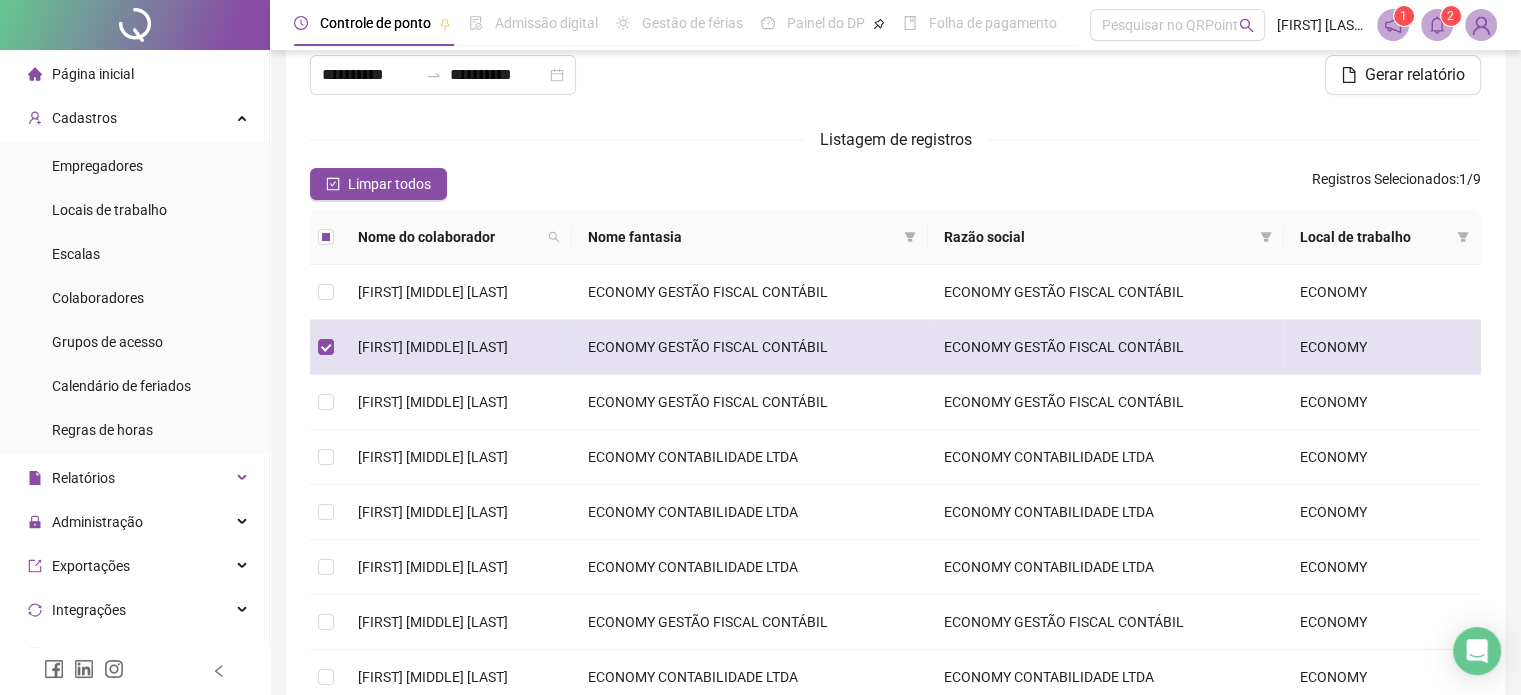 scroll, scrollTop: 100, scrollLeft: 0, axis: vertical 